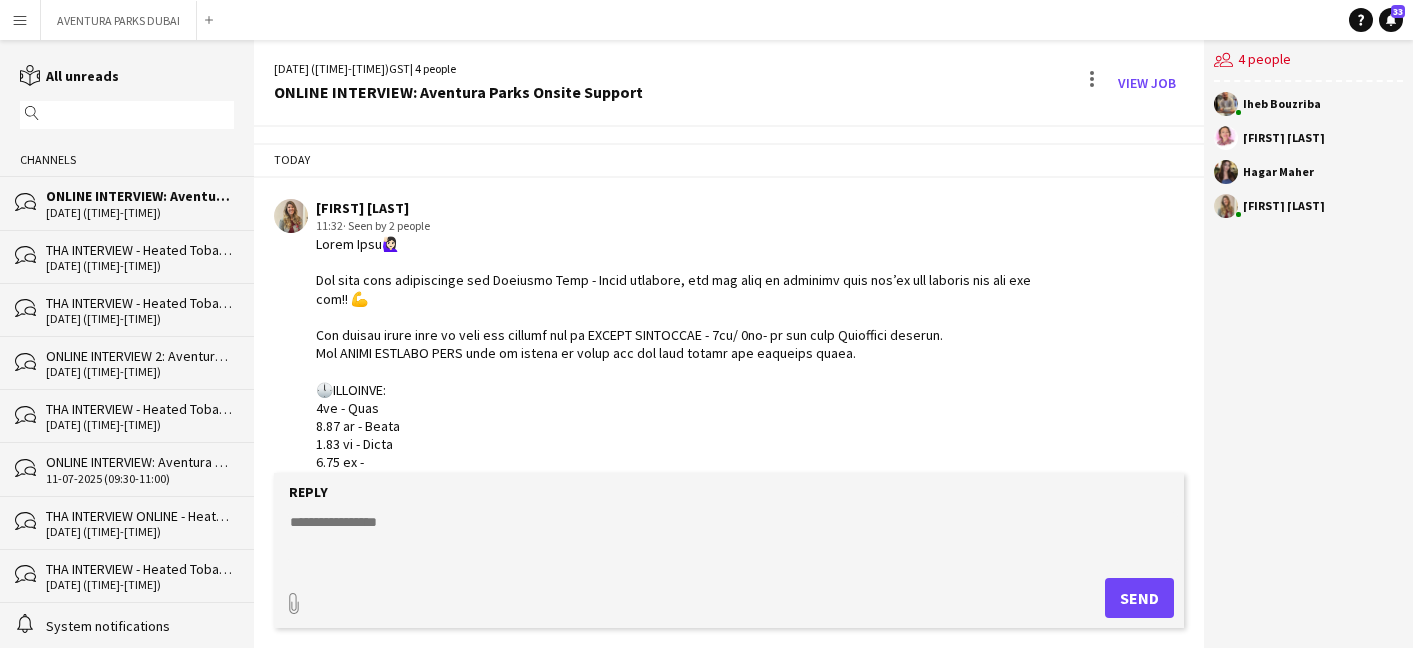 scroll, scrollTop: 0, scrollLeft: 0, axis: both 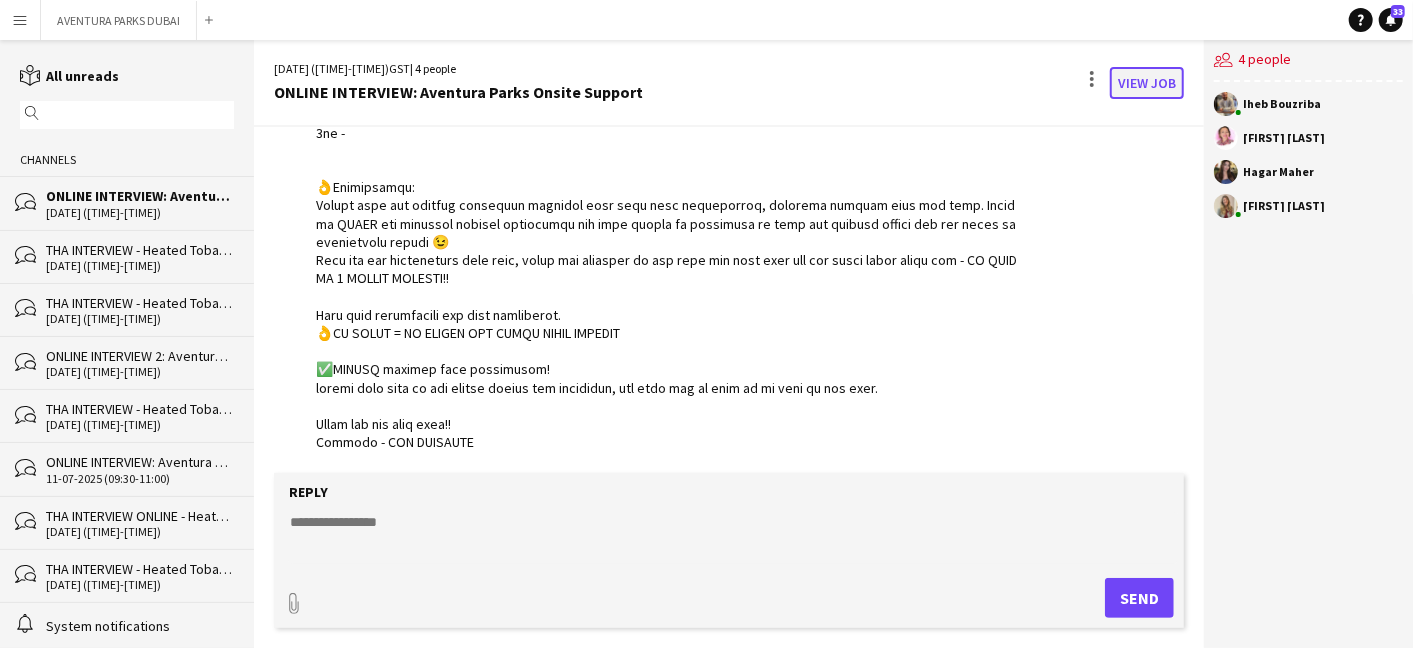 click on "View Job" 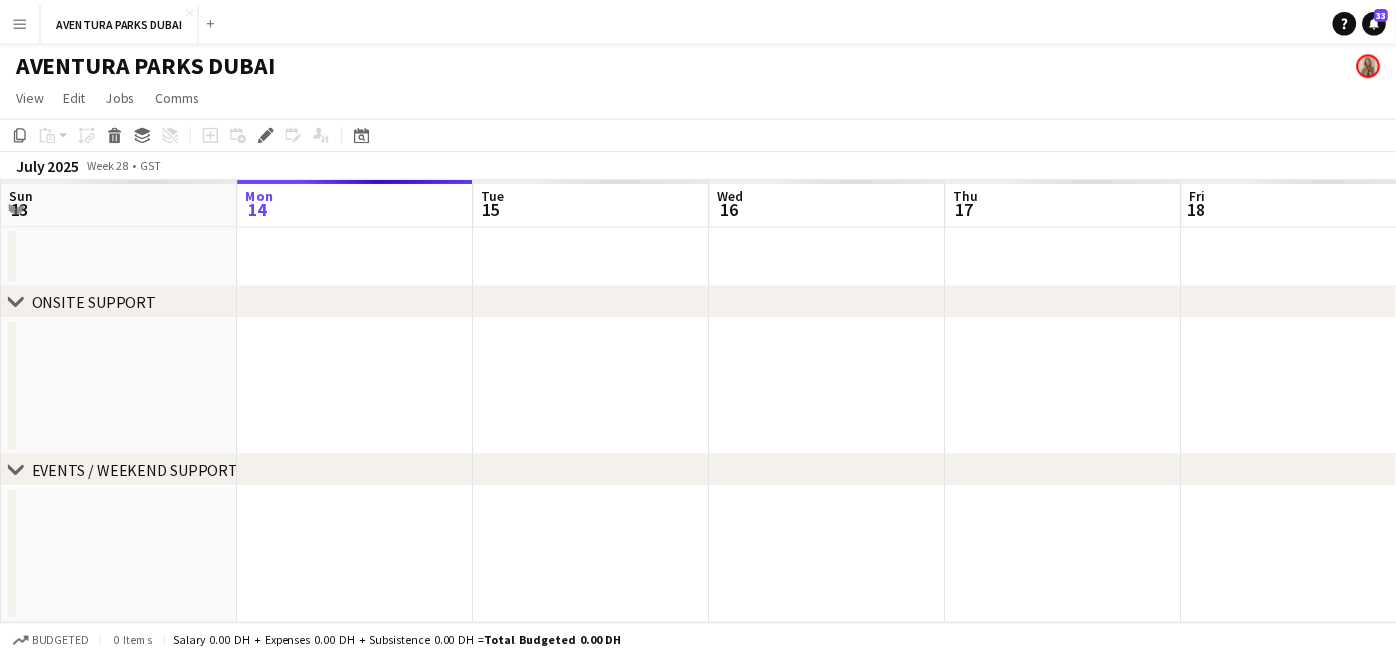 scroll, scrollTop: 0, scrollLeft: 687, axis: horizontal 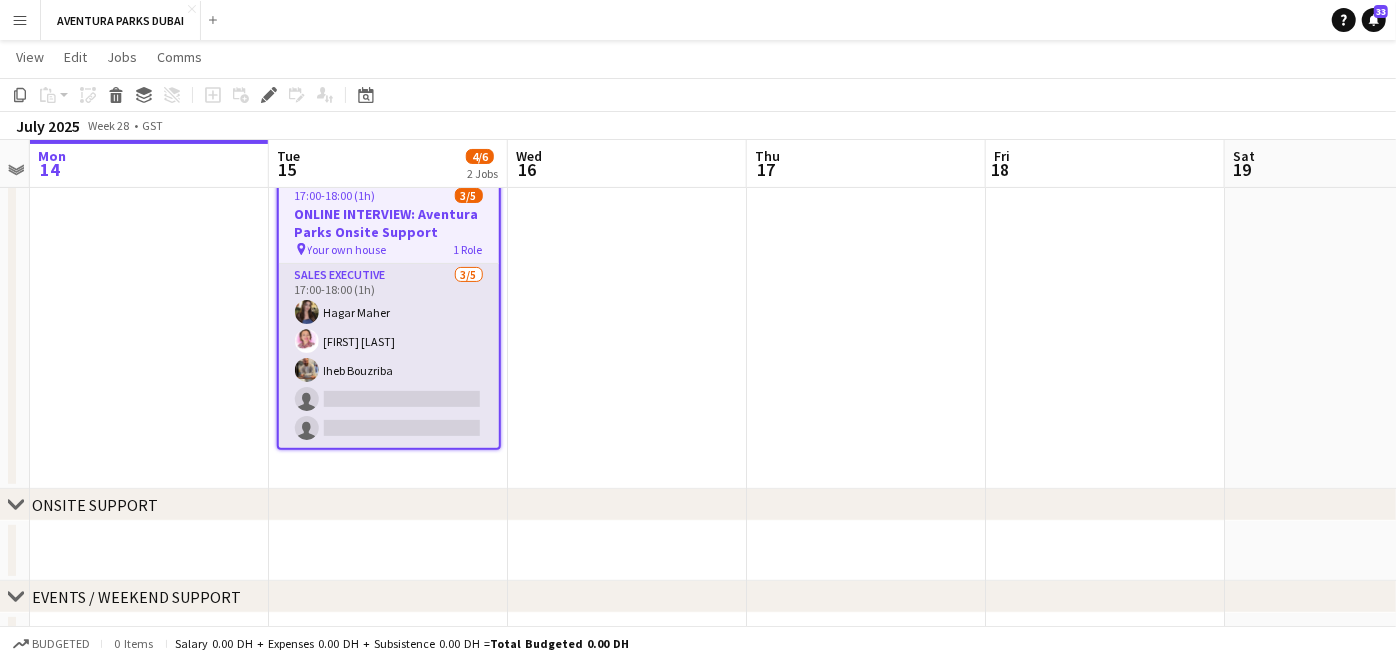 click on "Sales Executive   3/5   17:00-18:00 (1h)
Hagar Maher Yanin Gomez Iheb Bouzriba
single-neutral-actions
single-neutral-actions" at bounding box center (389, 356) 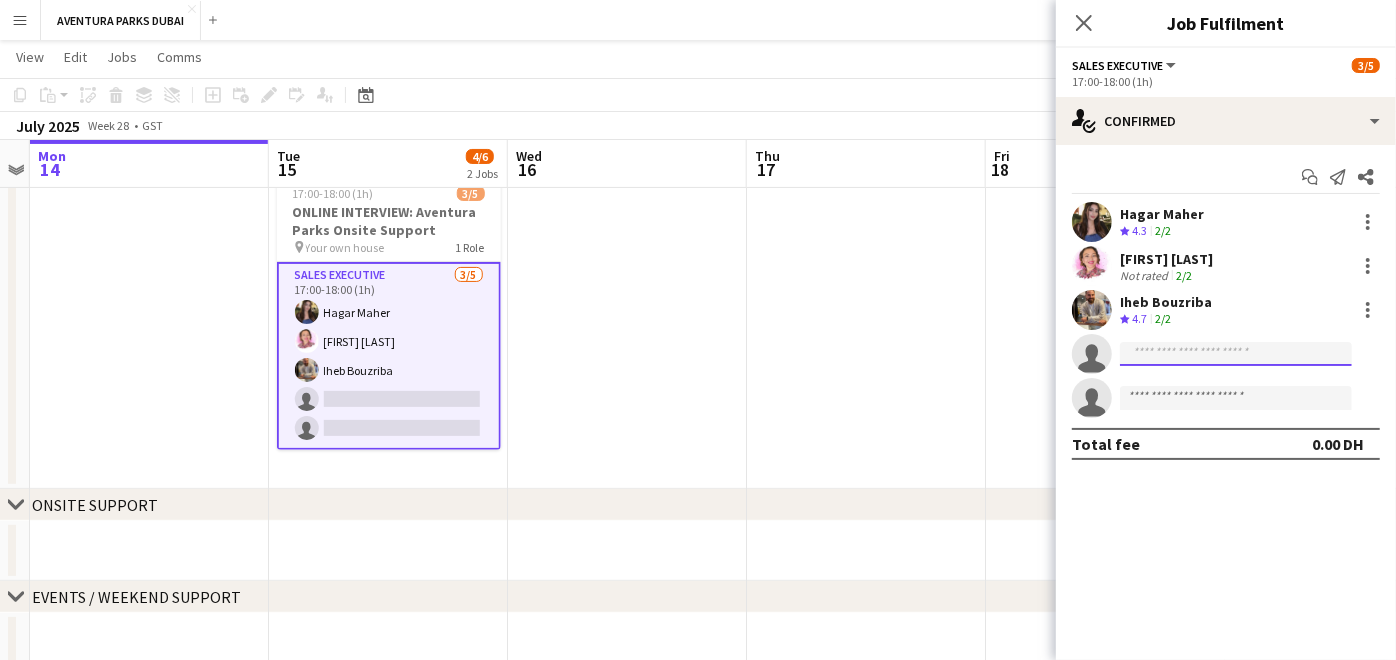 click 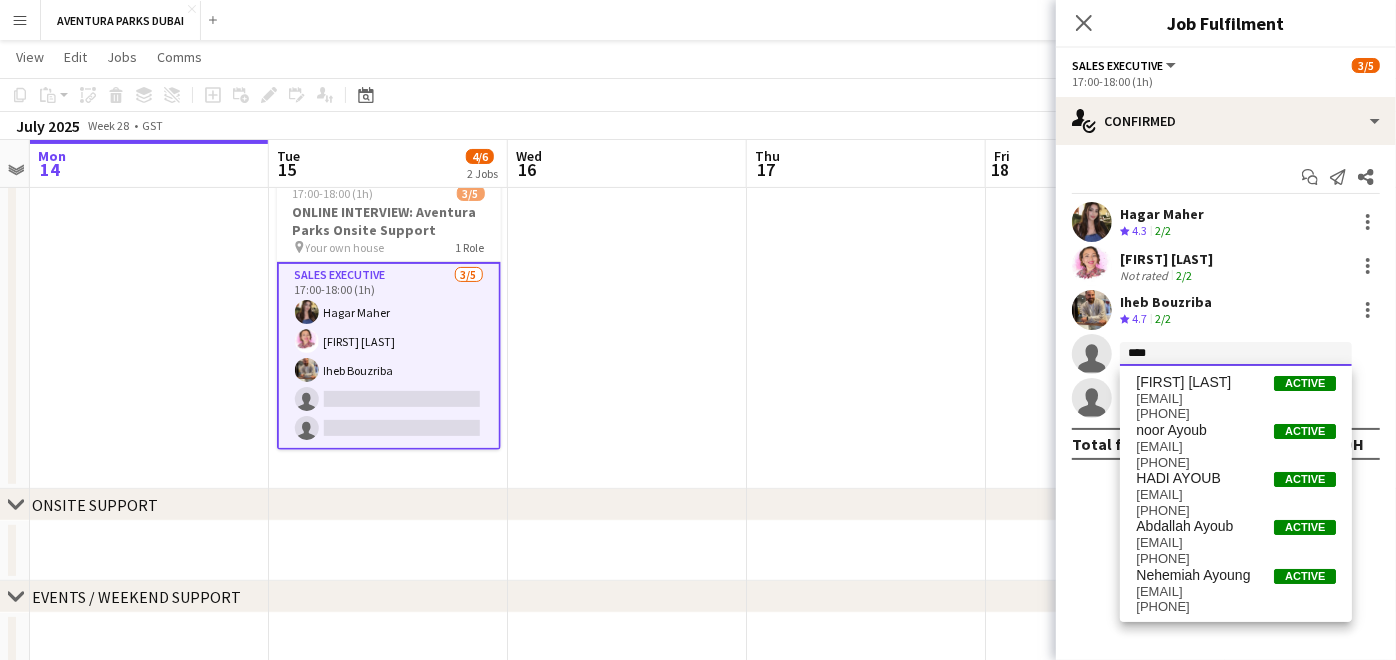 type on "***" 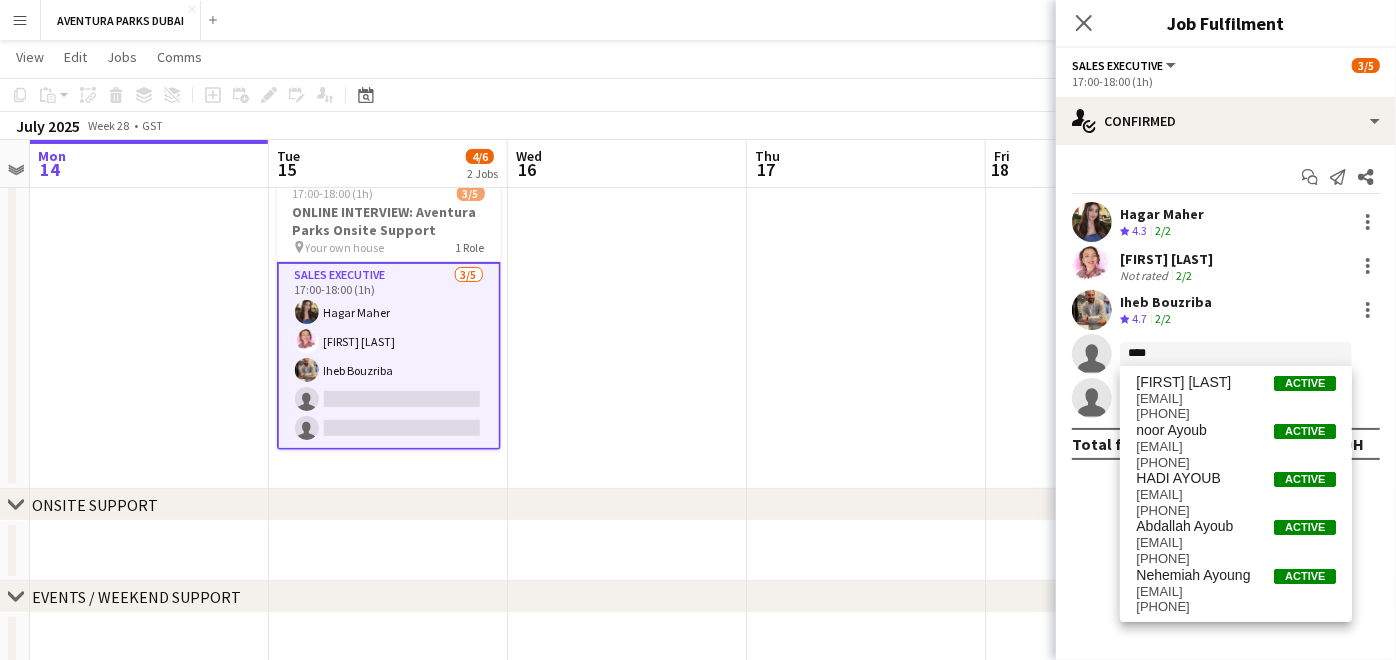 click at bounding box center [866, 245] 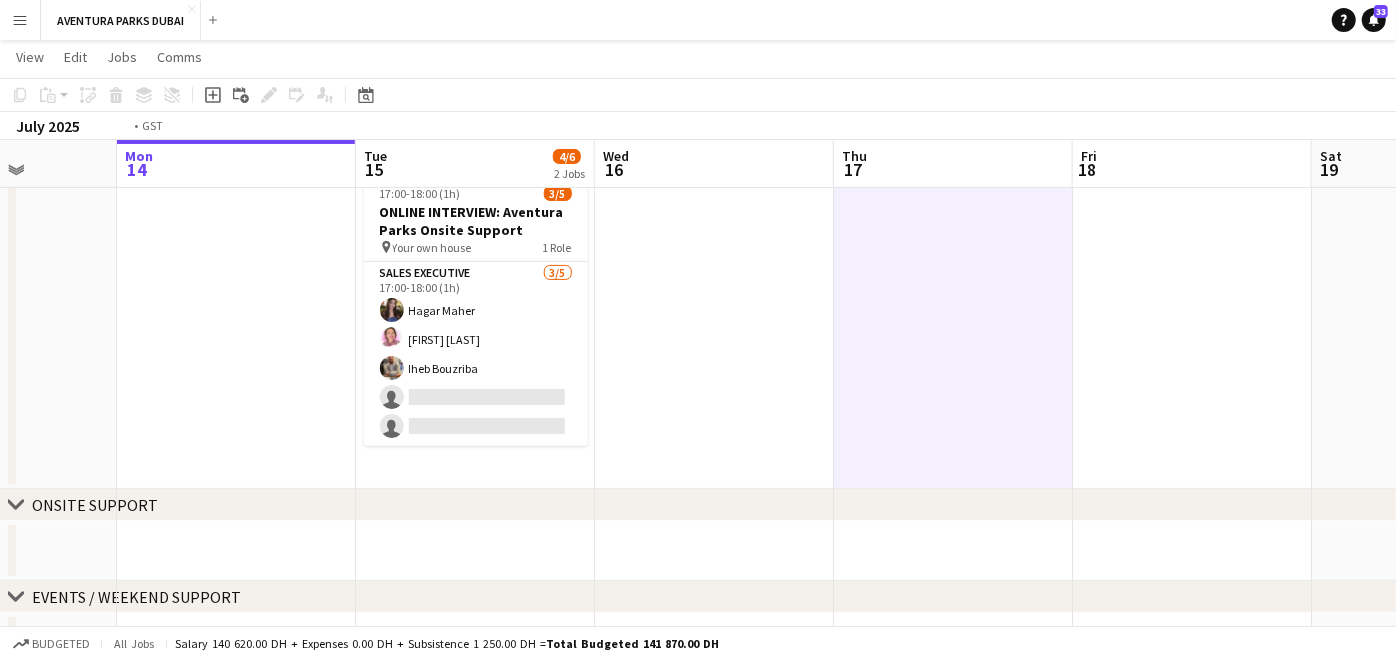 drag, startPoint x: 928, startPoint y: 348, endPoint x: 648, endPoint y: 343, distance: 280.04465 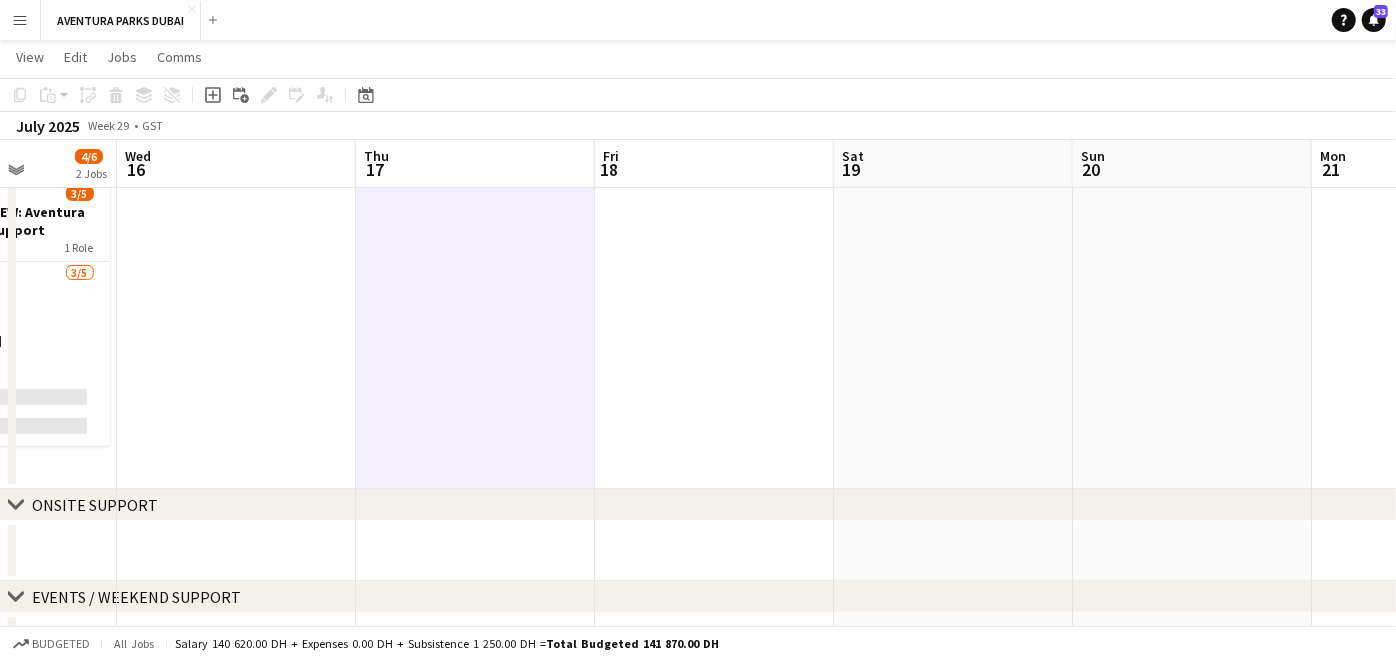 scroll, scrollTop: 0, scrollLeft: 615, axis: horizontal 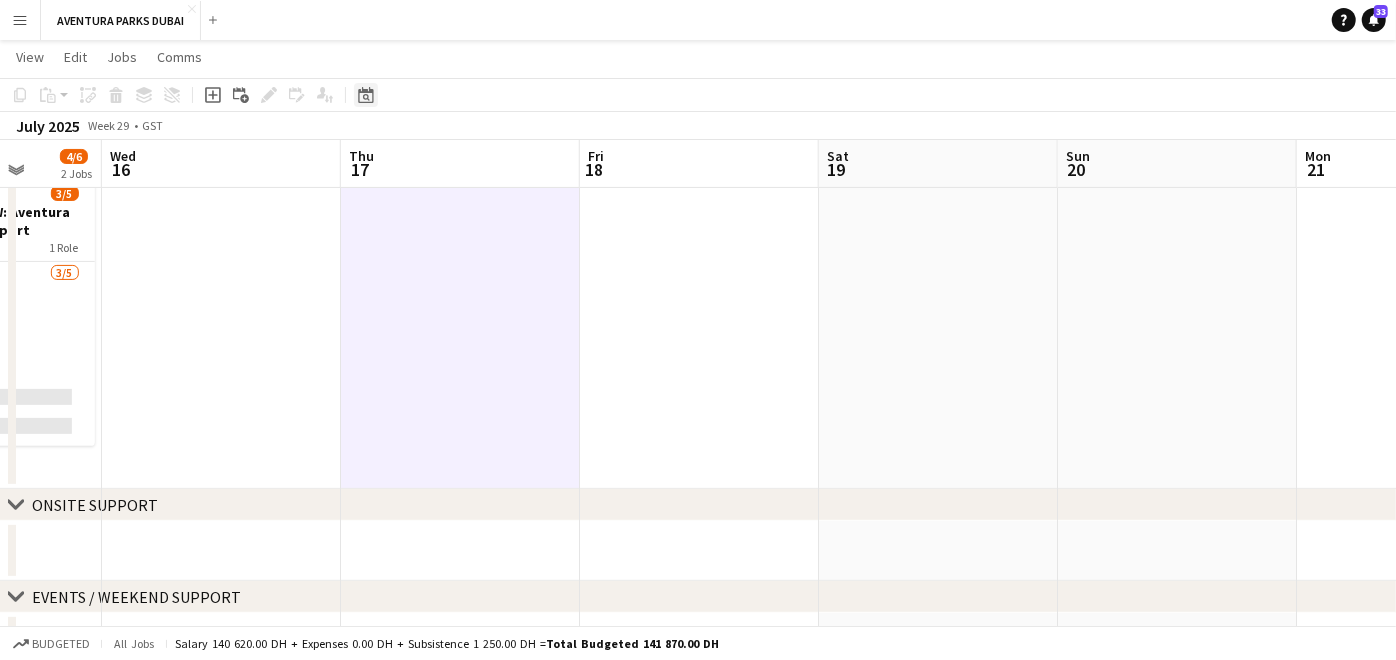 click on "Date picker" 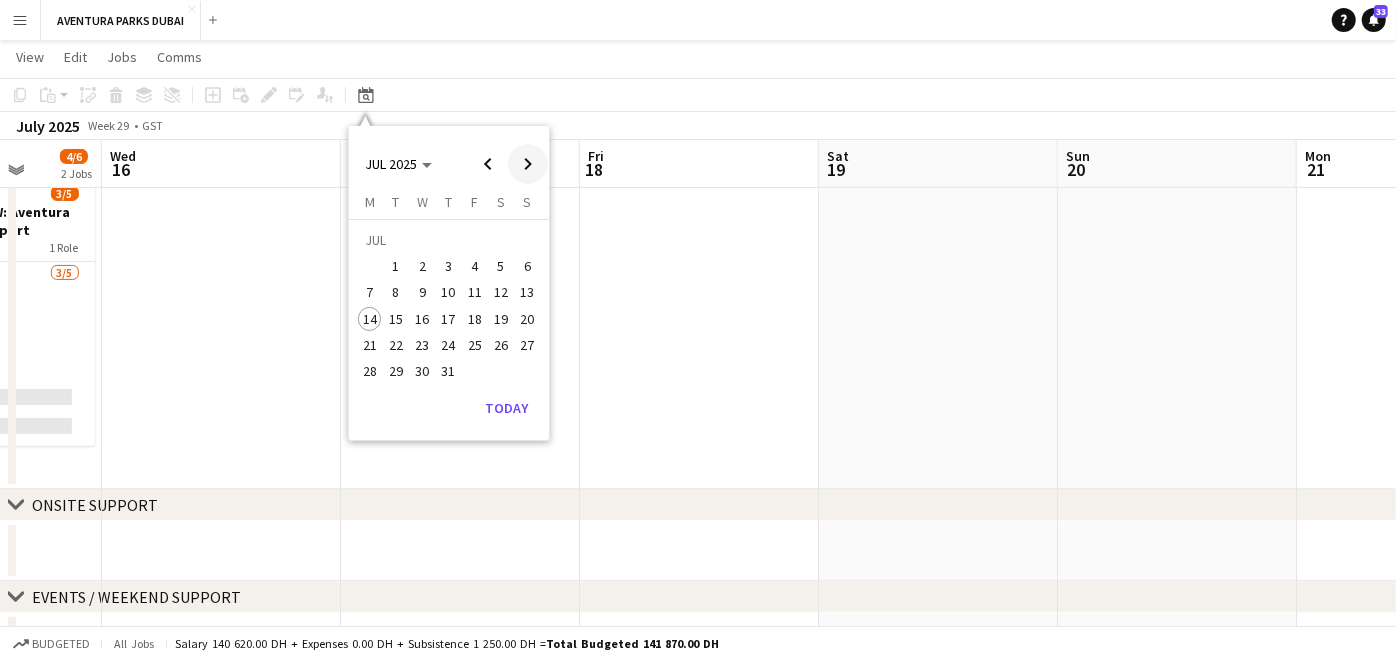 click at bounding box center [528, 164] 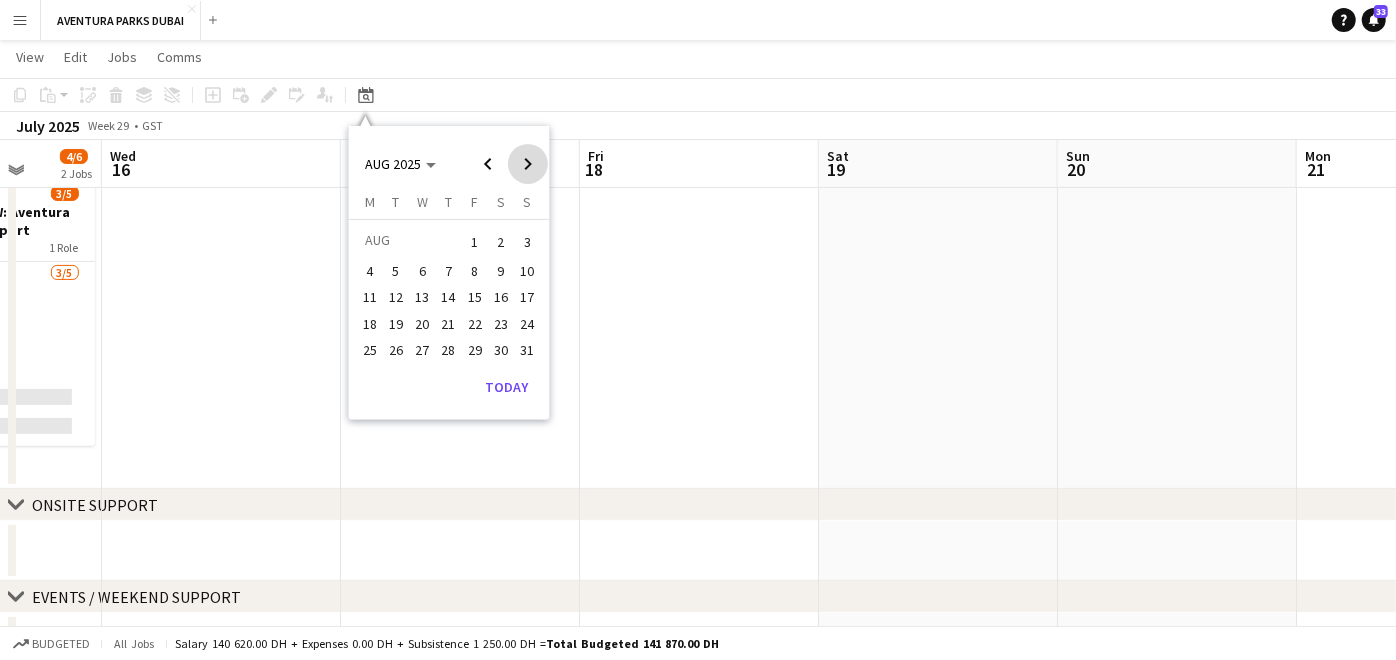 click at bounding box center [528, 164] 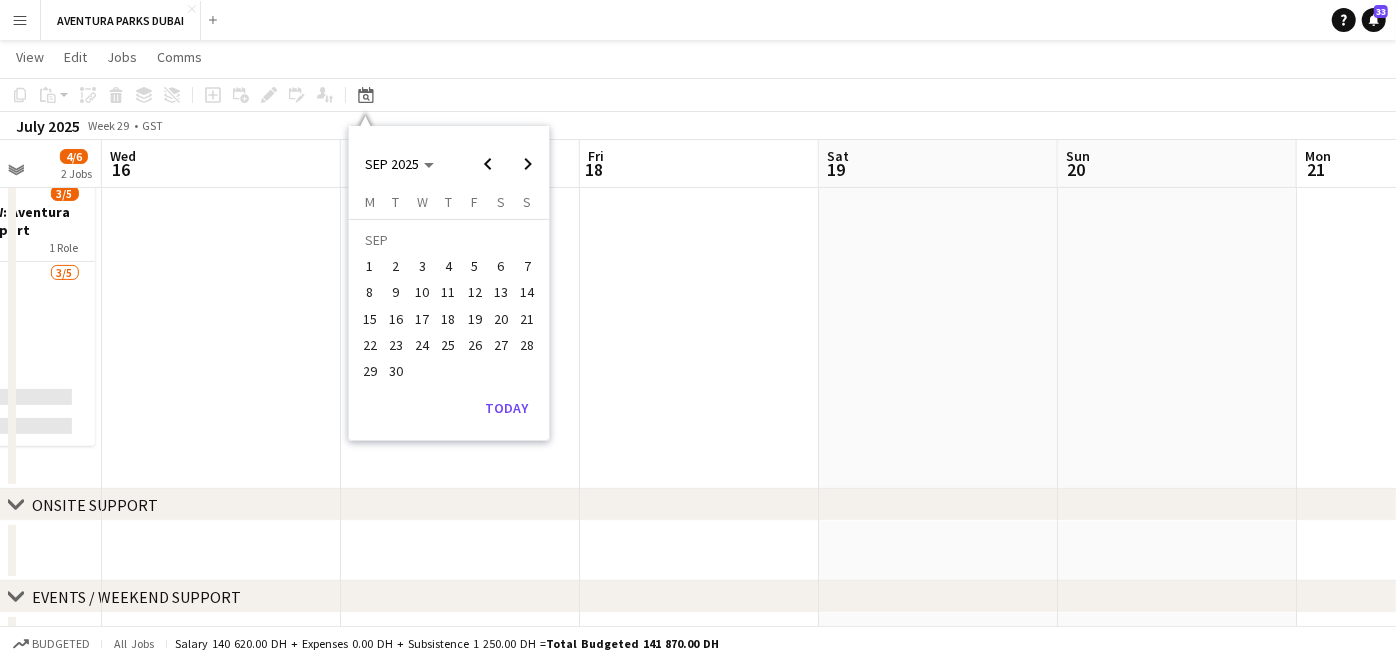 click on "15" at bounding box center (370, 319) 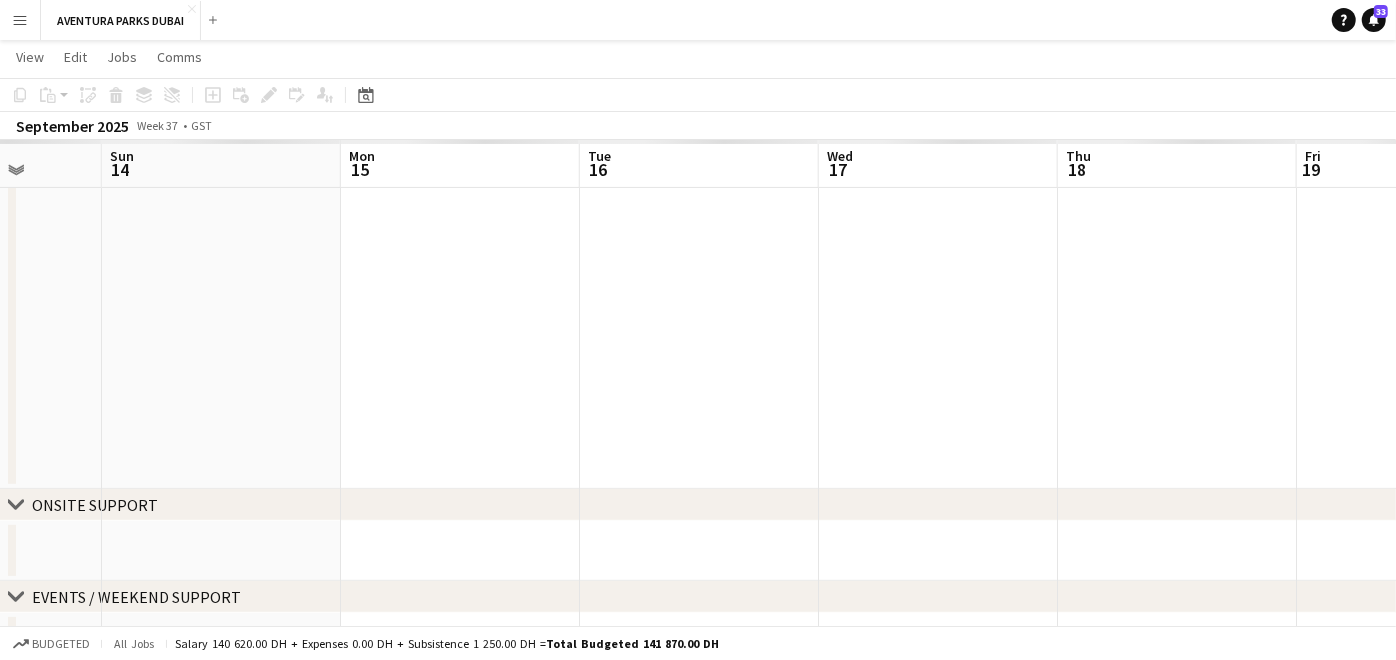 scroll, scrollTop: 0, scrollLeft: 687, axis: horizontal 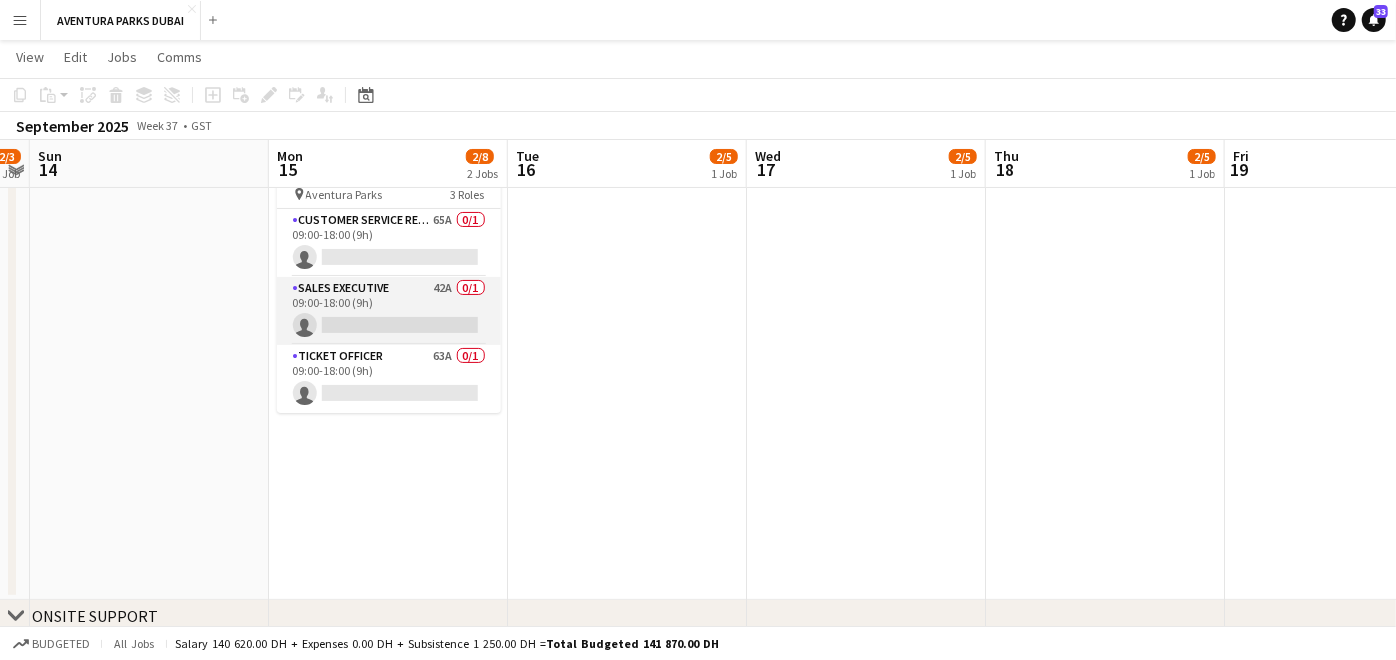 click on "Sales Executive   42A   0/1   09:00-18:00 (9h)
single-neutral-actions" at bounding box center (389, 311) 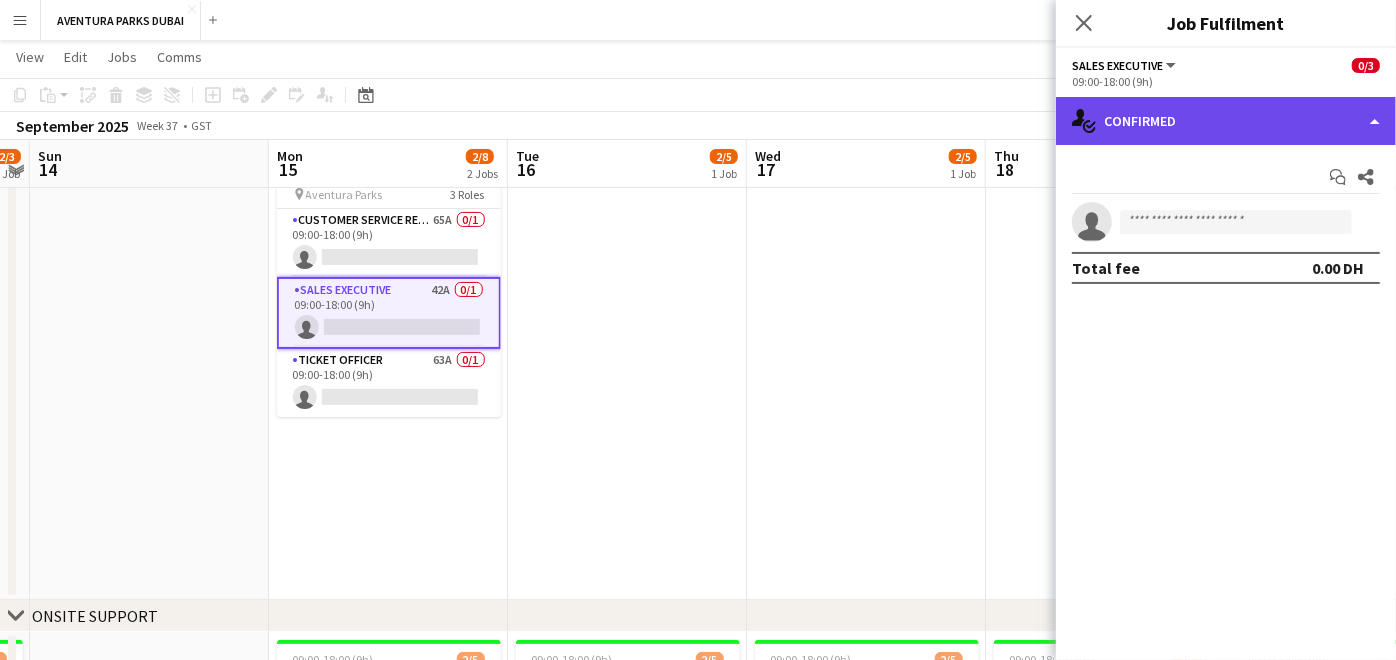 click on "single-neutral-actions-check-2
Confirmed" 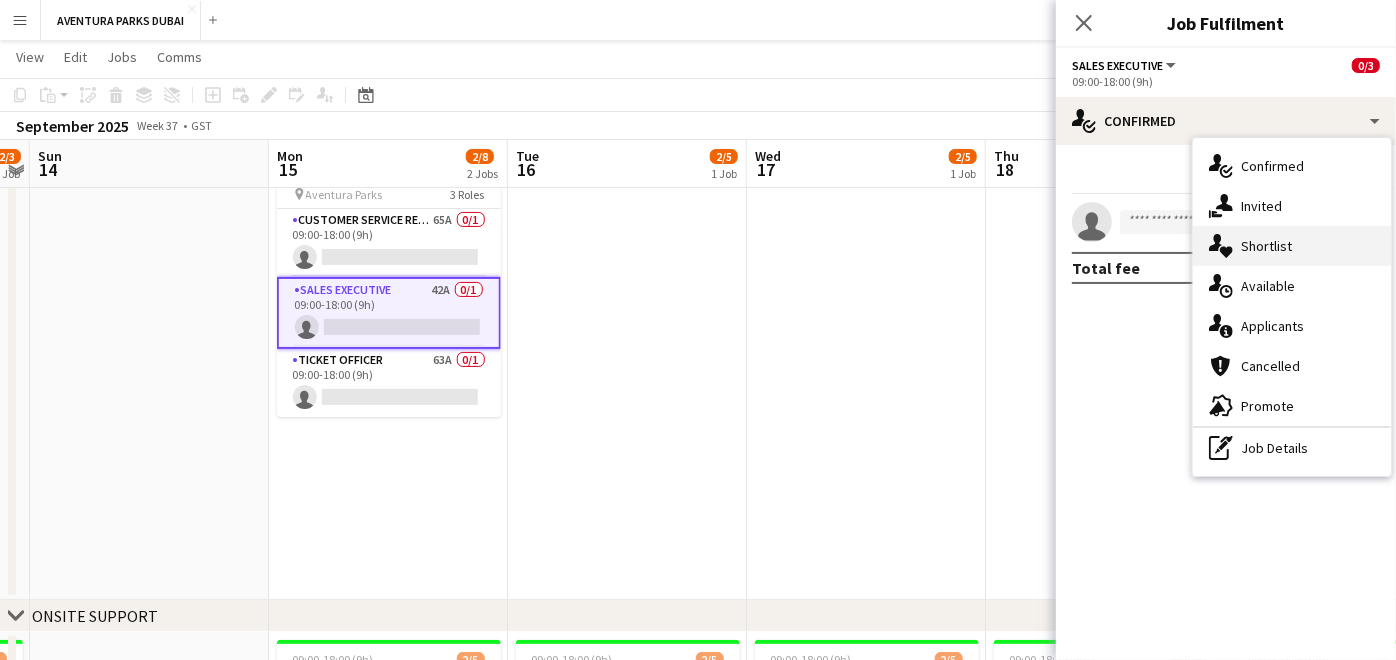 click on "single-neutral-actions-heart
Shortlist" at bounding box center (1292, 246) 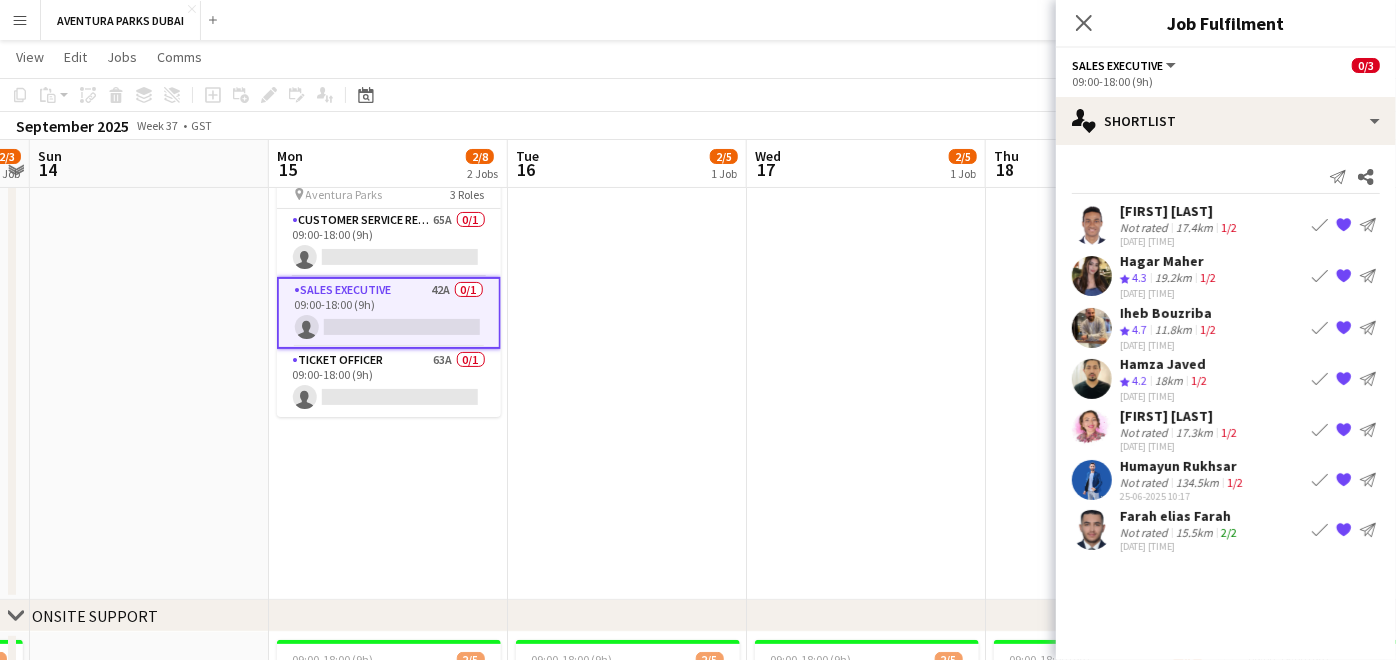 click on "Farah elias Farah" at bounding box center (1180, 516) 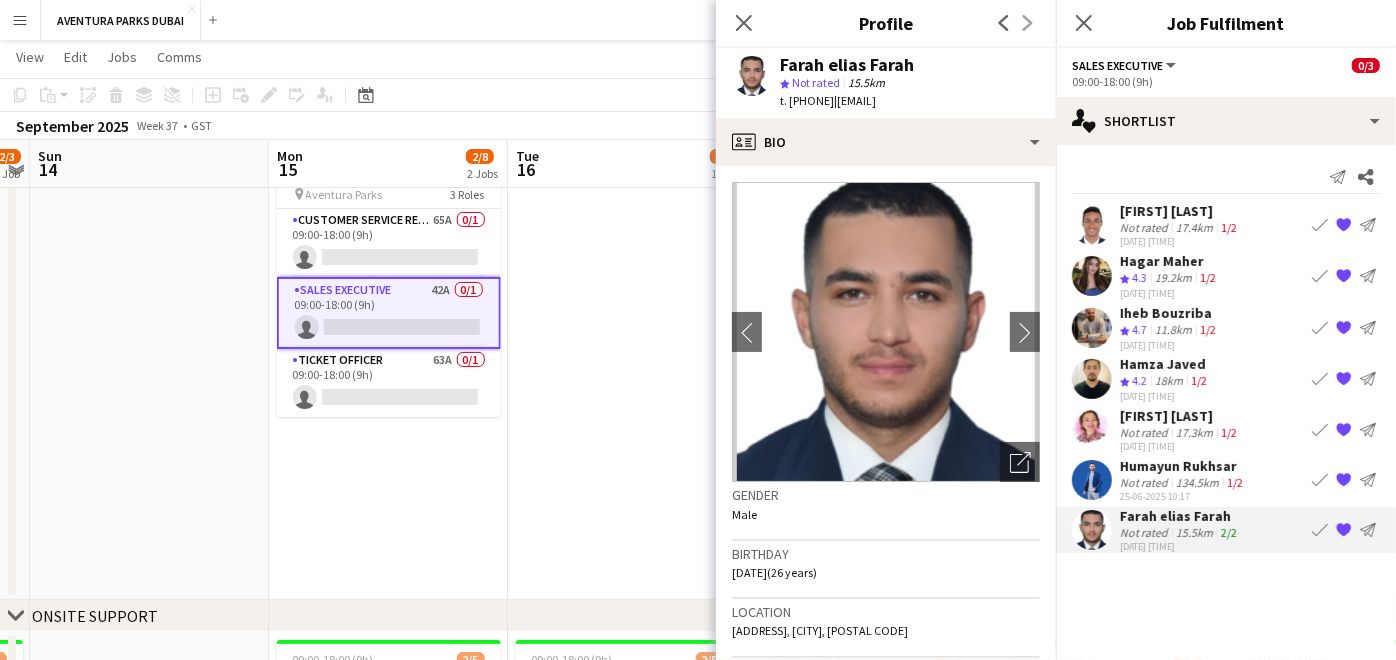 drag, startPoint x: 931, startPoint y: 67, endPoint x: 782, endPoint y: 60, distance: 149.16434 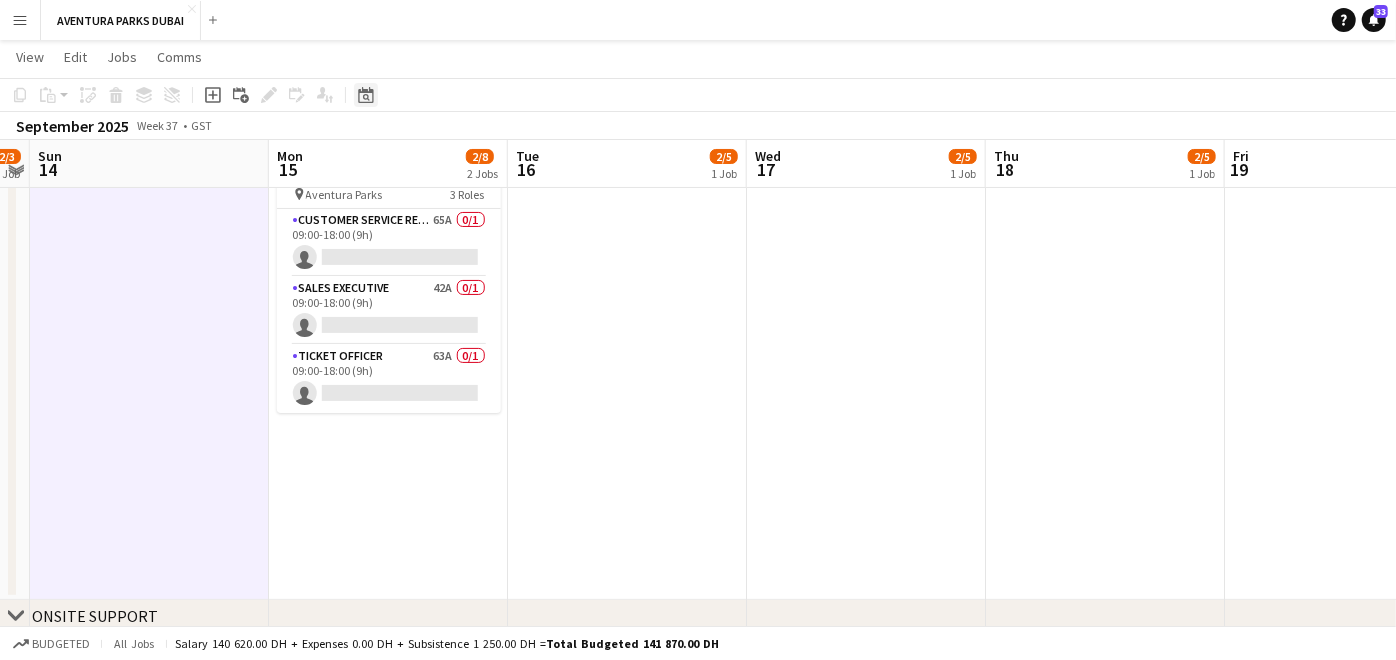 click on "Date picker" at bounding box center [366, 95] 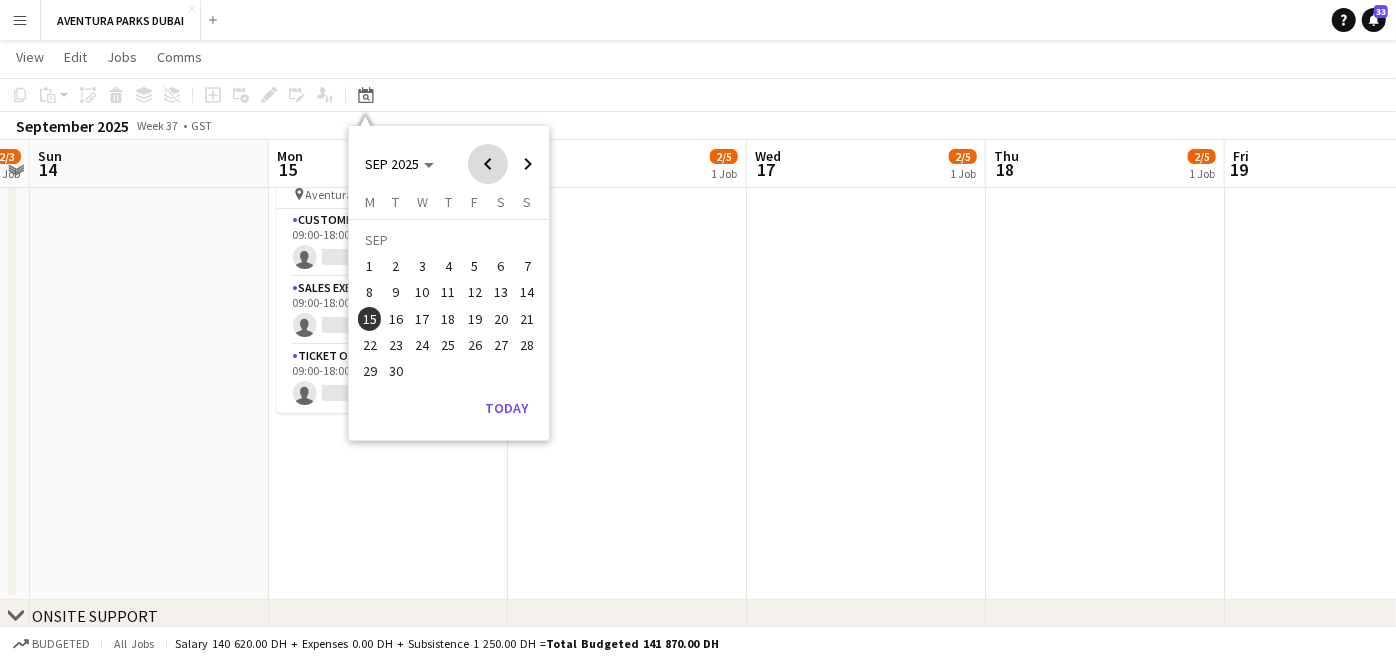 click at bounding box center (488, 164) 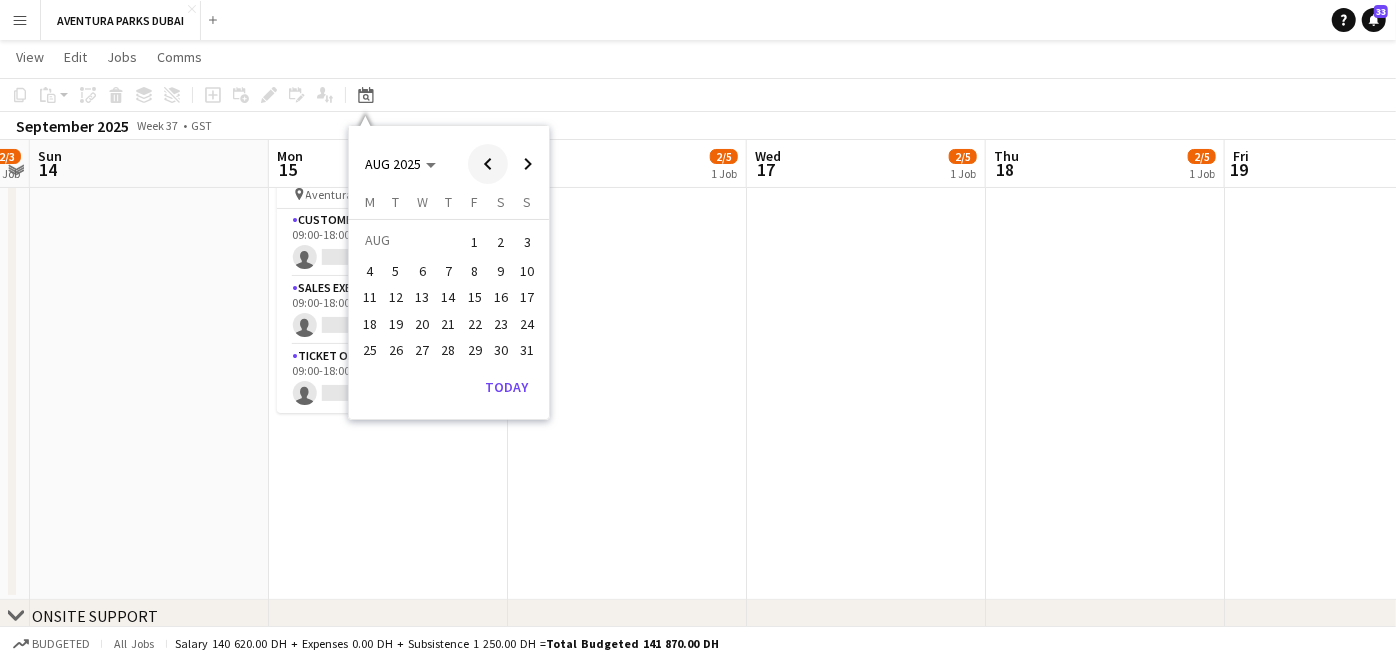 click at bounding box center (488, 164) 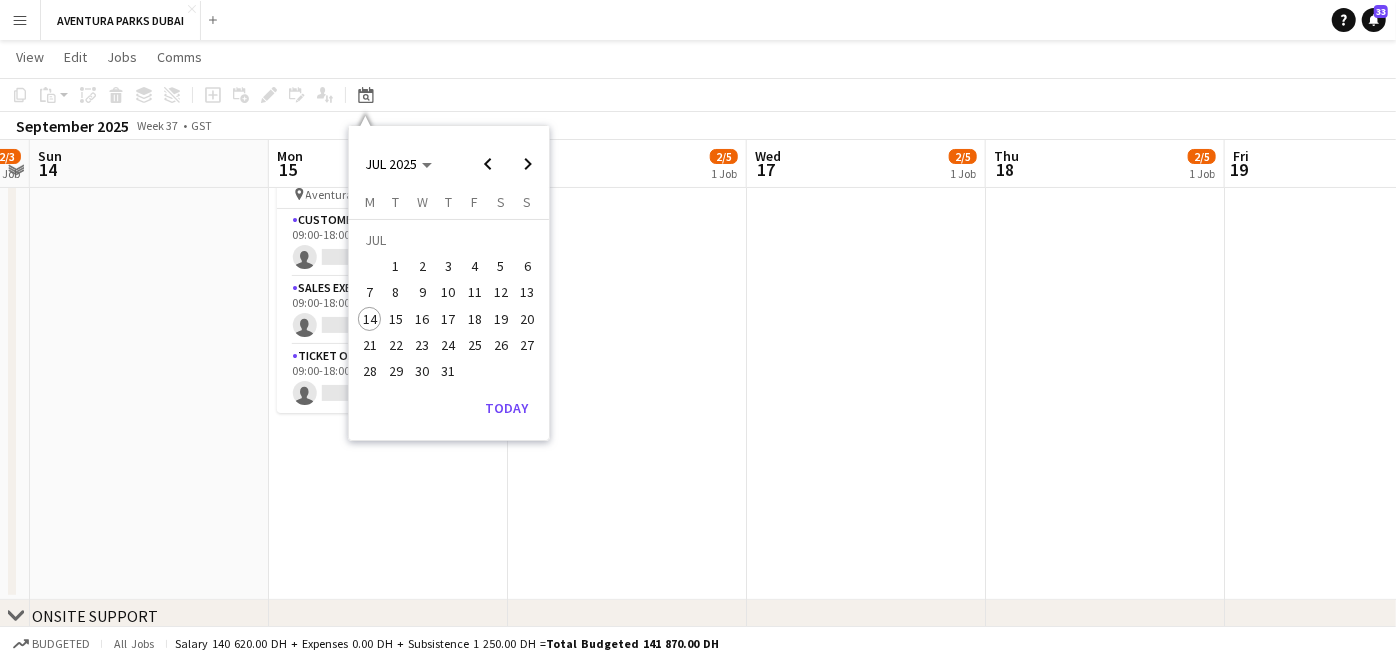 click on "Monday M Tuesday T Wednesday W Thursday T Friday F Saturday S Sunday S  JUL      1   2   3   4   5   6   7   8   9   10   11   12   13   14   15   16   17   18   19   20   21   22   23   24   25   26   27   28   29   30   31
Comparison range
Comparison range" at bounding box center (449, 293) 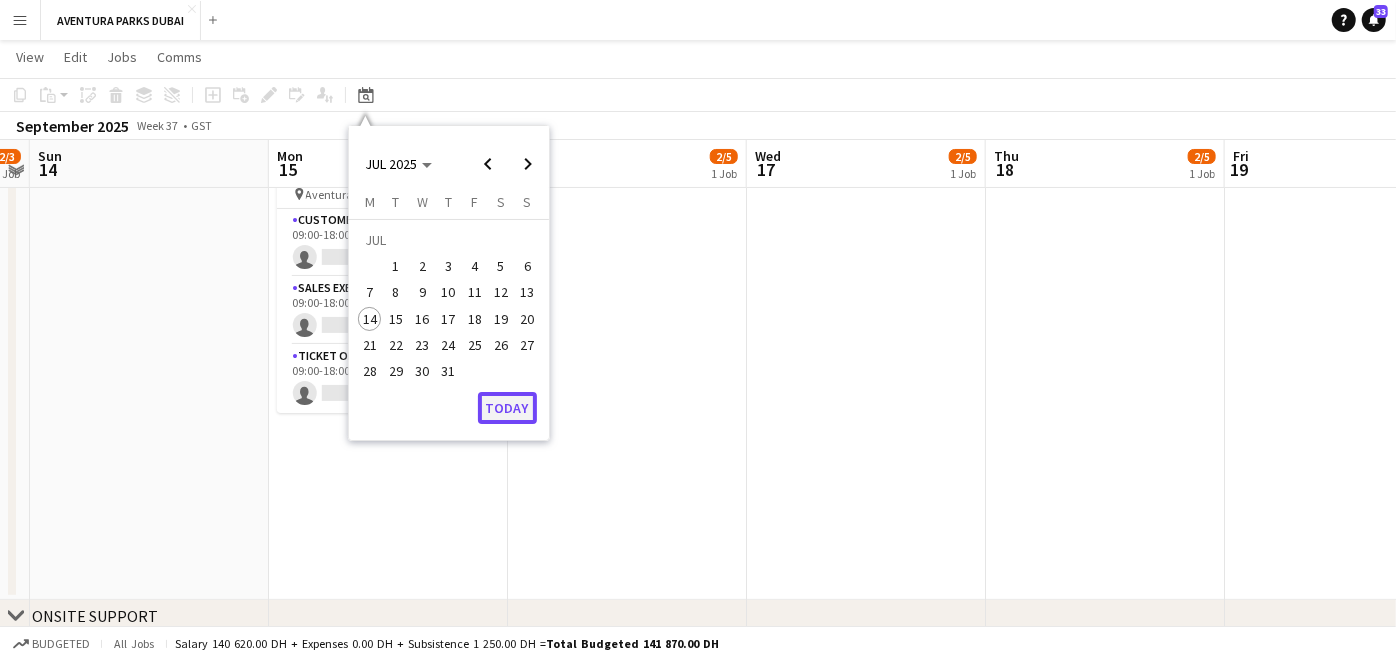 click on "Today" at bounding box center [507, 408] 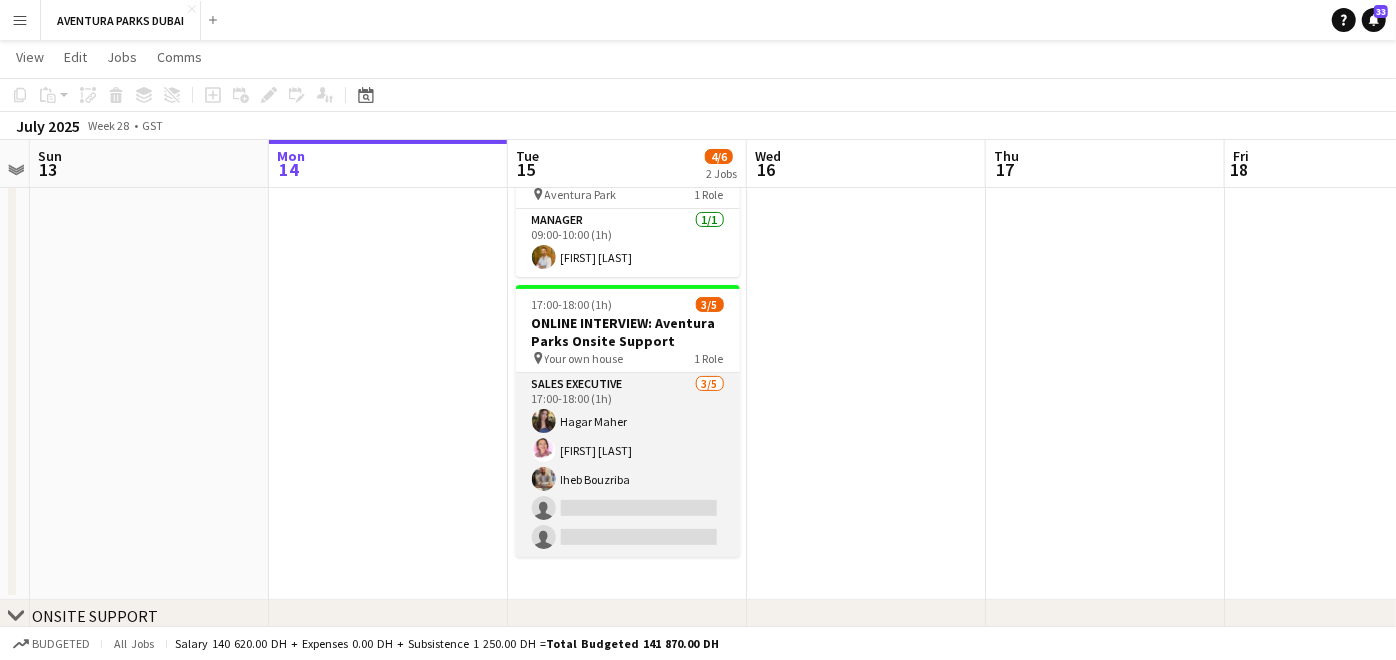 click on "Sales Executive   3/5   17:00-18:00 (1h)
Hagar Maher Yanin Gomez Iheb Bouzriba
single-neutral-actions
single-neutral-actions" at bounding box center (628, 465) 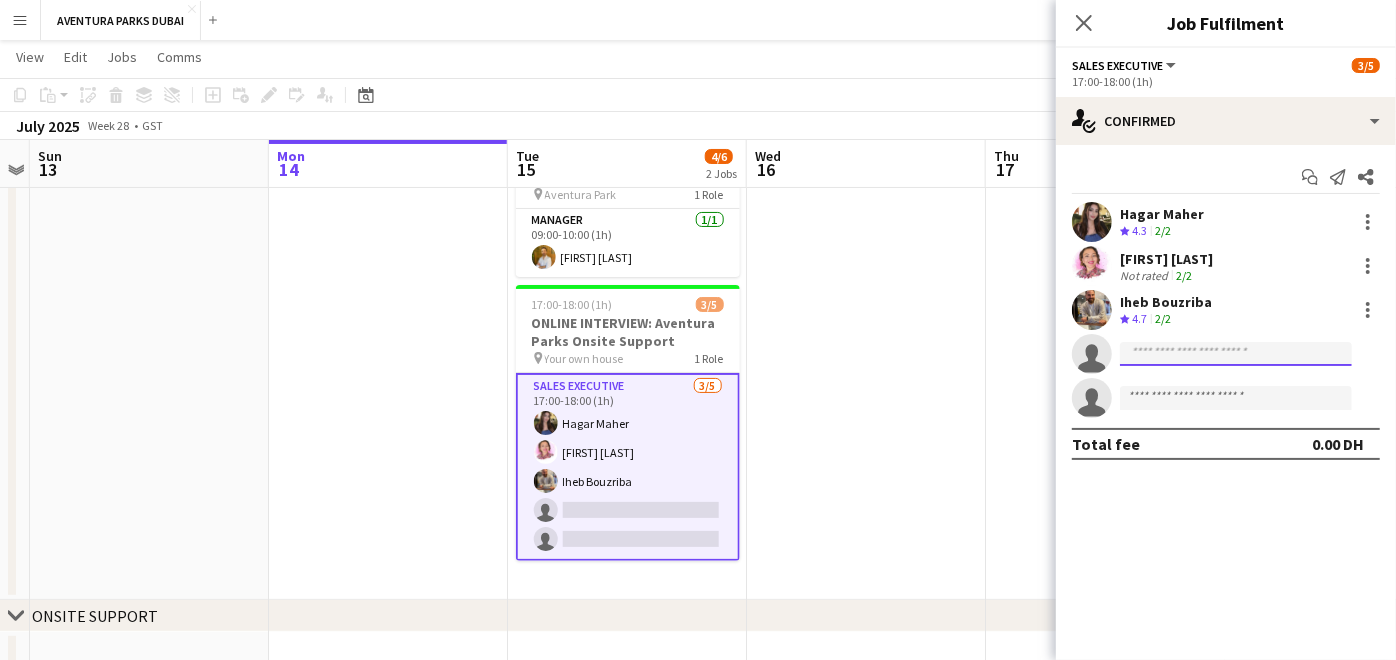 click 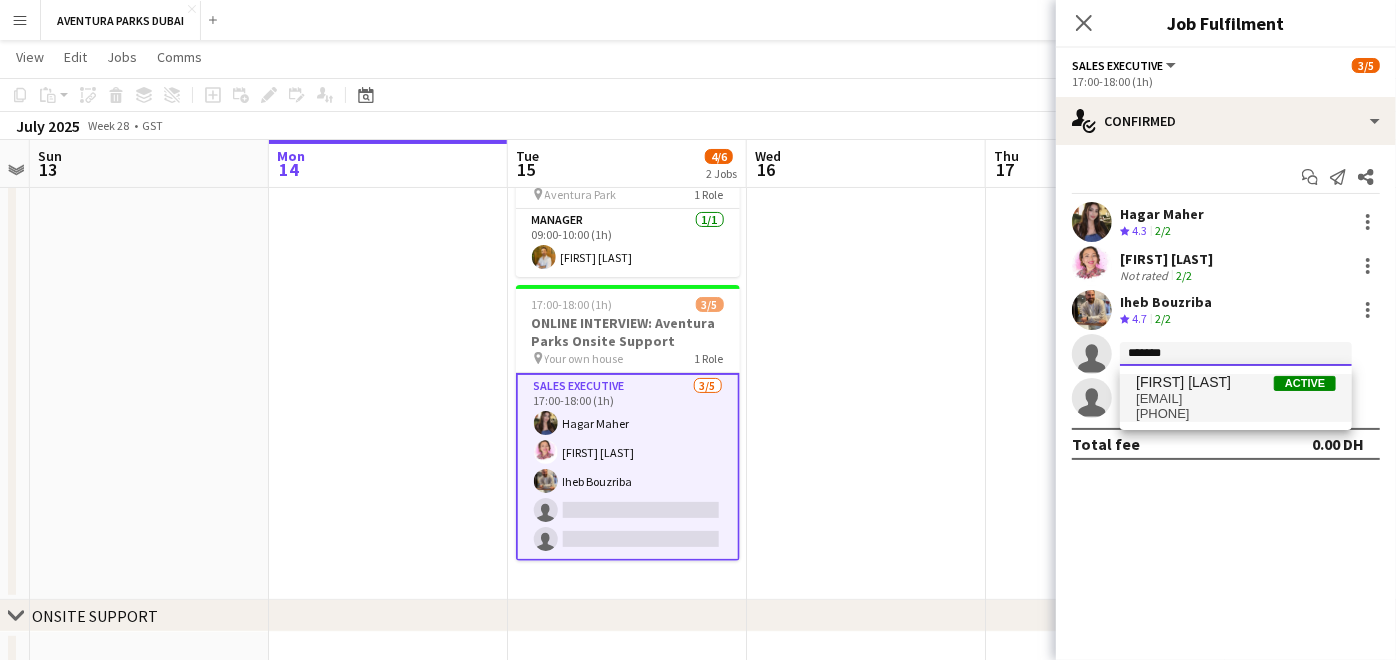 type on "*******" 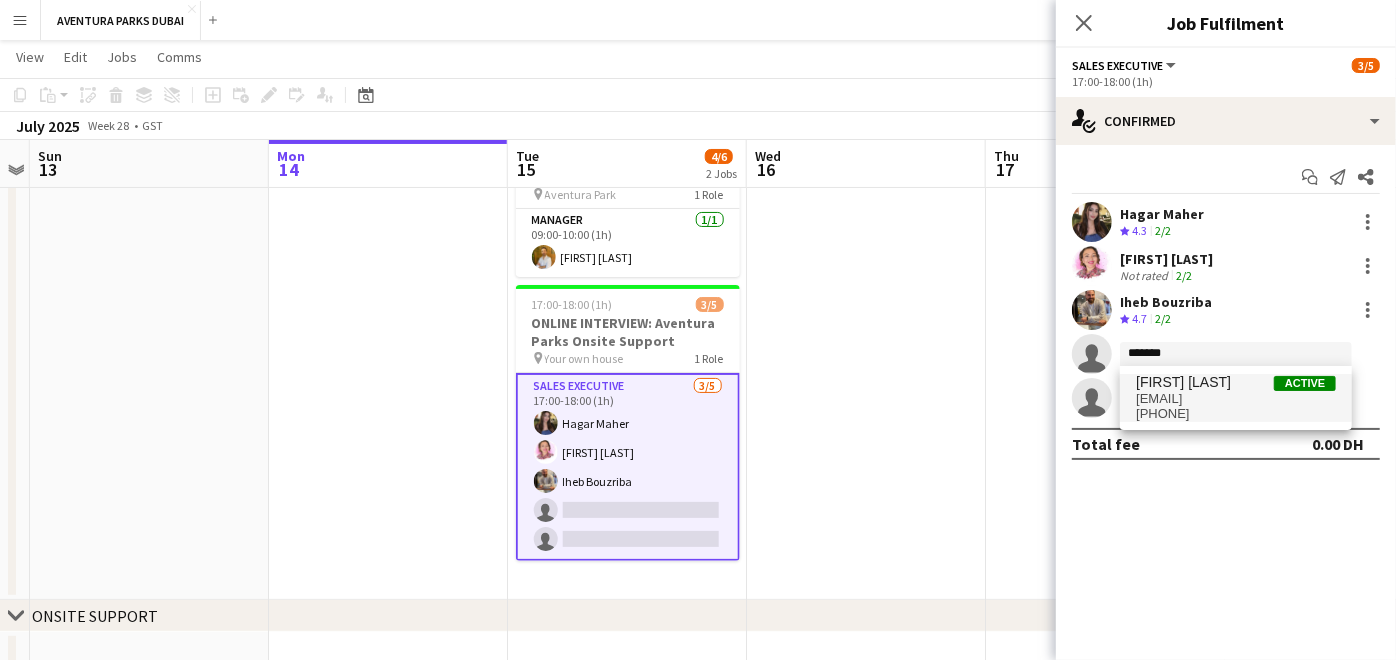 click on "ayo2cute@yahoo.com" at bounding box center (1236, 399) 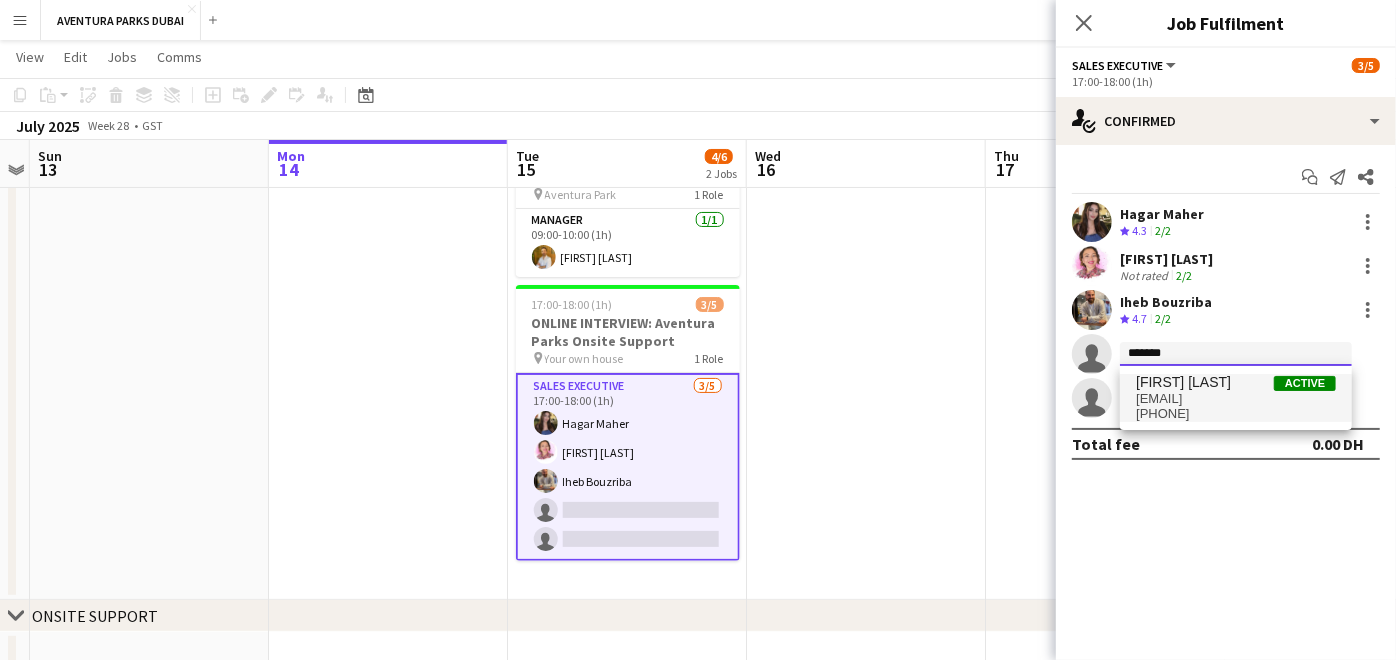 type 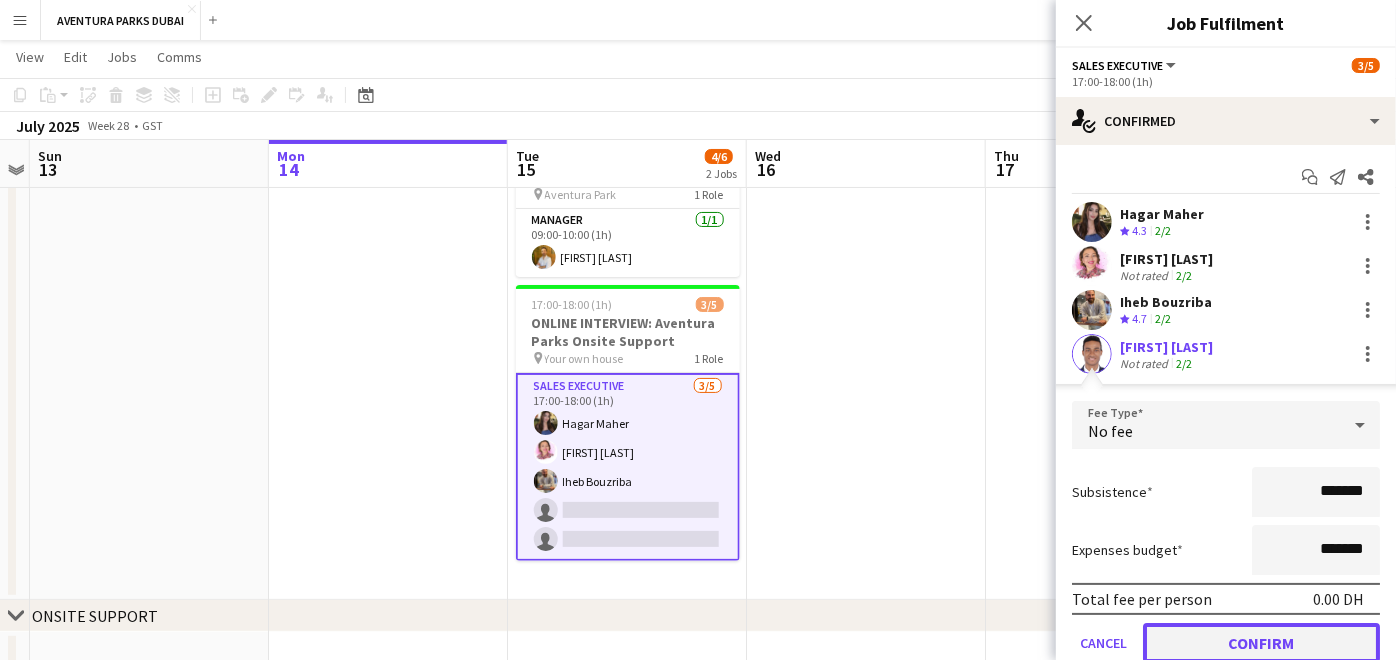 click on "Confirm" at bounding box center [1261, 643] 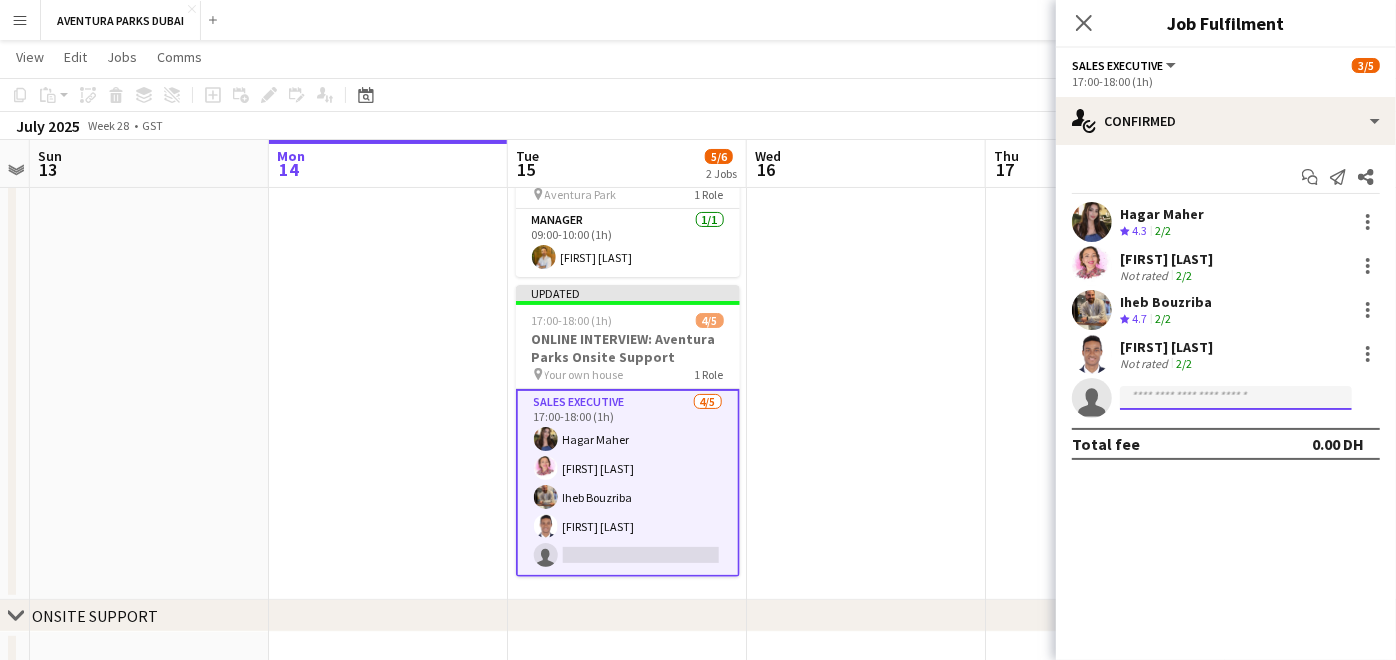 click 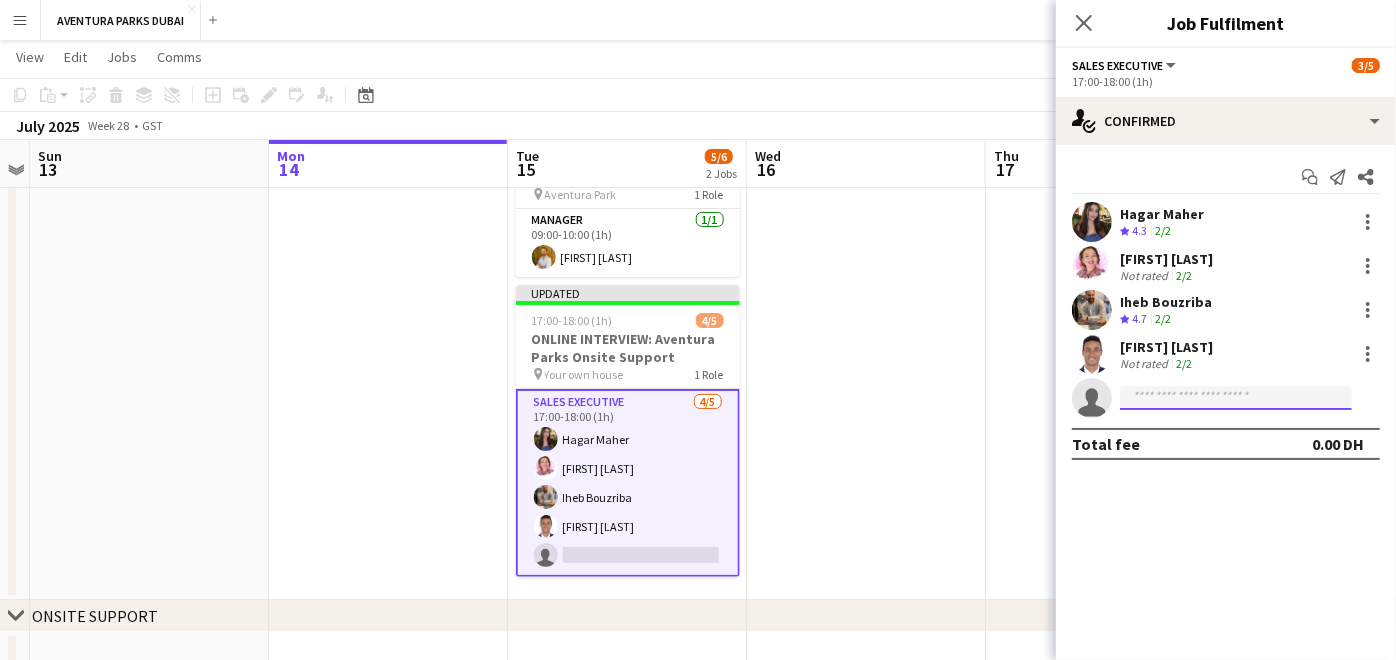 paste on "**********" 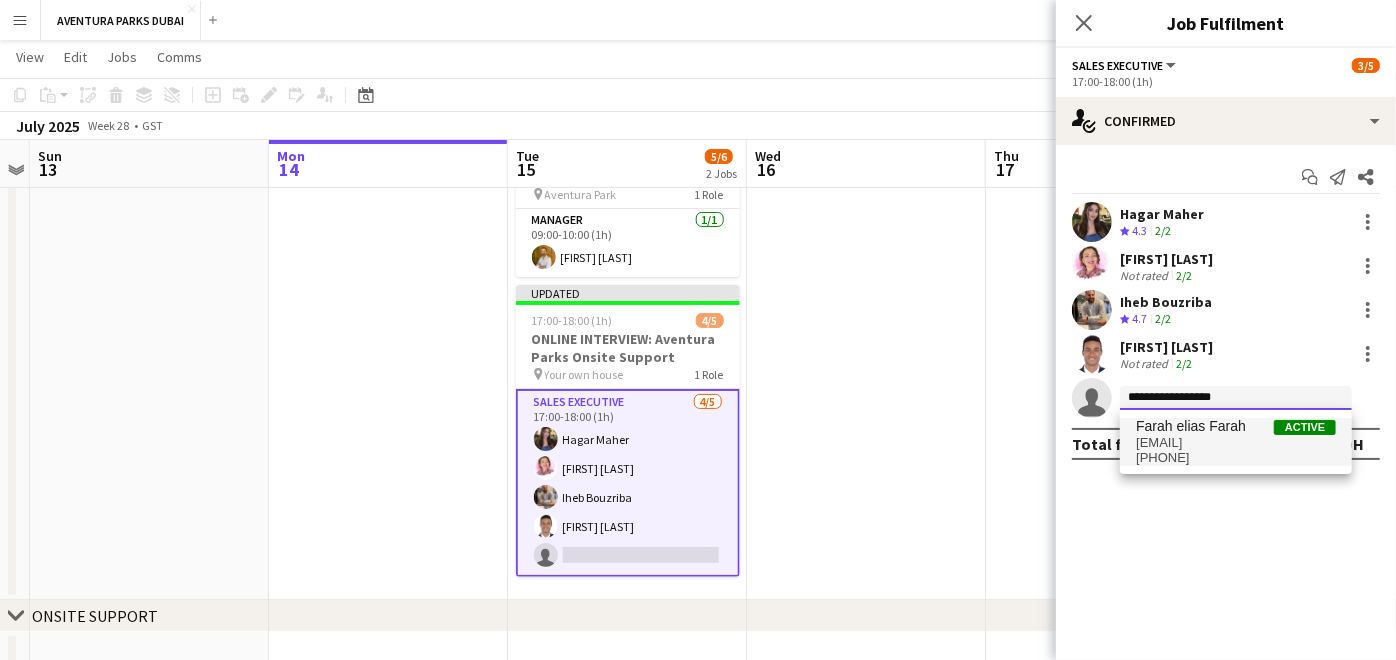 type on "**********" 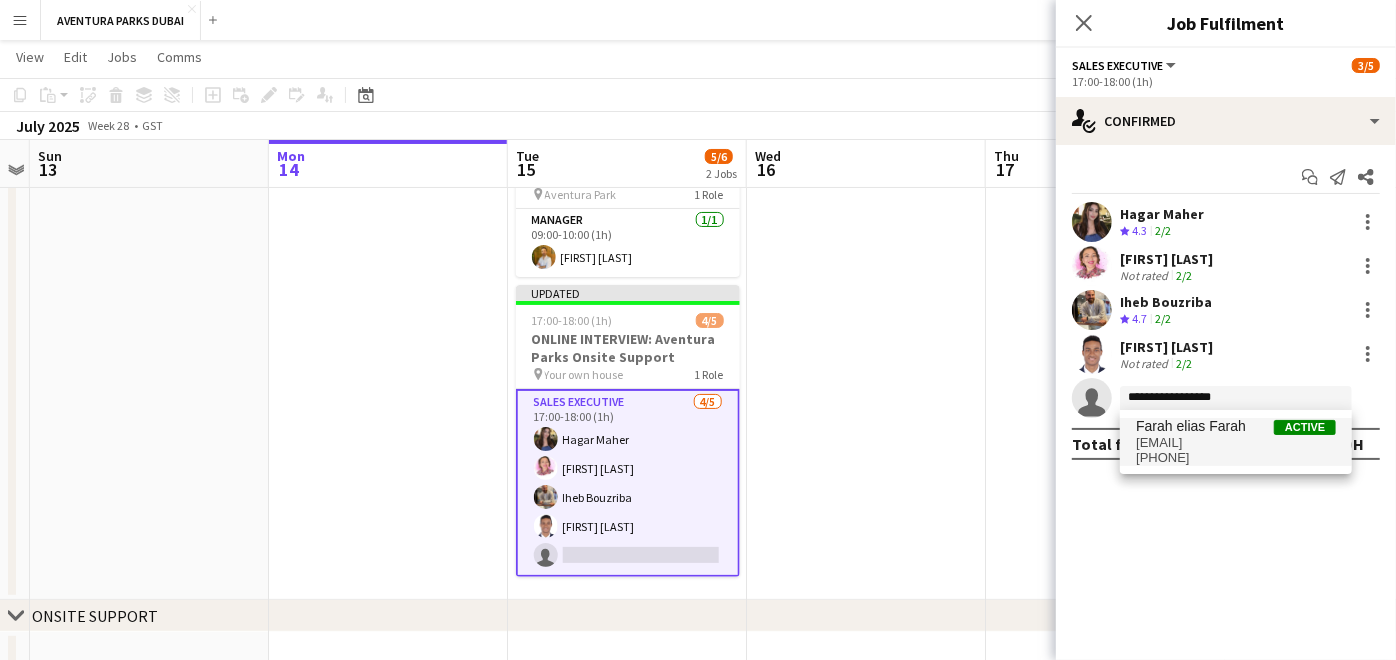 click on "farahelias375@gmail.com" at bounding box center (1236, 443) 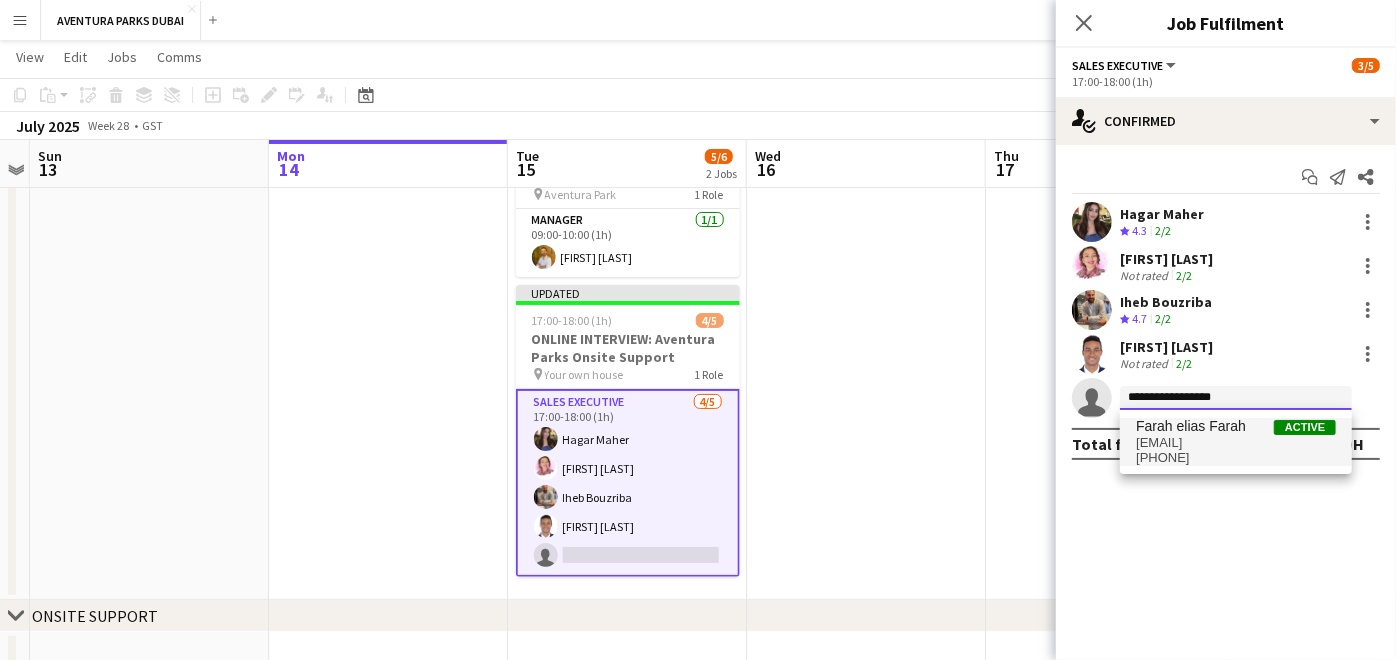type 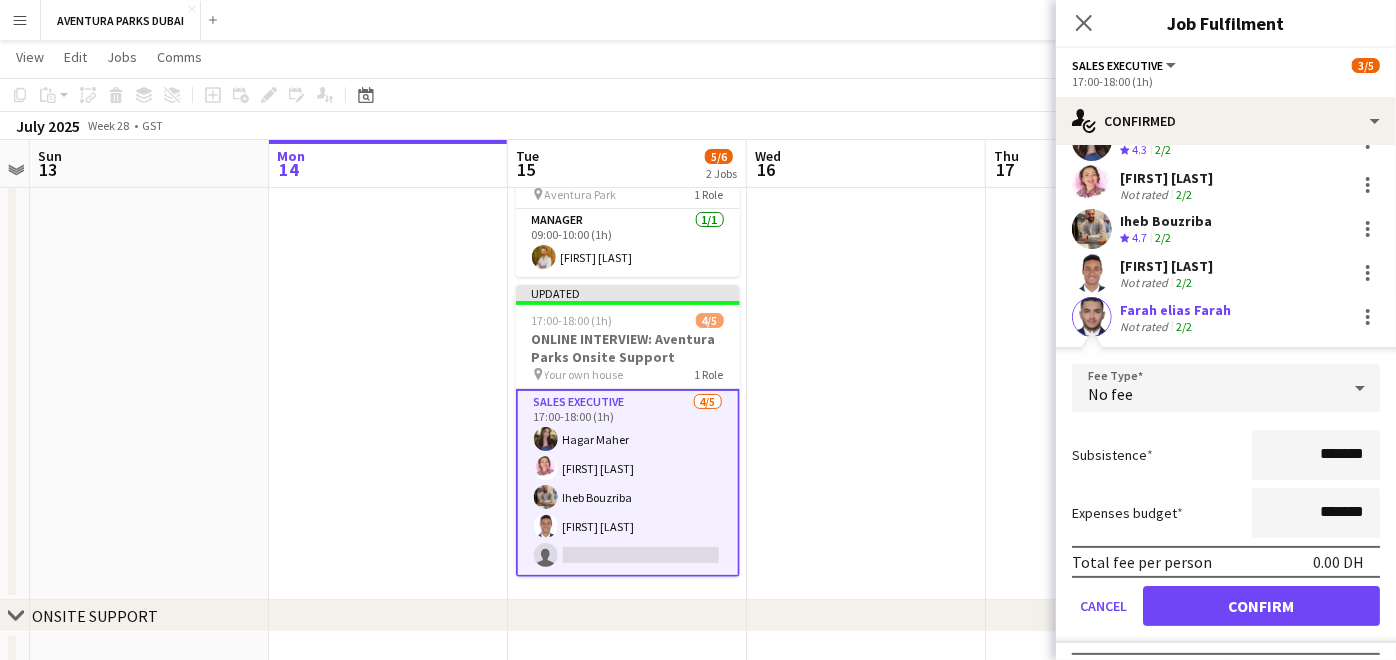 scroll, scrollTop: 111, scrollLeft: 0, axis: vertical 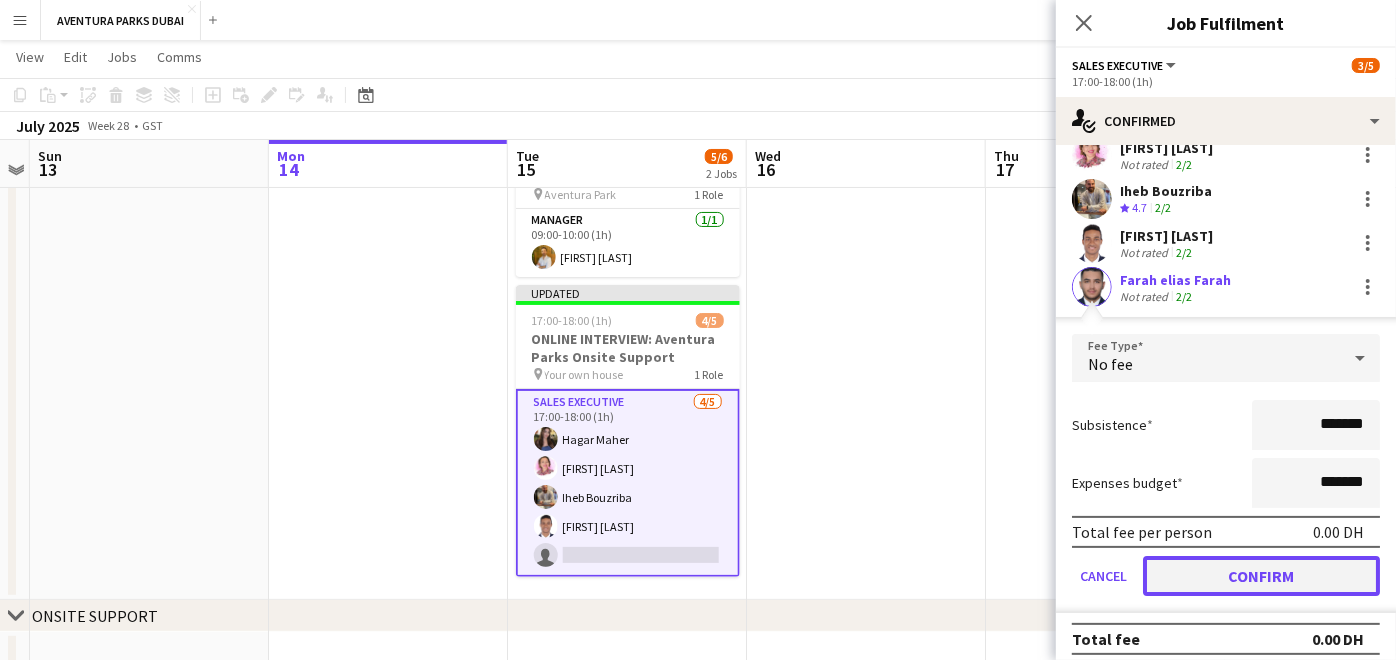 click on "Confirm" at bounding box center (1261, 576) 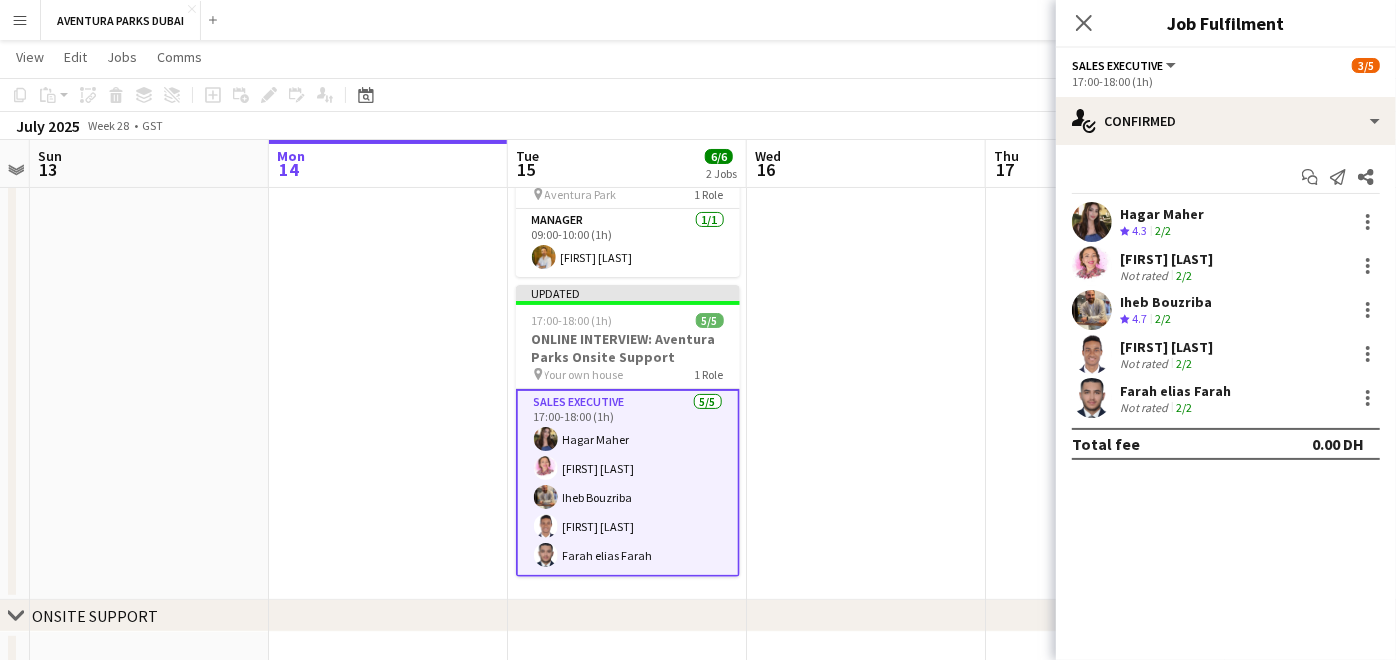 scroll, scrollTop: 0, scrollLeft: 0, axis: both 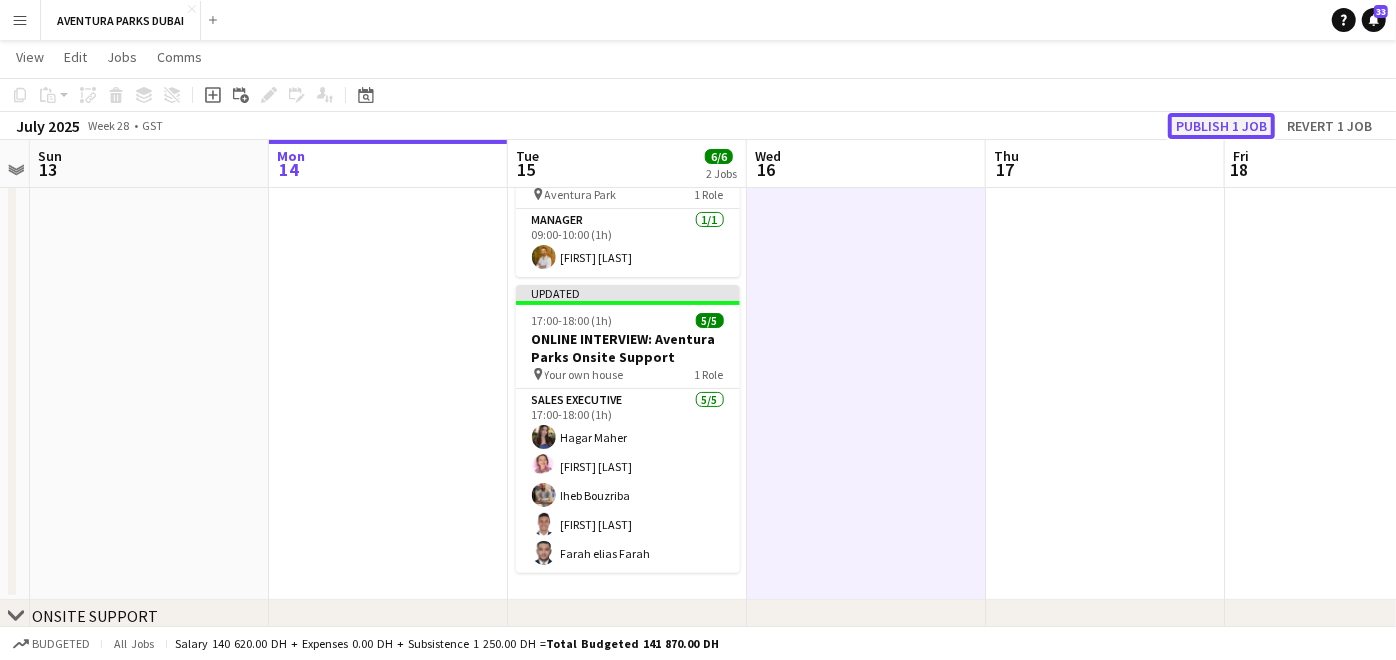 click on "Publish 1 job" 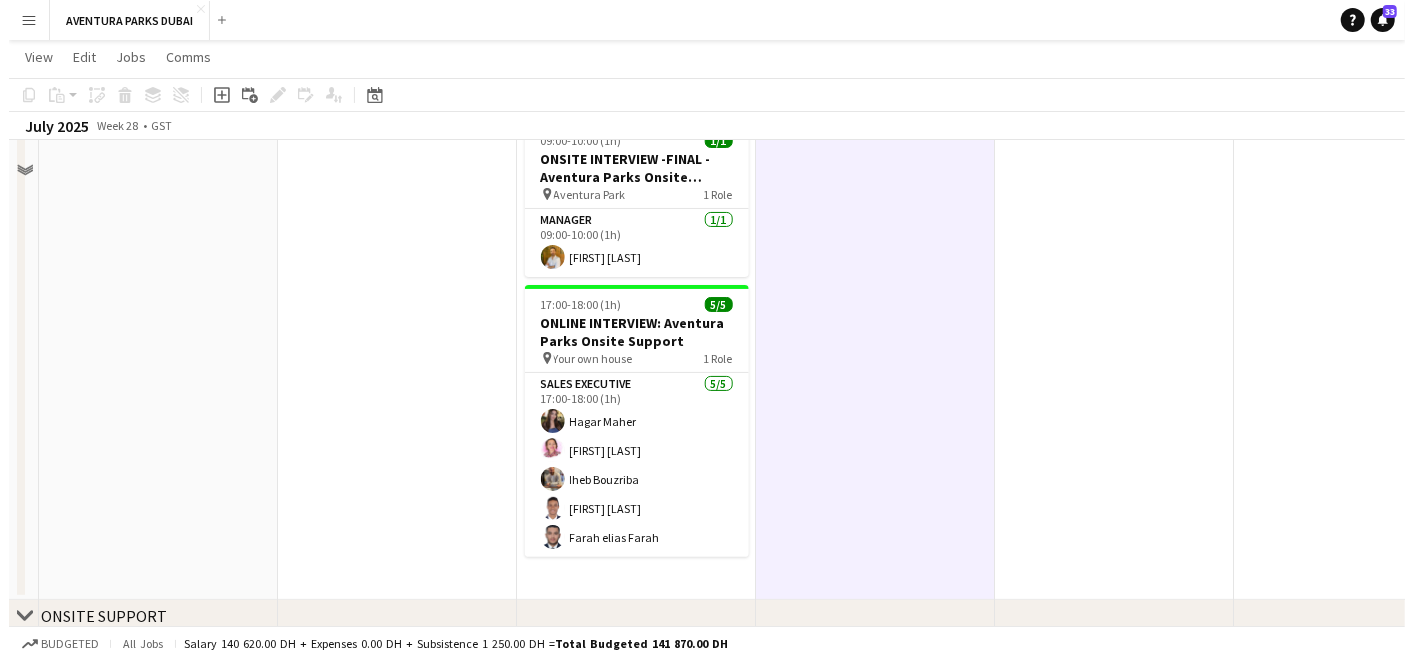scroll, scrollTop: 0, scrollLeft: 0, axis: both 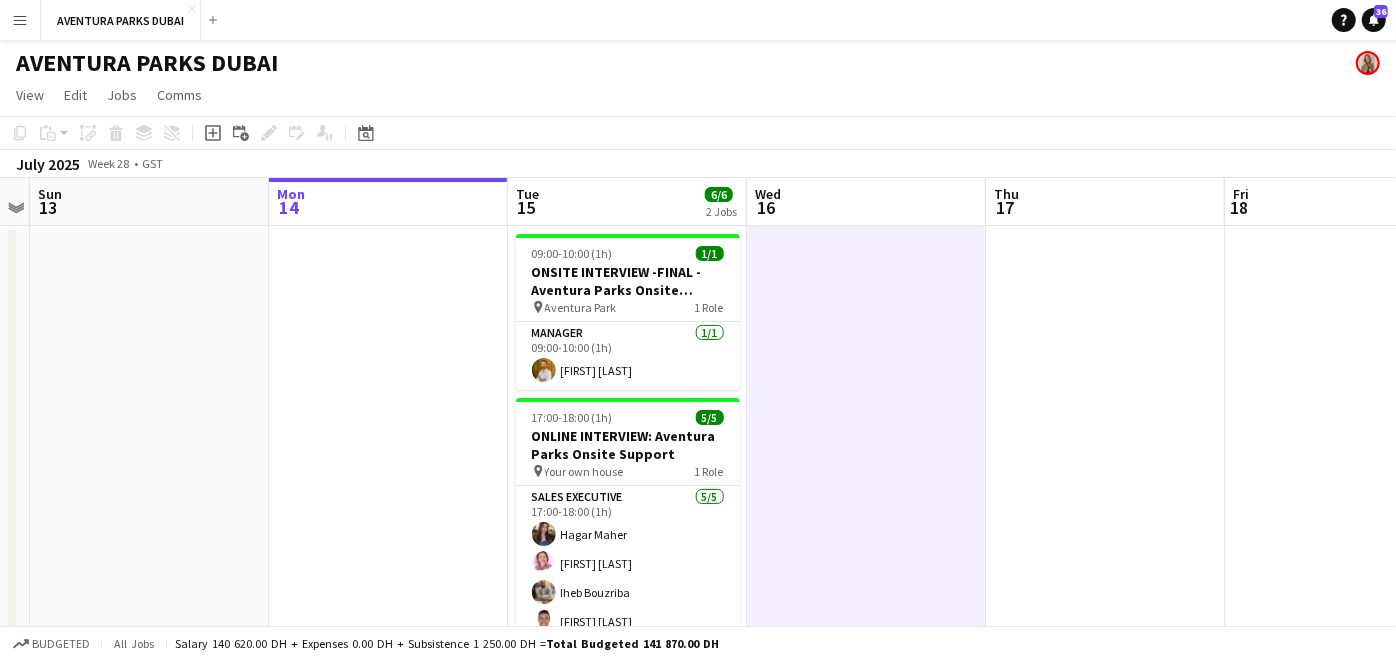 click on "Menu" at bounding box center (20, 20) 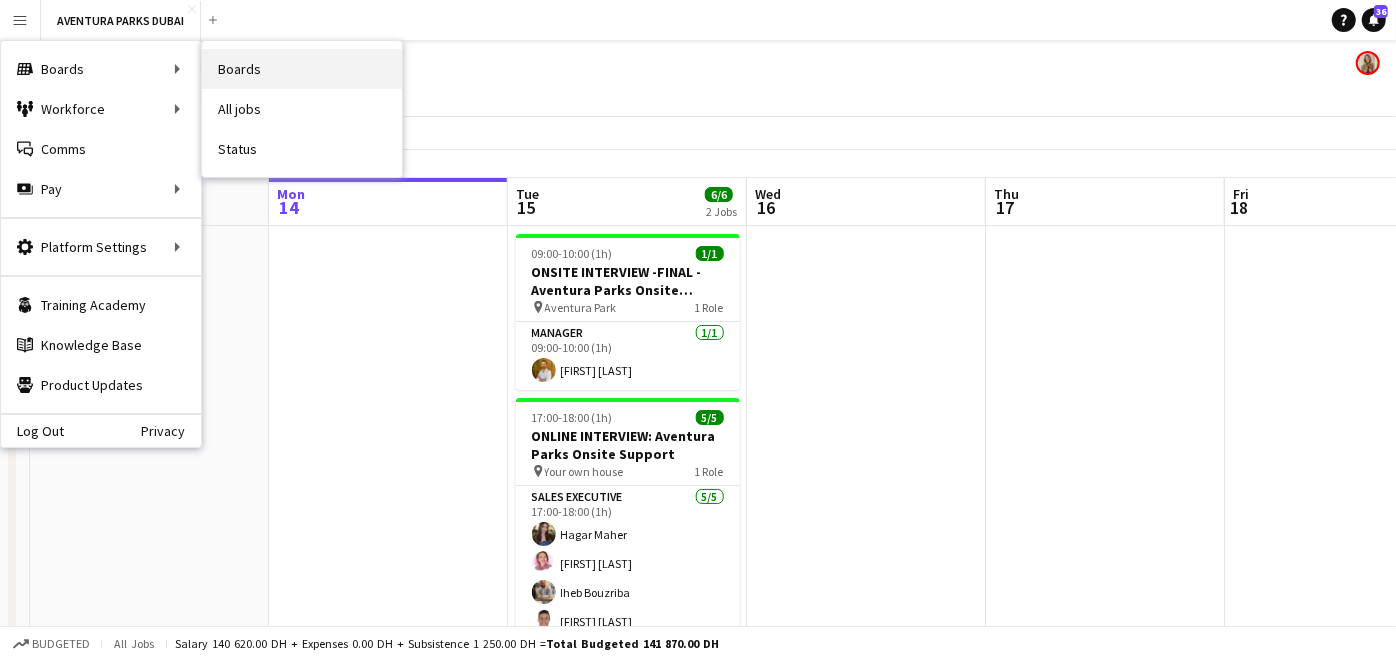 click on "Boards" at bounding box center (302, 69) 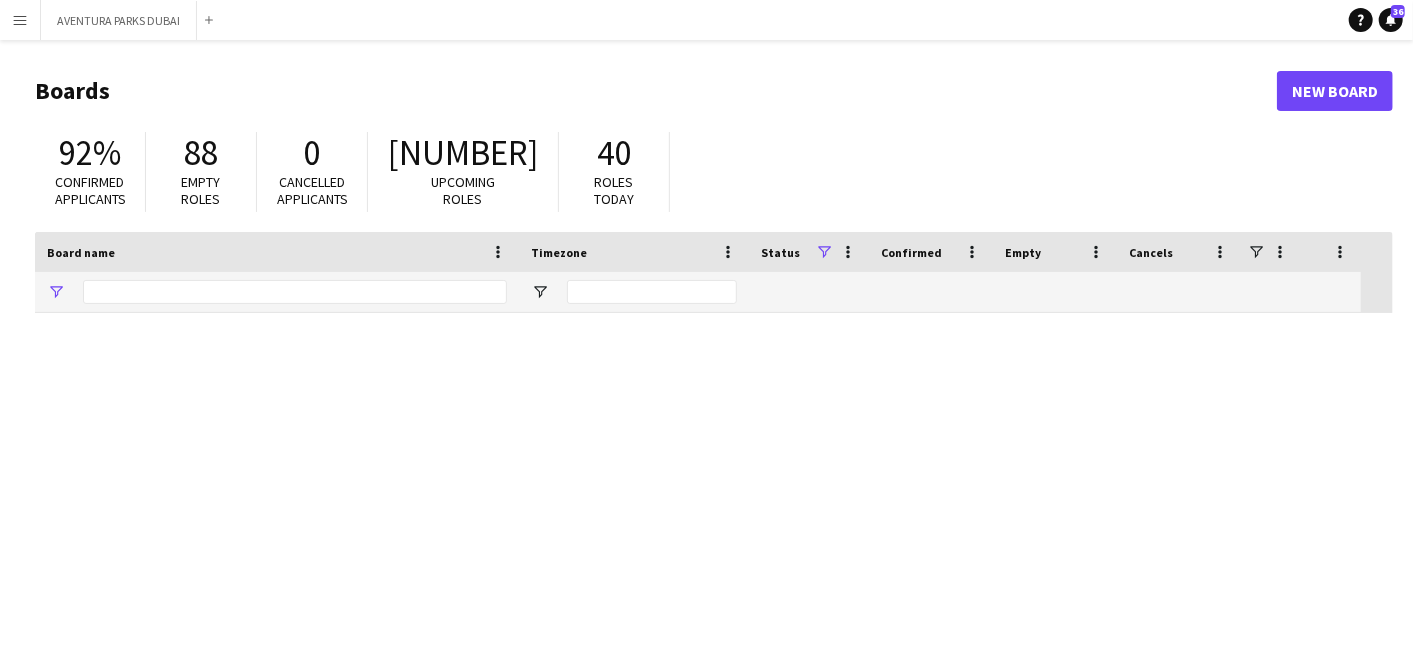 type on "*****" 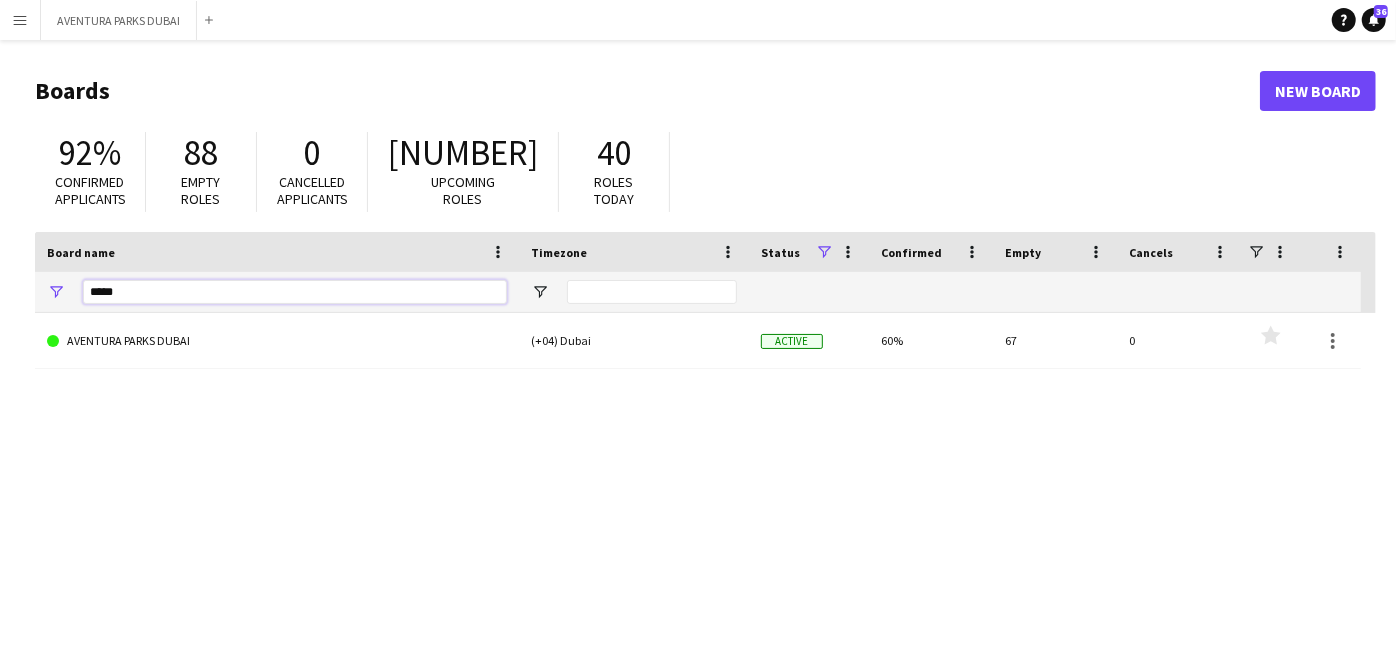 drag, startPoint x: 200, startPoint y: 284, endPoint x: 18, endPoint y: 293, distance: 182.2224 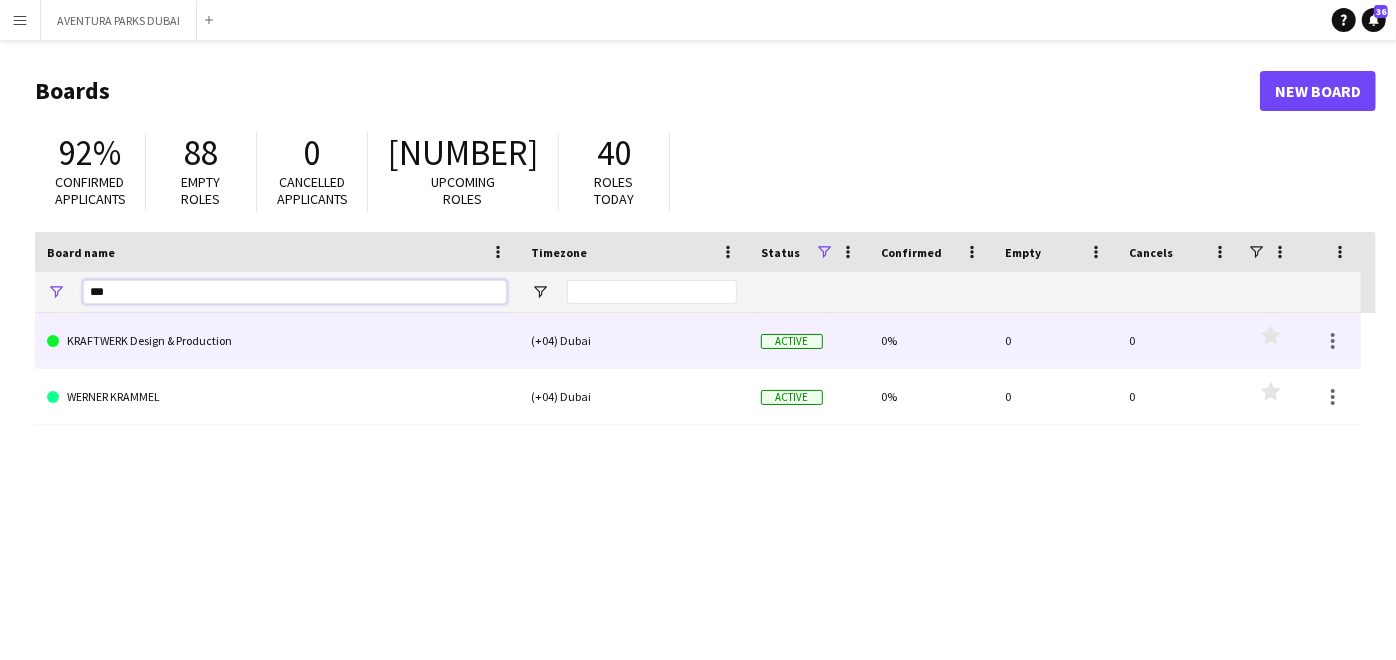 type on "***" 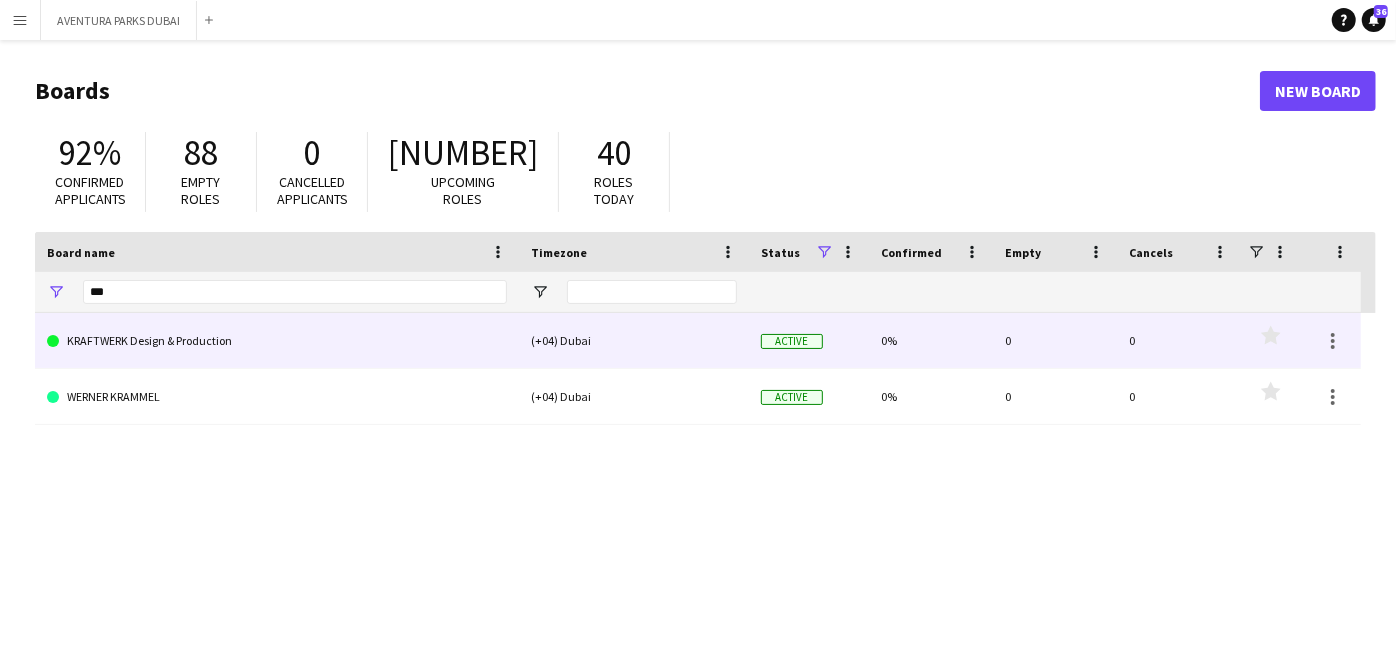click on "KRAFTWERK Design & Production" 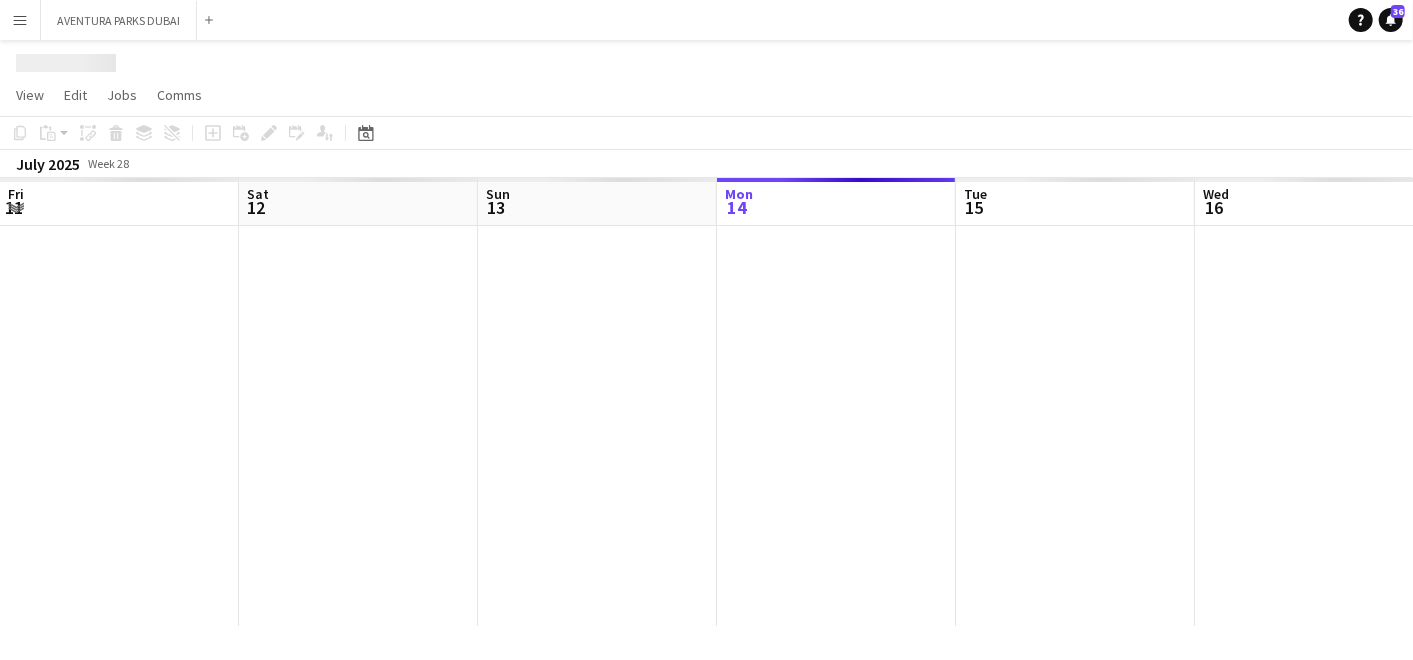 scroll, scrollTop: 0, scrollLeft: 477, axis: horizontal 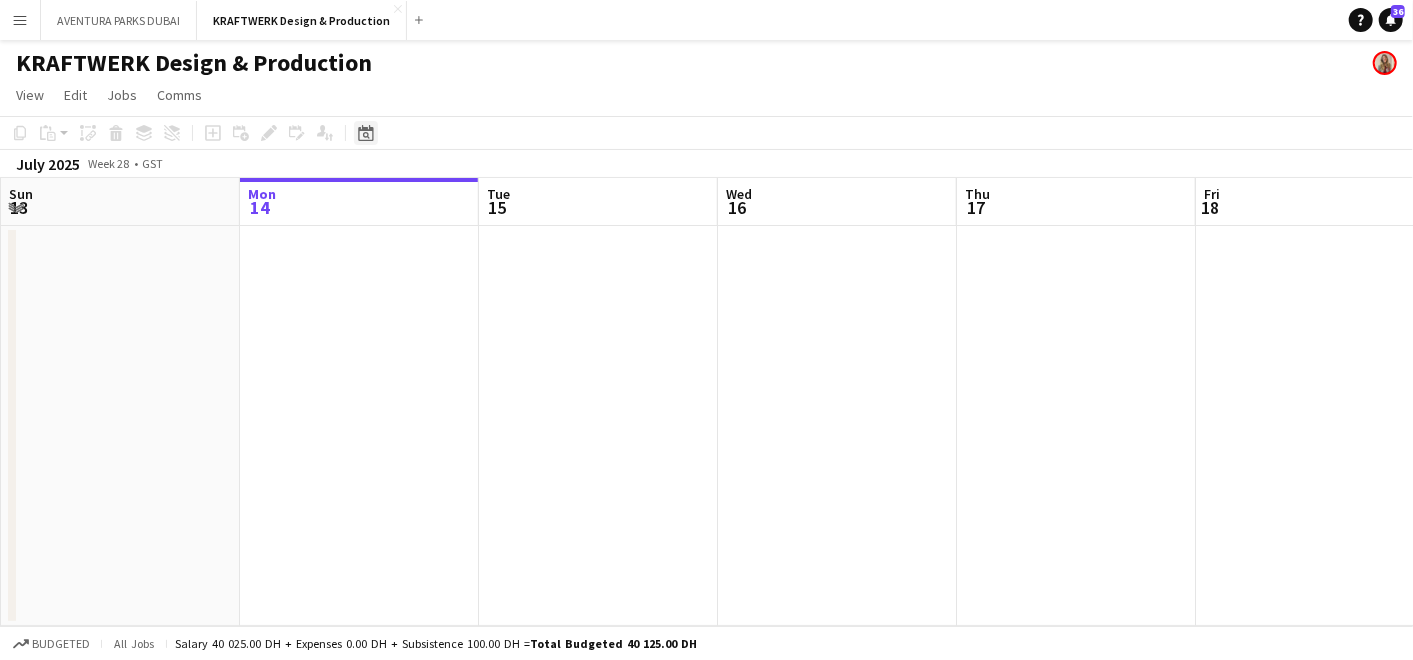 click on "Date picker" 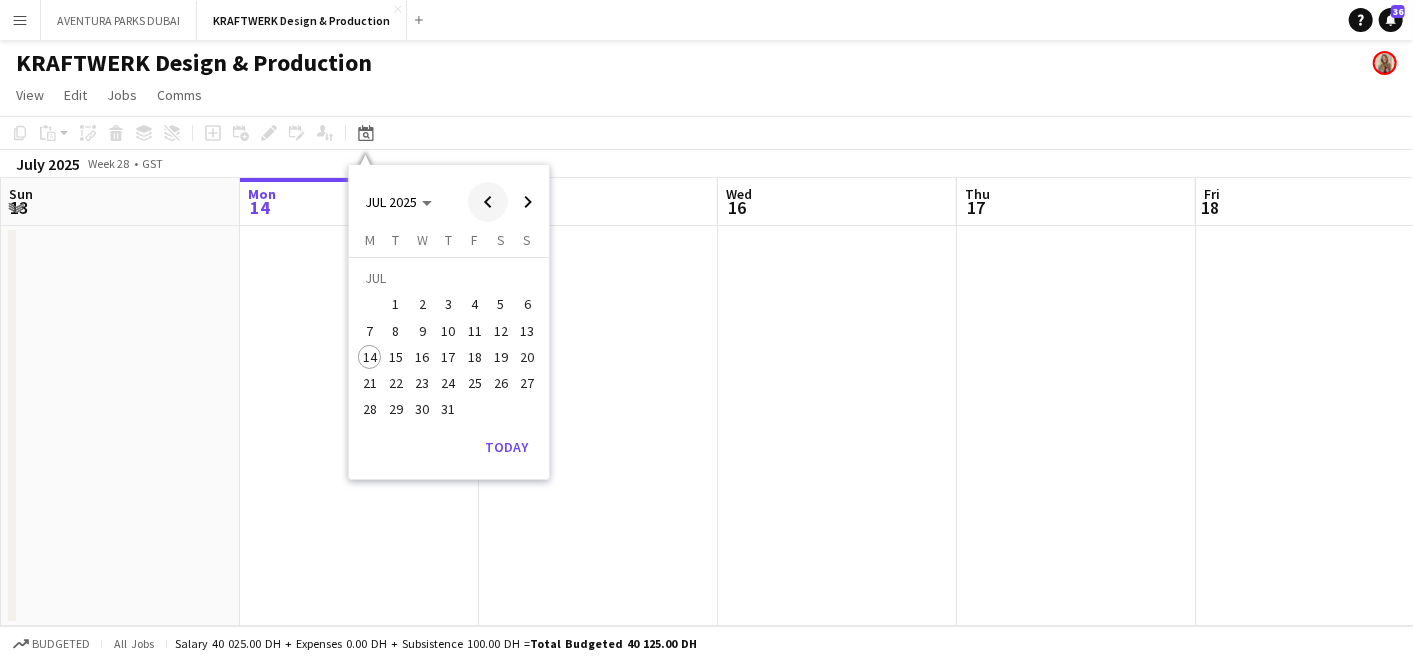 click at bounding box center [488, 202] 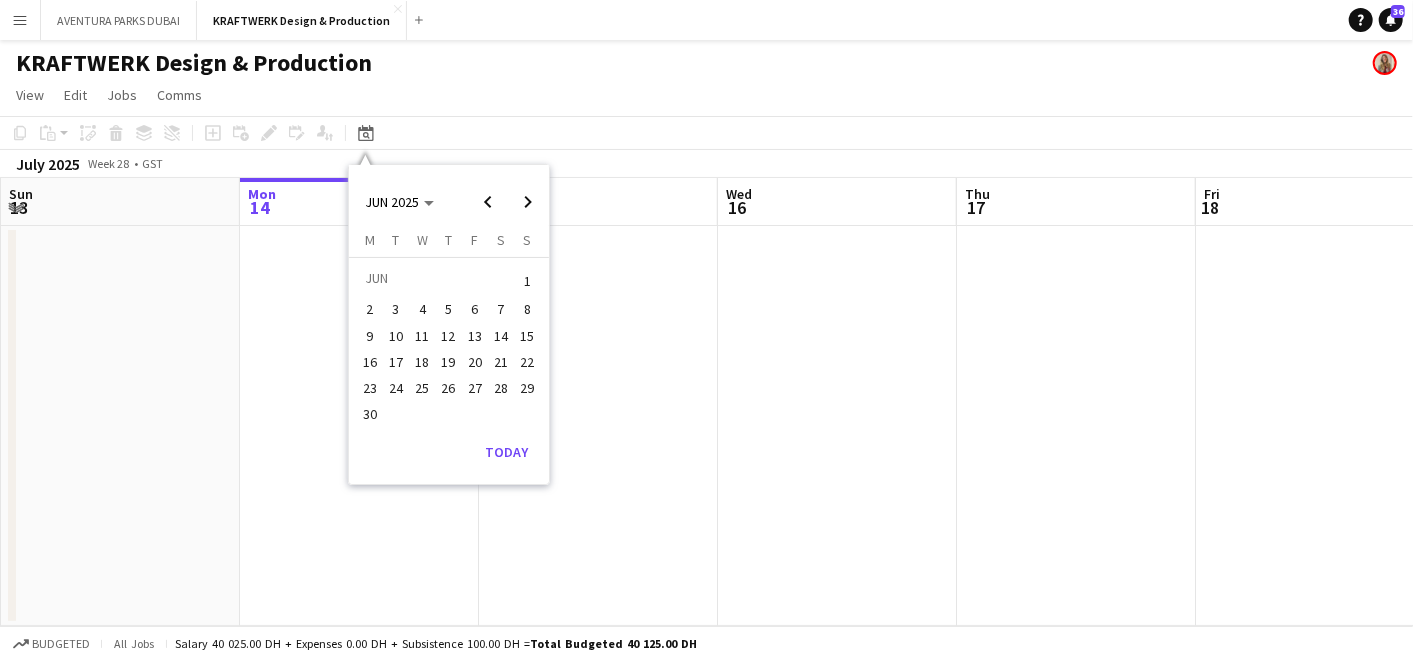 click on "3" at bounding box center [396, 310] 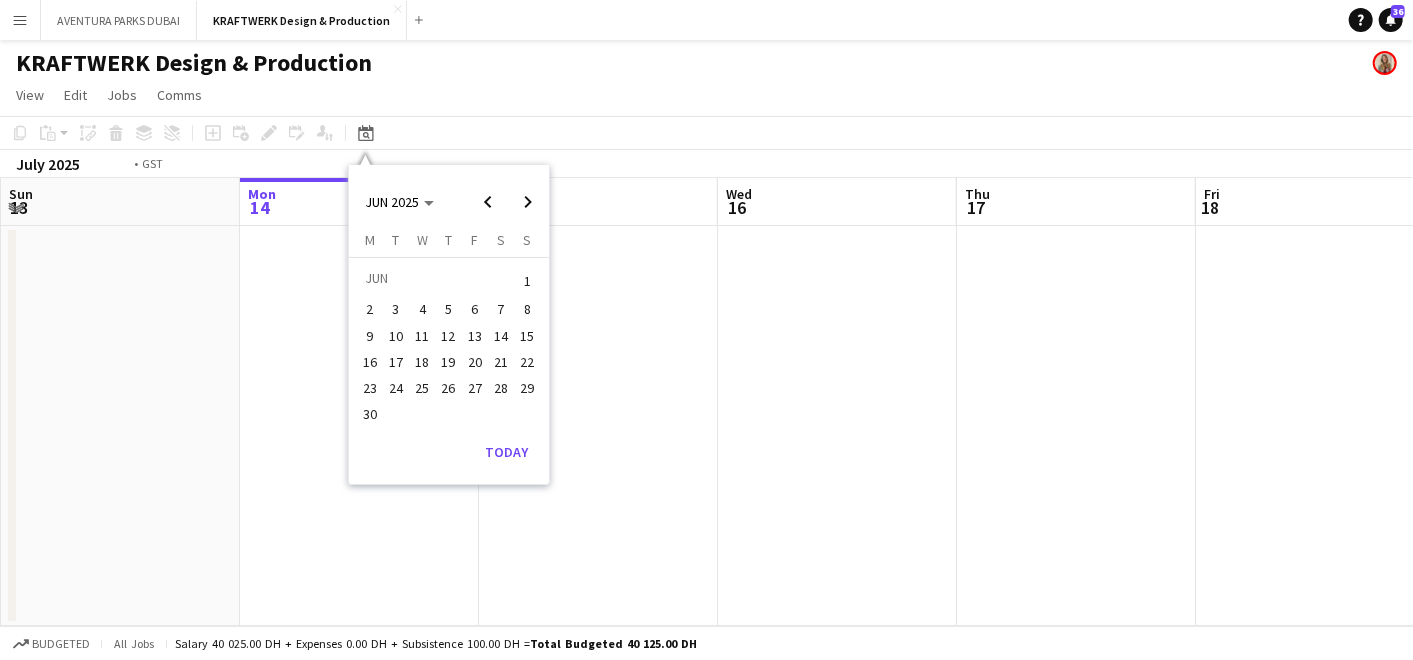 scroll, scrollTop: 0, scrollLeft: 687, axis: horizontal 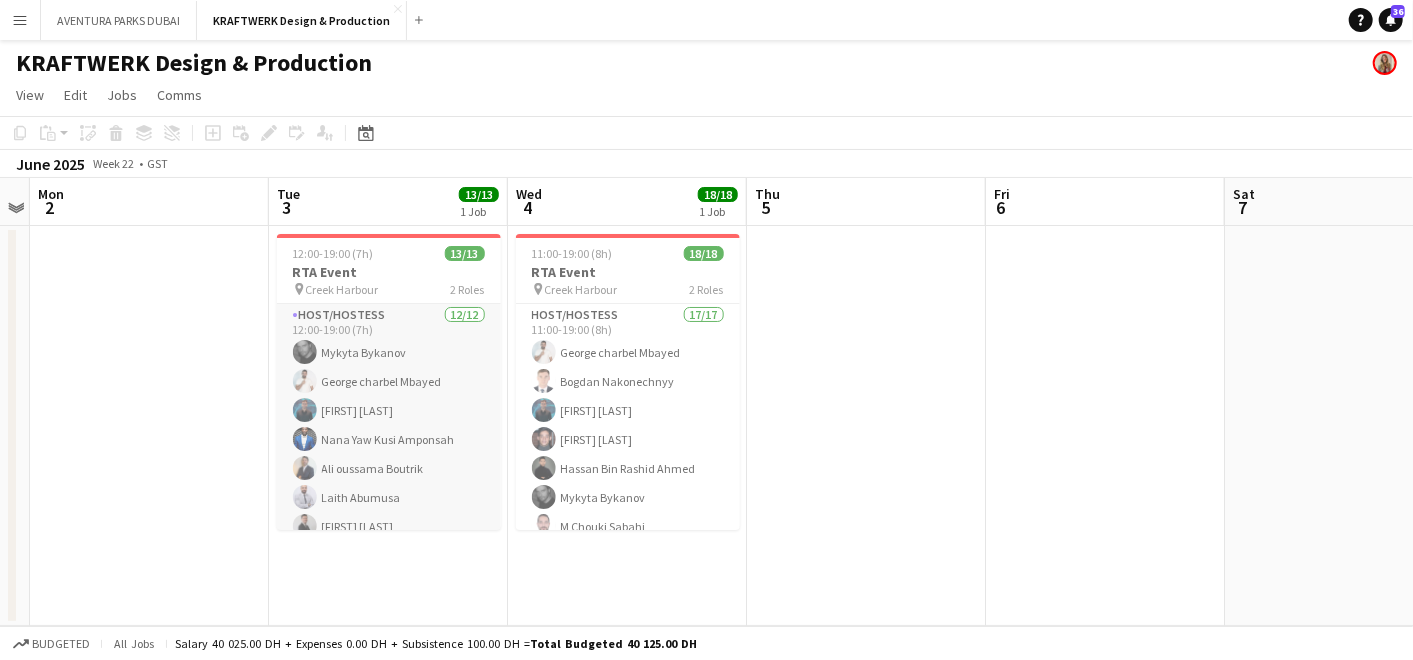 click on "Host/Hostess   12/12   12:00-19:00 (7h)
Mykyta Bykanov George charbel Mbayed Caio Neves Nana Yaw Kusi Amponsah Ali oussama Boutrik Laith Abumusa Guilherme Weber M Chouki Sabahi Amine Chaoui Bogdan Nakonechnyy Jarryn Van Dyk Hassan Bin Rashid Ahmed" at bounding box center (389, 497) 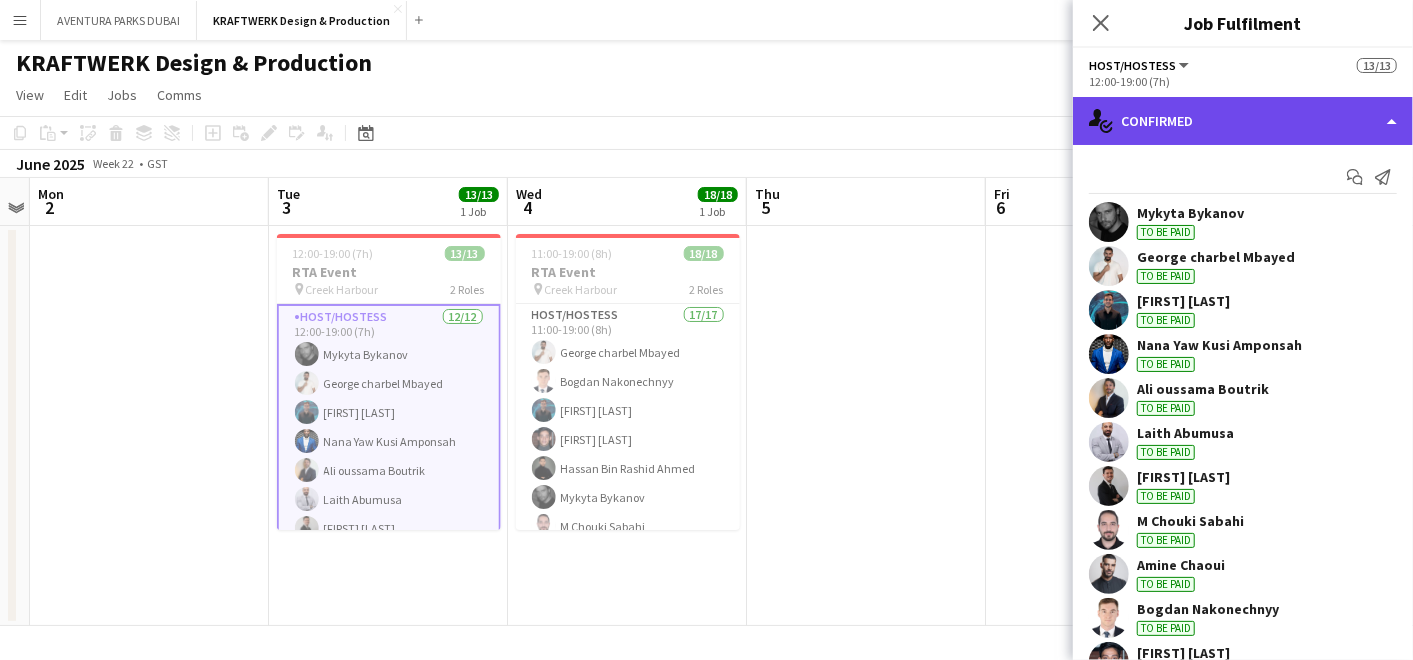 click on "single-neutral-actions-check-2
Confirmed" 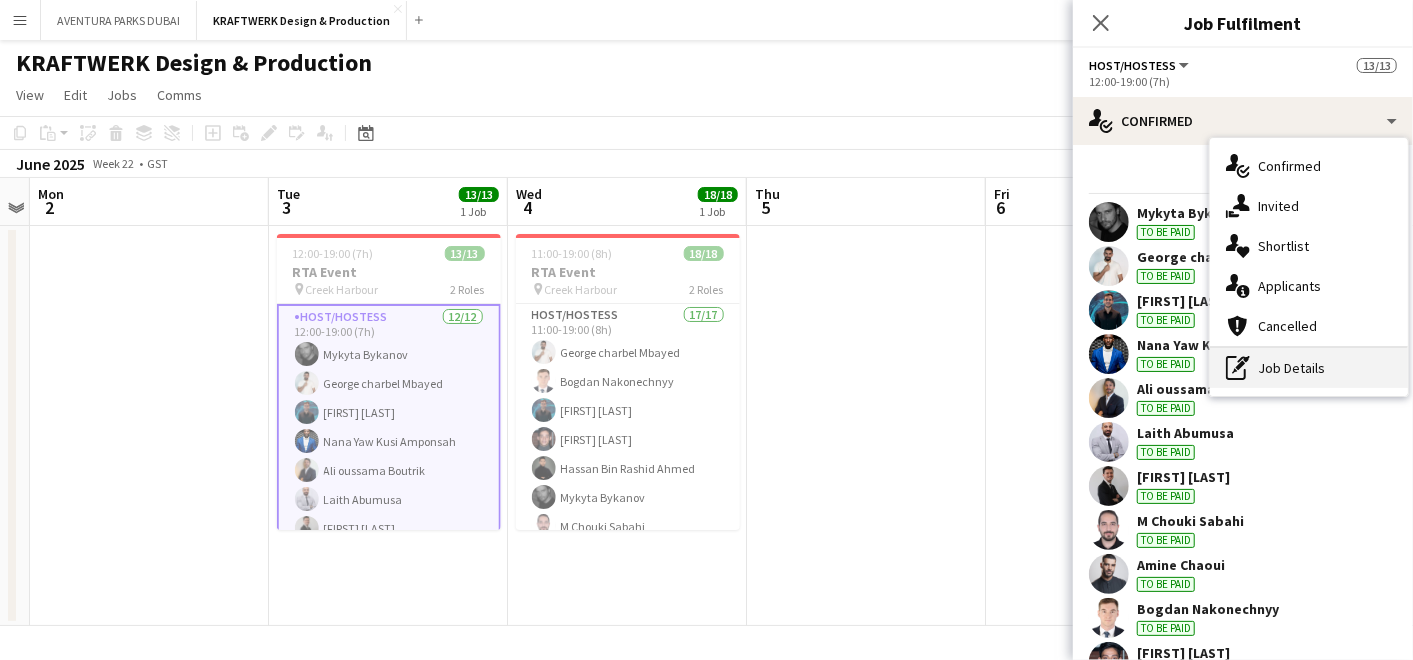 click on "pen-write
Job Details" at bounding box center [1309, 368] 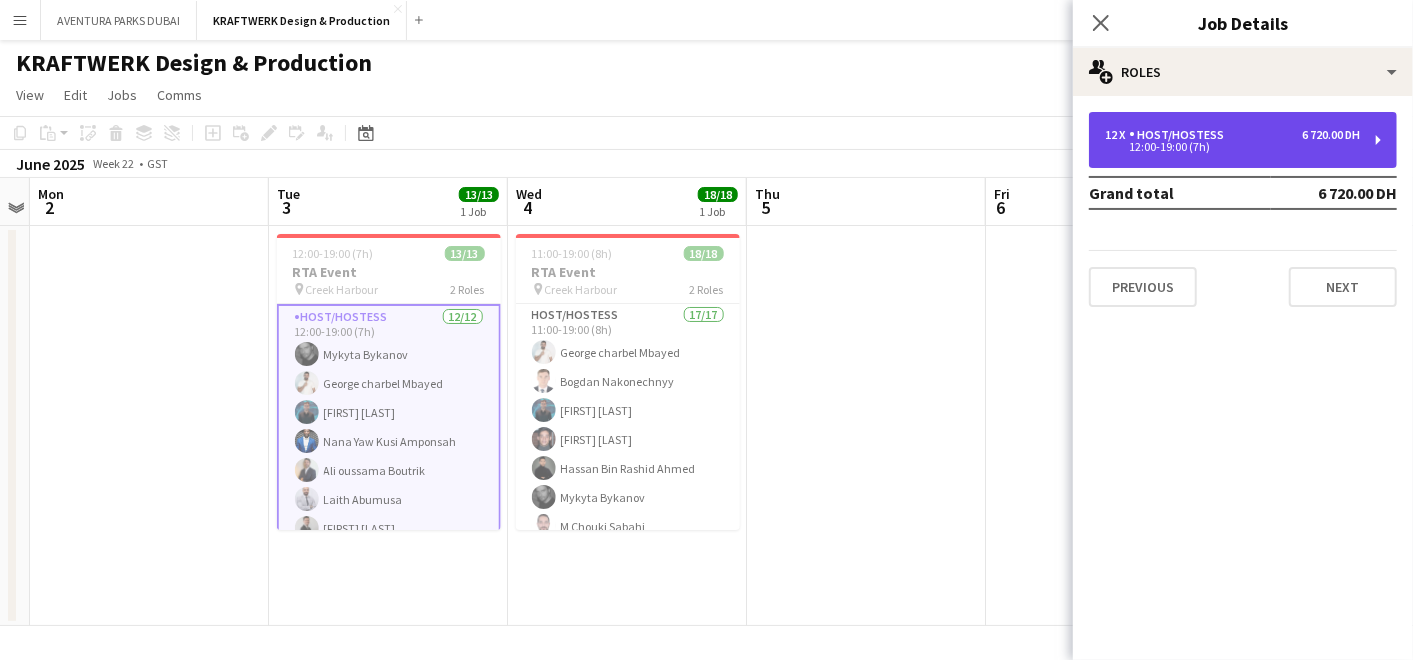 click on "12:00-19:00 (7h)" at bounding box center (1232, 147) 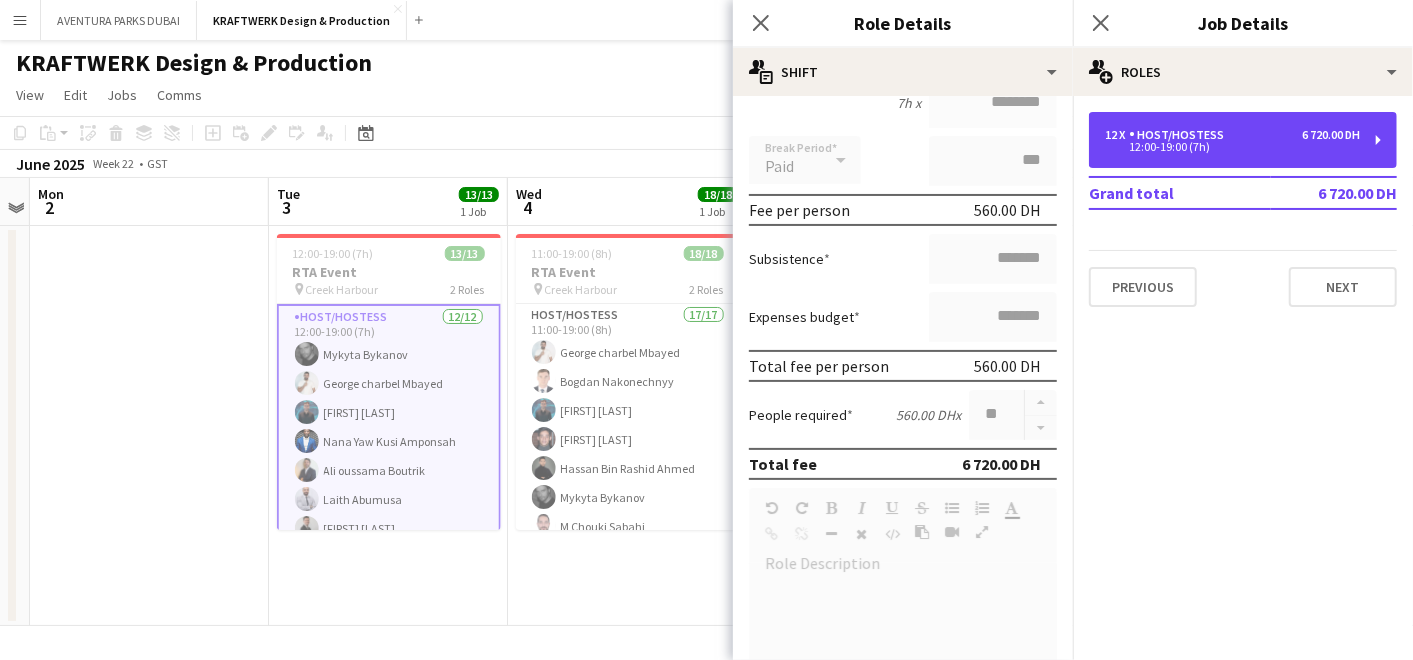 scroll, scrollTop: 333, scrollLeft: 0, axis: vertical 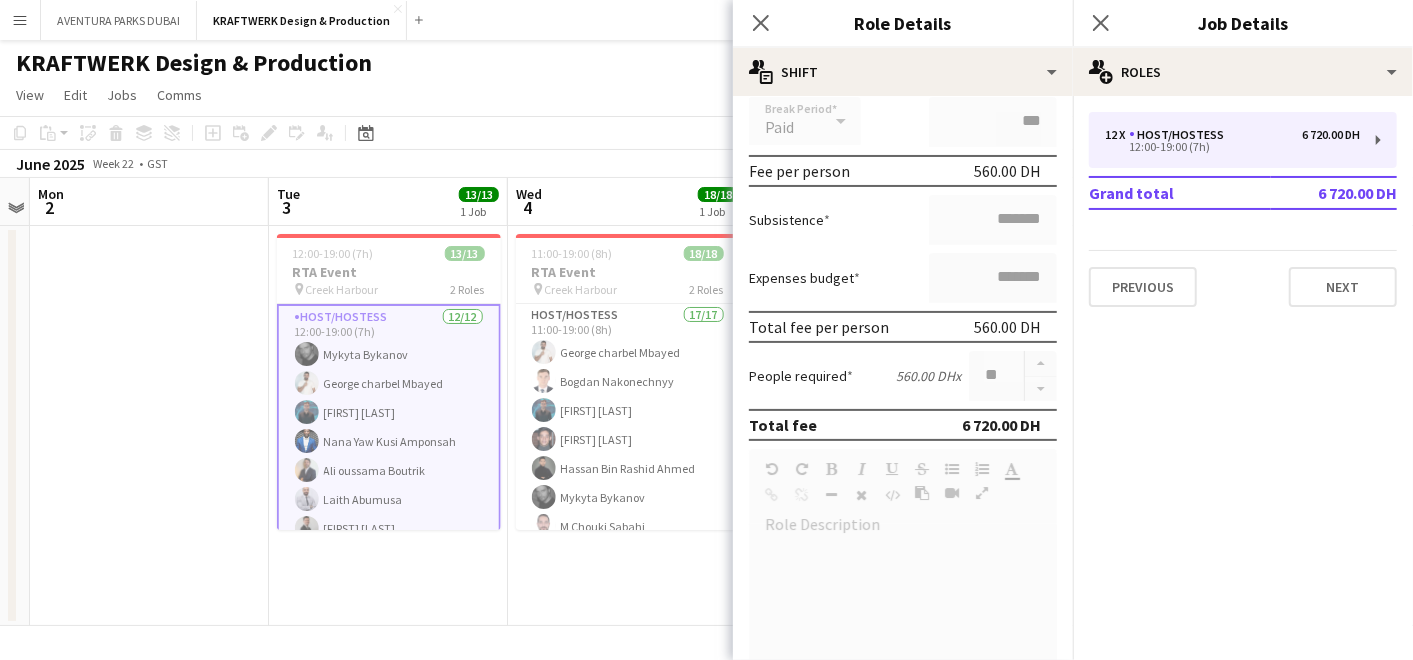 click on "12:00-19:00 (7h)    13/13   RTA Event
pin
Creek Harbour   2 Roles   Host/Hostess   12/12   12:00-19:00 (7h)
Mykyta Bykanov George charbel Mbayed Caio Neves Nana Yaw Kusi Amponsah Ali oussama Boutrik Laith Abumusa Guilherme Weber M Chouki Sabahi Amine Chaoui Bogdan Nakonechnyy Jarryn Van Dyk Hassan Bin Rashid Ahmed  Supervisor   1/1   12:00-19:00 (7h)
Christian Benjamin Amechi" at bounding box center (388, 426) 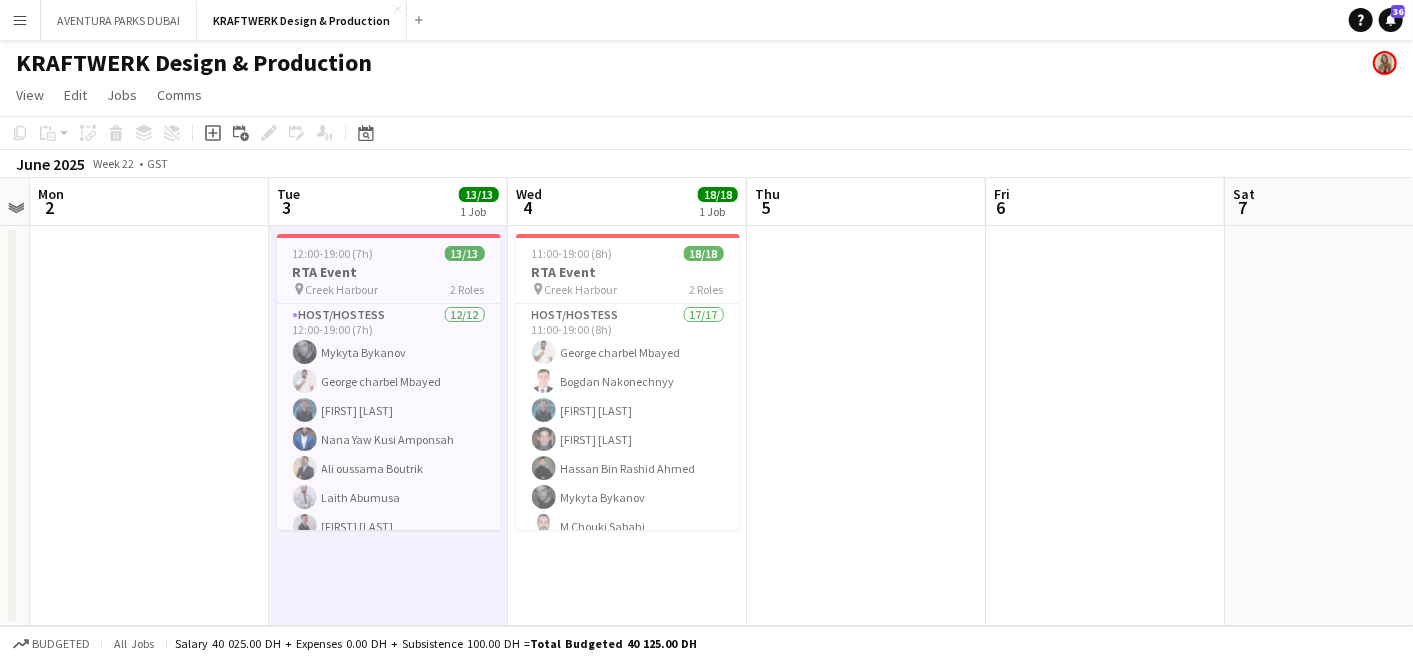 click on "KRAFTWERK Design & Production" 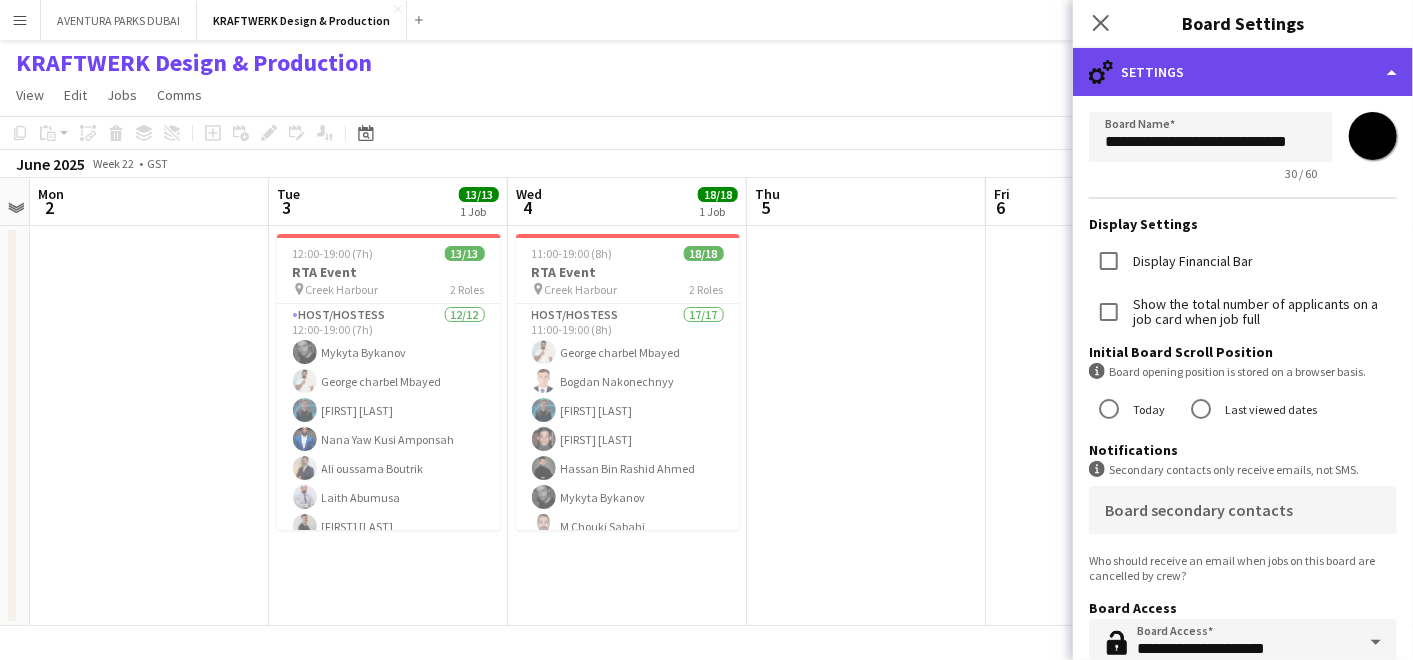 drag, startPoint x: 234, startPoint y: 62, endPoint x: 1382, endPoint y: 55, distance: 1148.0214 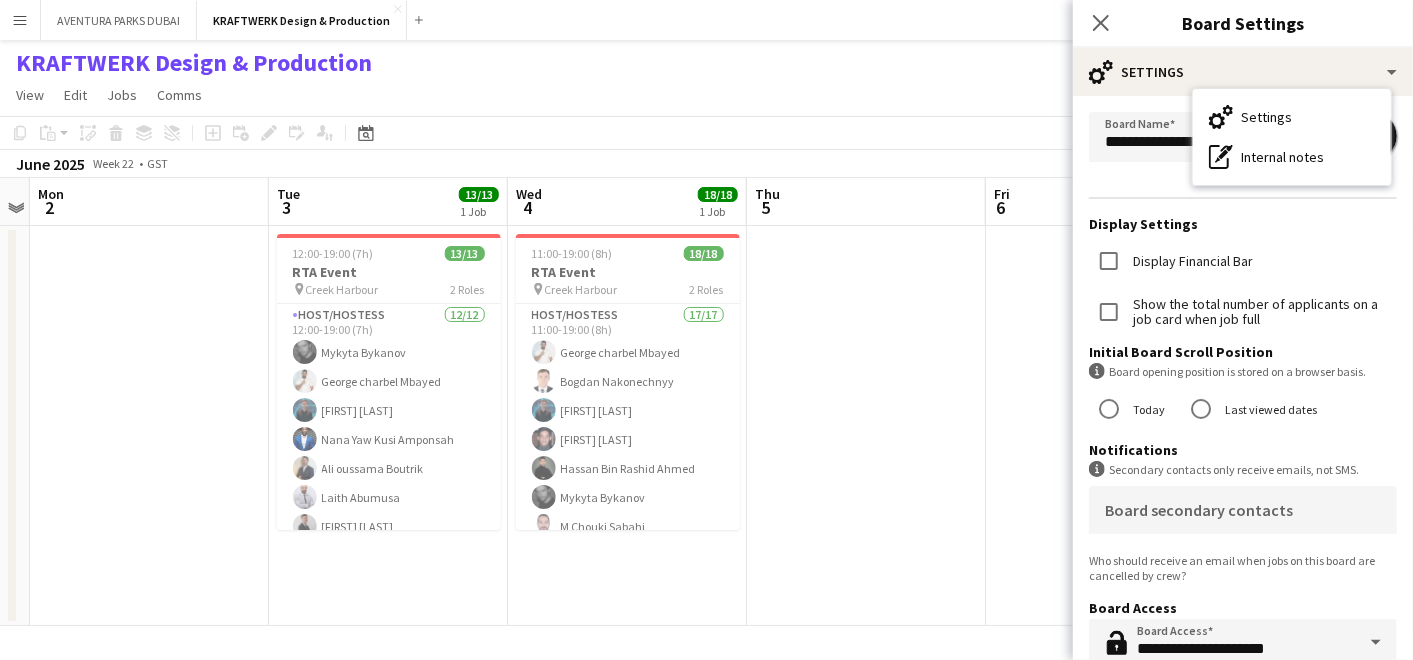 drag, startPoint x: 179, startPoint y: 67, endPoint x: 981, endPoint y: 290, distance: 832.42596 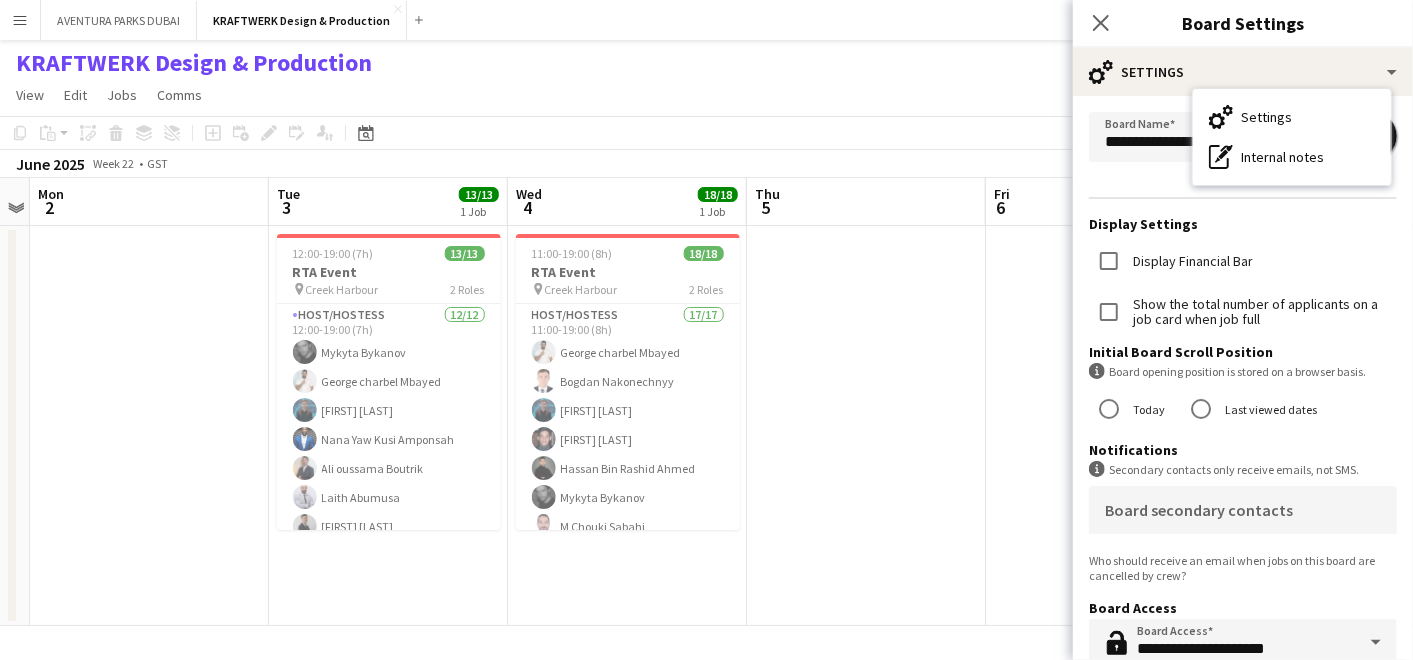 click at bounding box center (866, 426) 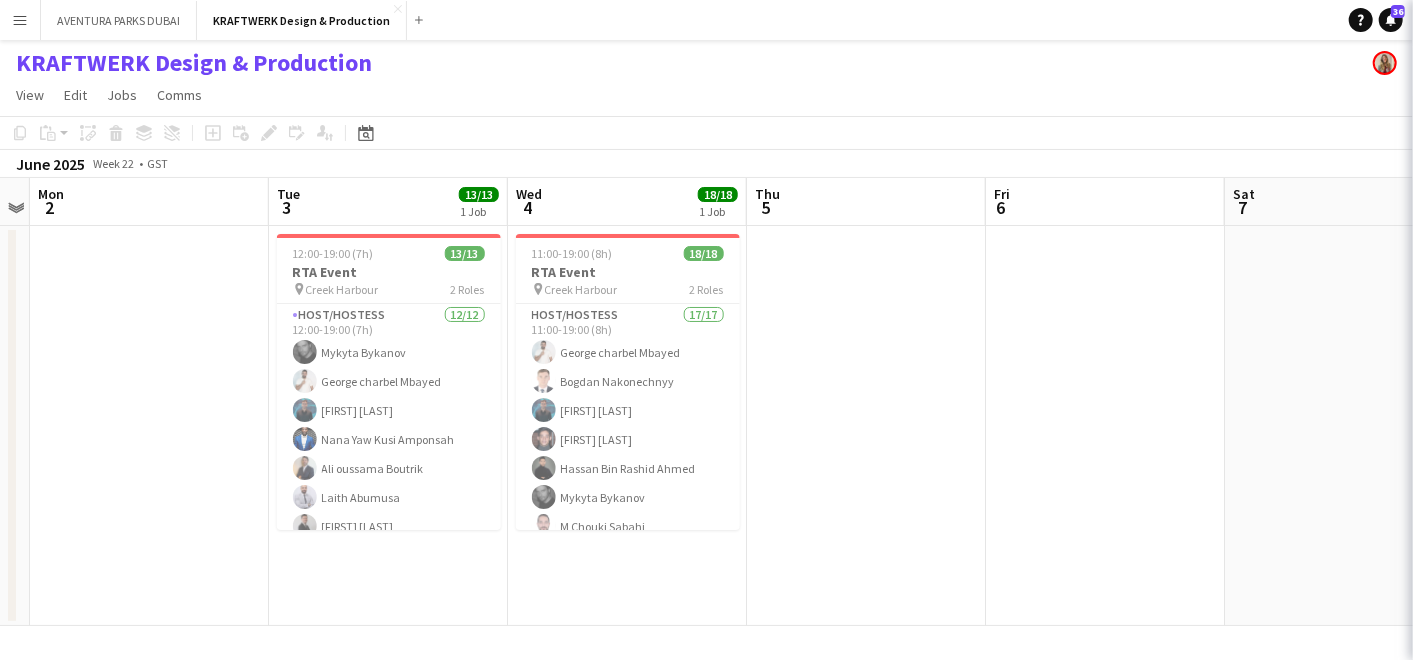 scroll, scrollTop: 0, scrollLeft: 686, axis: horizontal 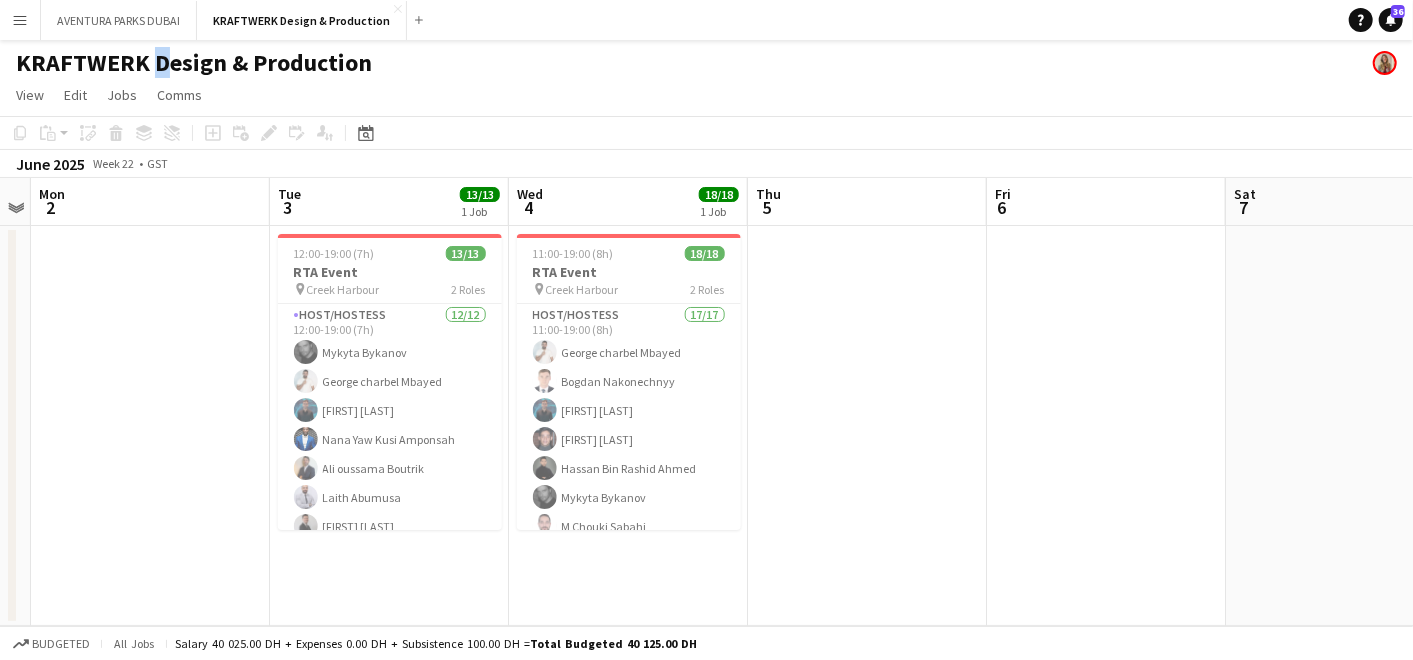 drag, startPoint x: 221, startPoint y: 54, endPoint x: 150, endPoint y: 61, distance: 71.34424 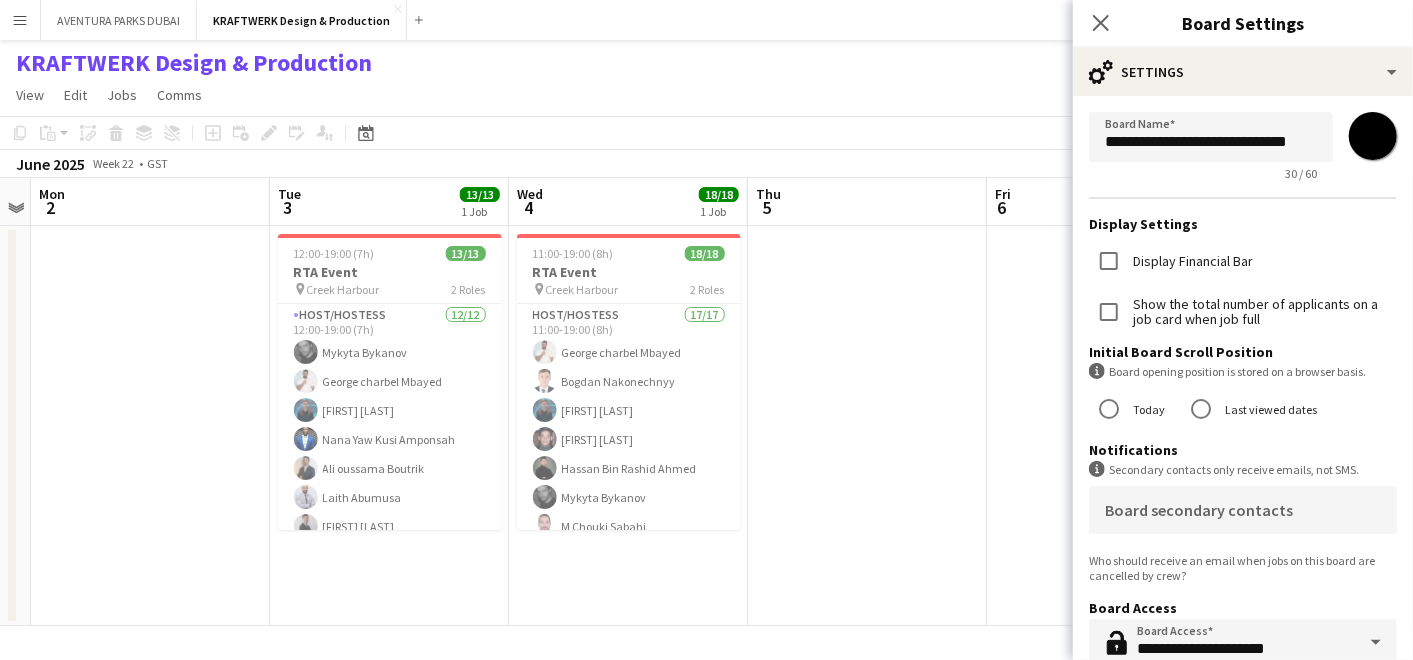 drag, startPoint x: 150, startPoint y: 61, endPoint x: 228, endPoint y: 69, distance: 78.40918 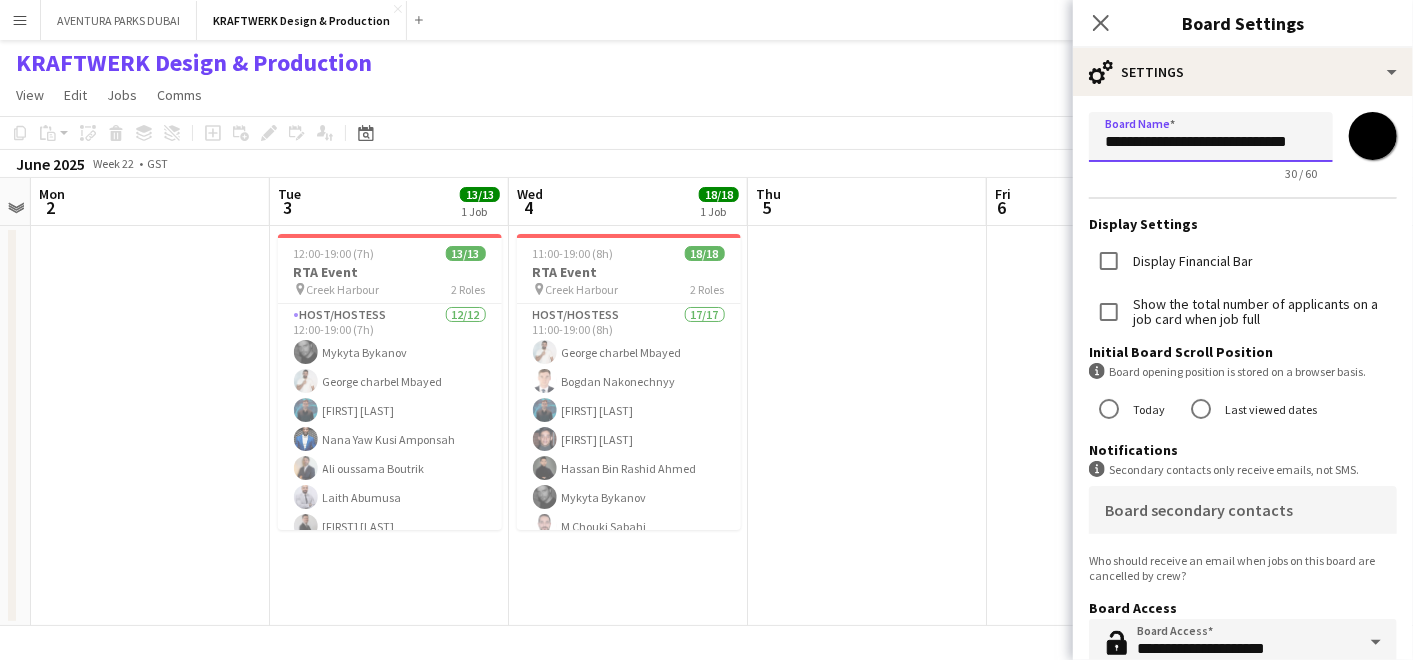 drag, startPoint x: 1097, startPoint y: 136, endPoint x: 1214, endPoint y: 136, distance: 117 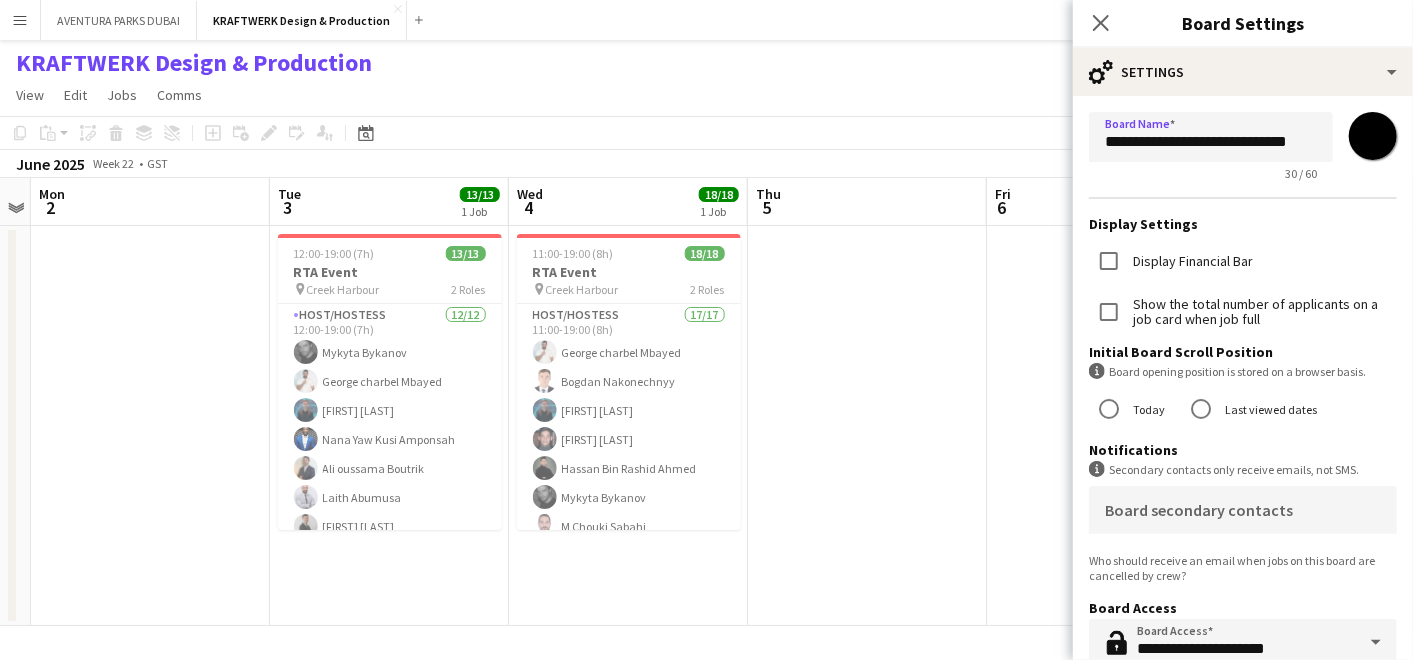 click at bounding box center (1106, 426) 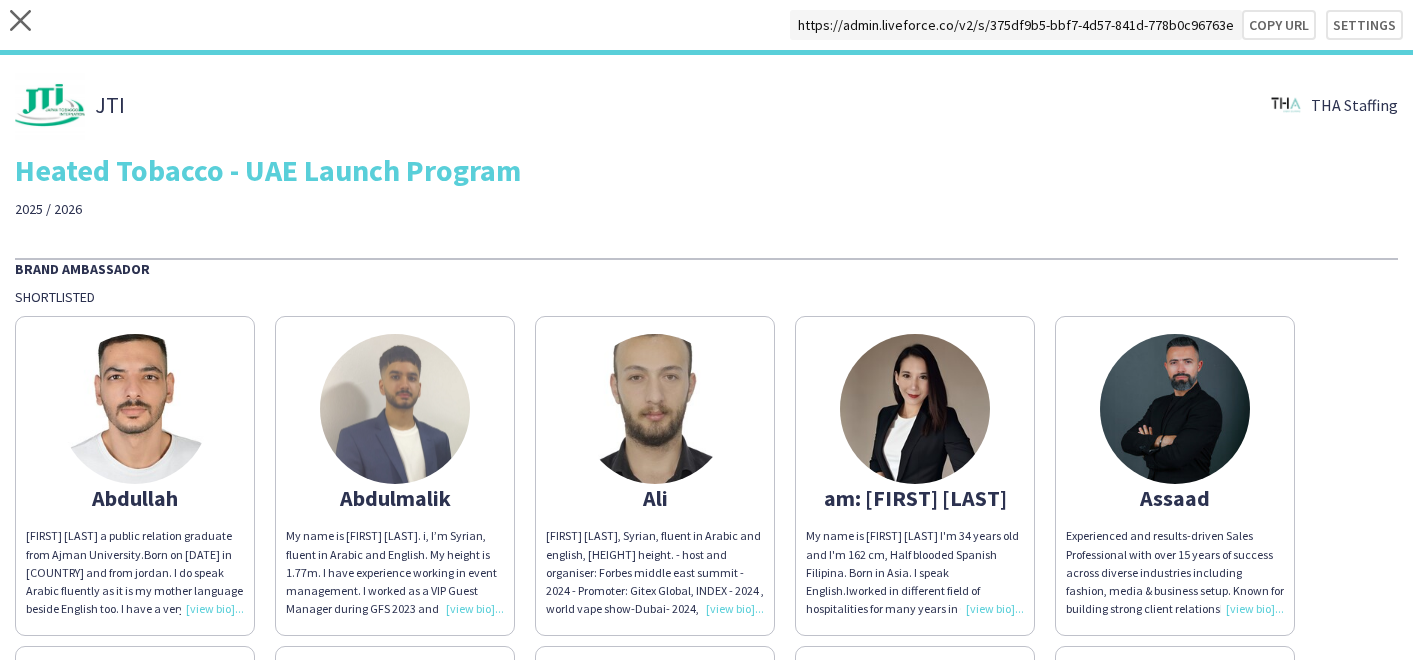 scroll, scrollTop: 0, scrollLeft: 0, axis: both 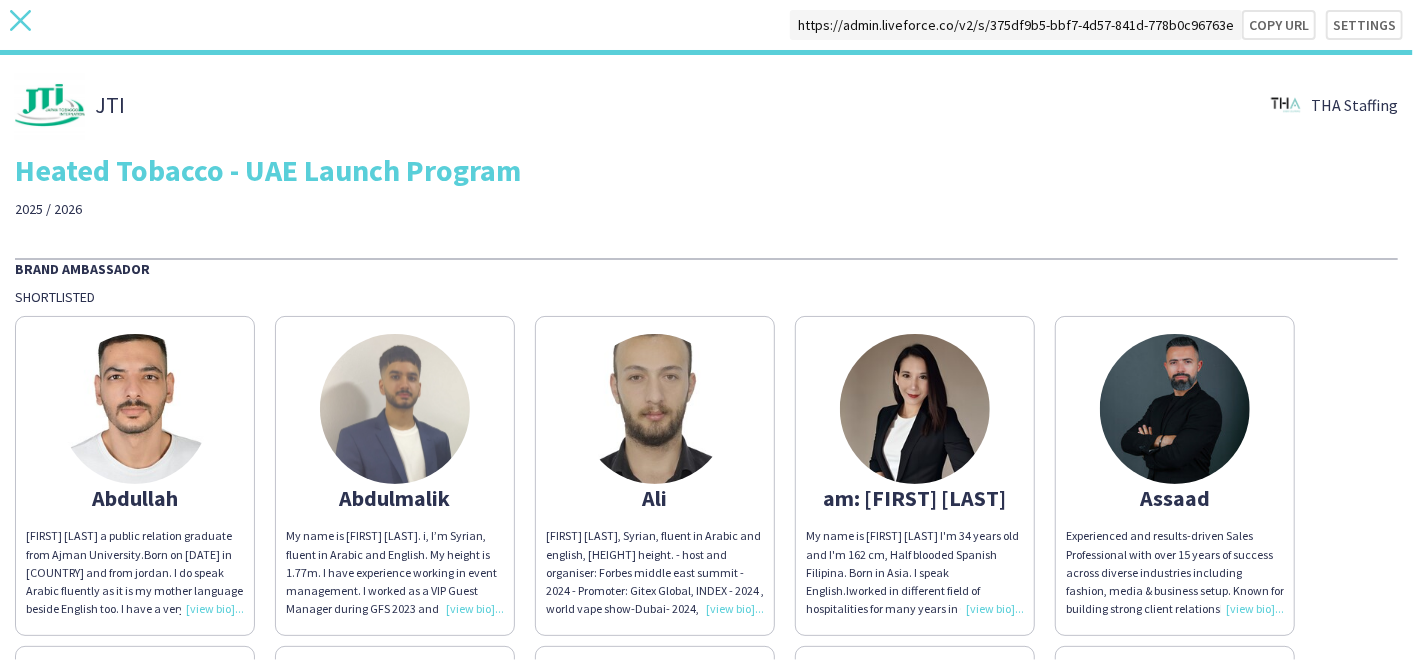 click on "close" 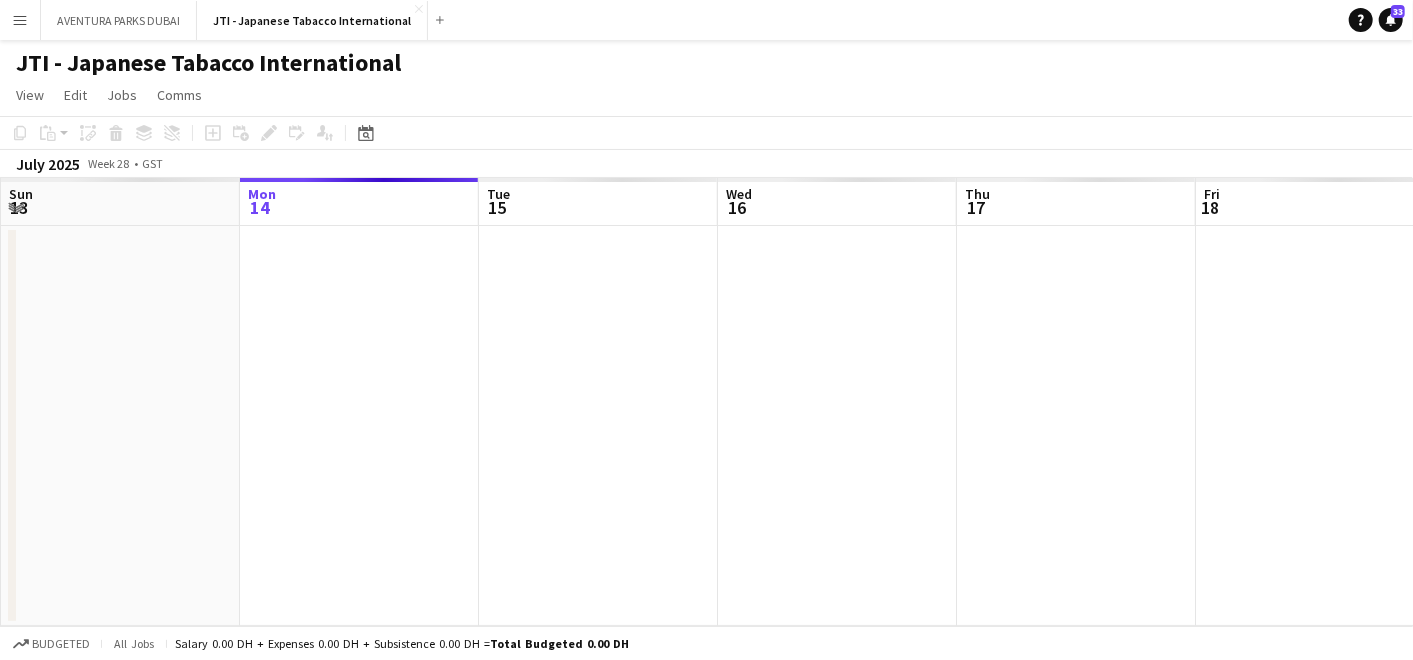 scroll, scrollTop: 0, scrollLeft: 687, axis: horizontal 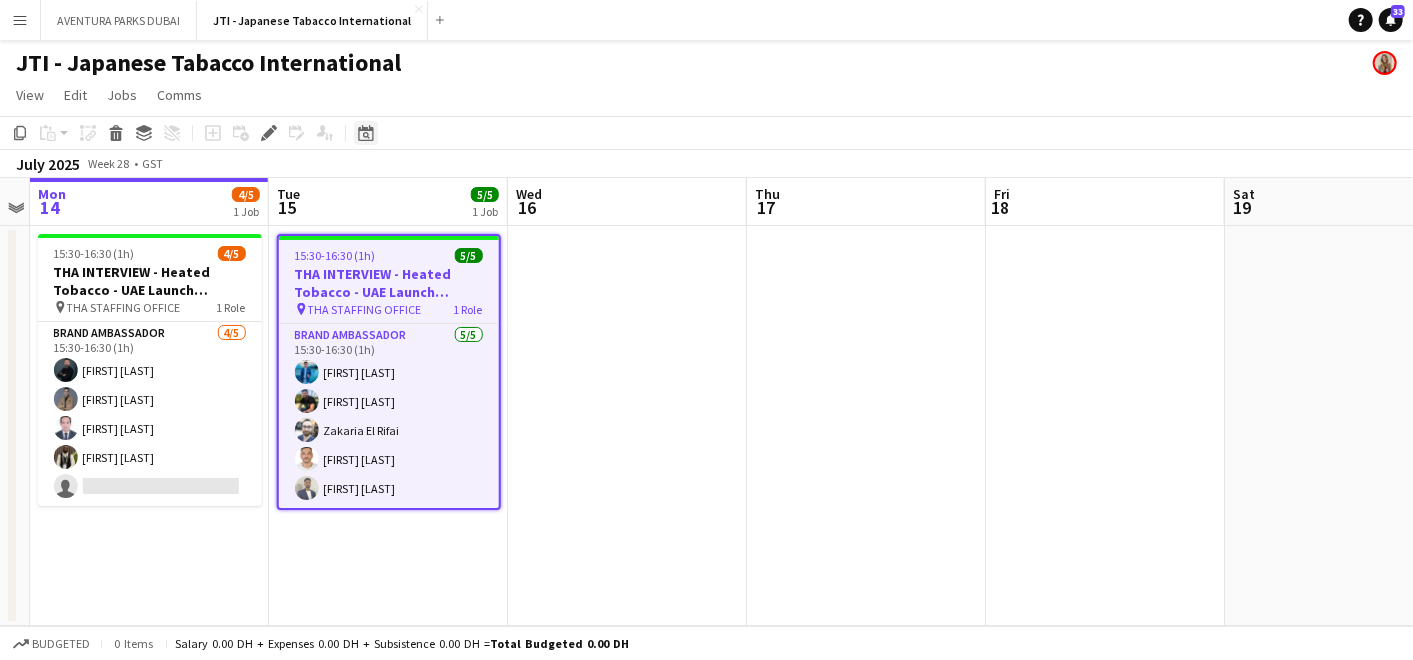 click 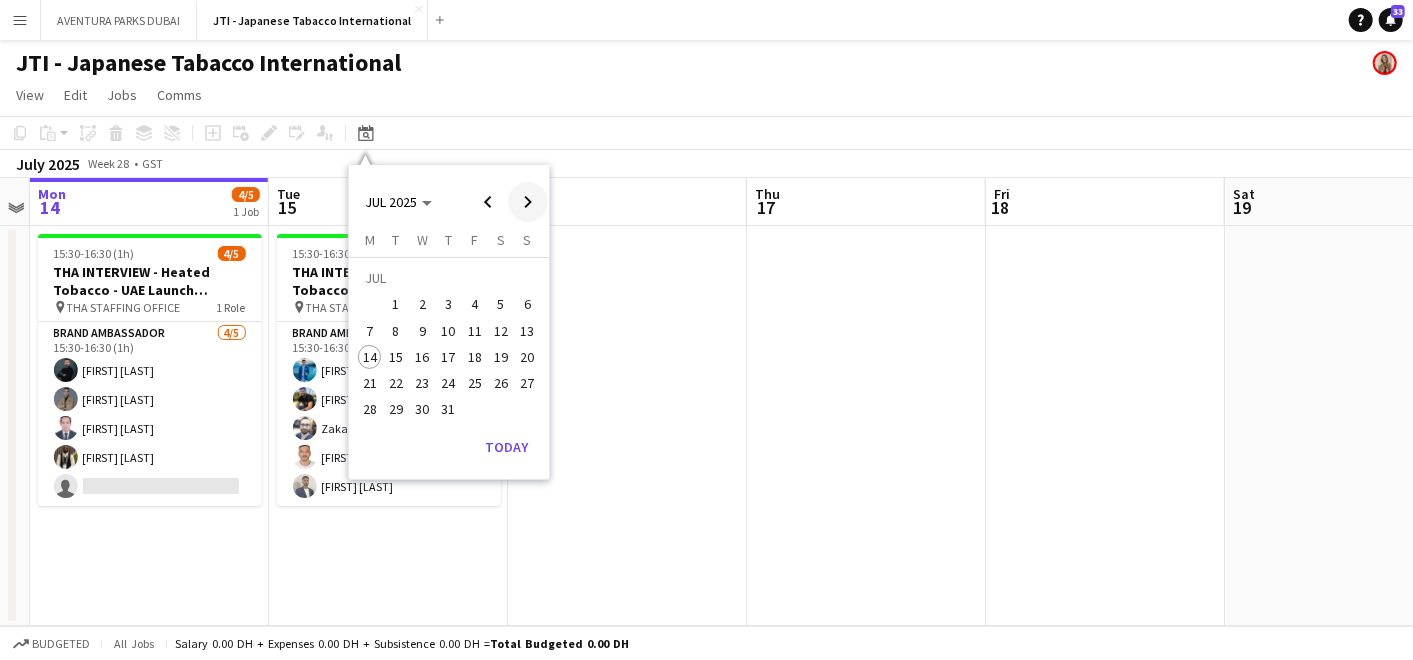 click at bounding box center [528, 202] 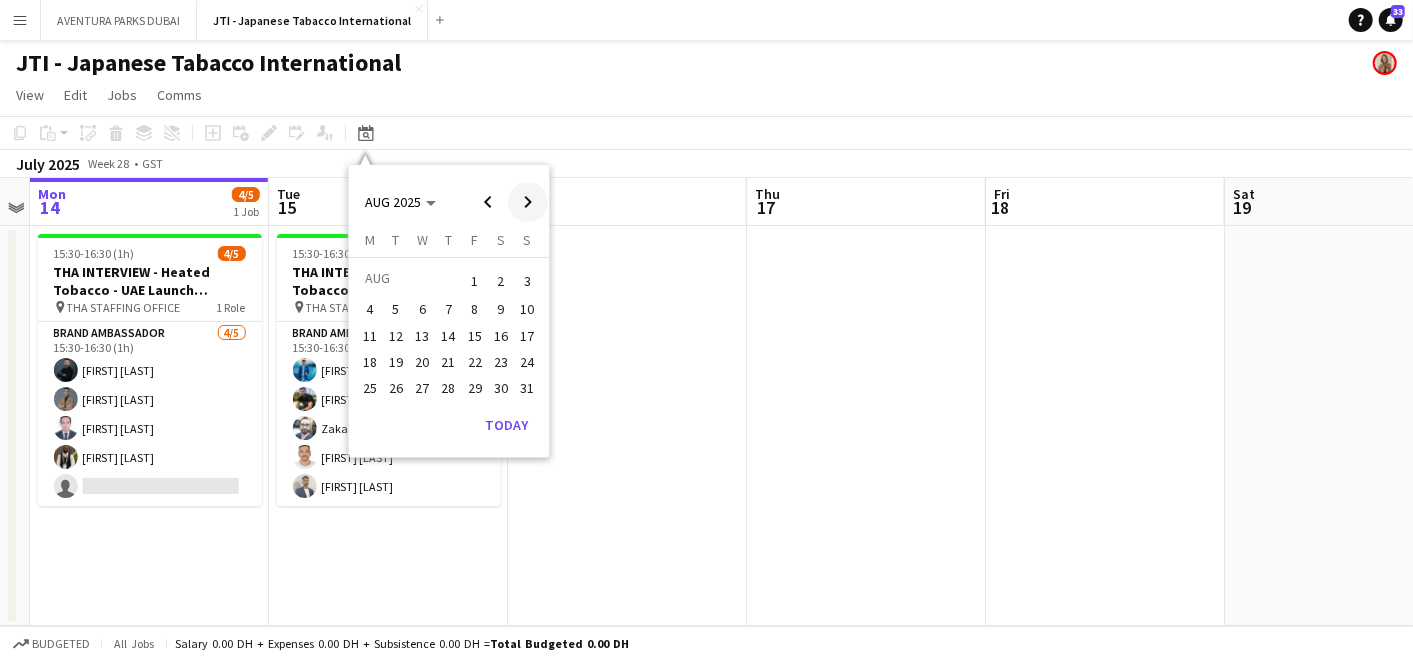 click at bounding box center (528, 202) 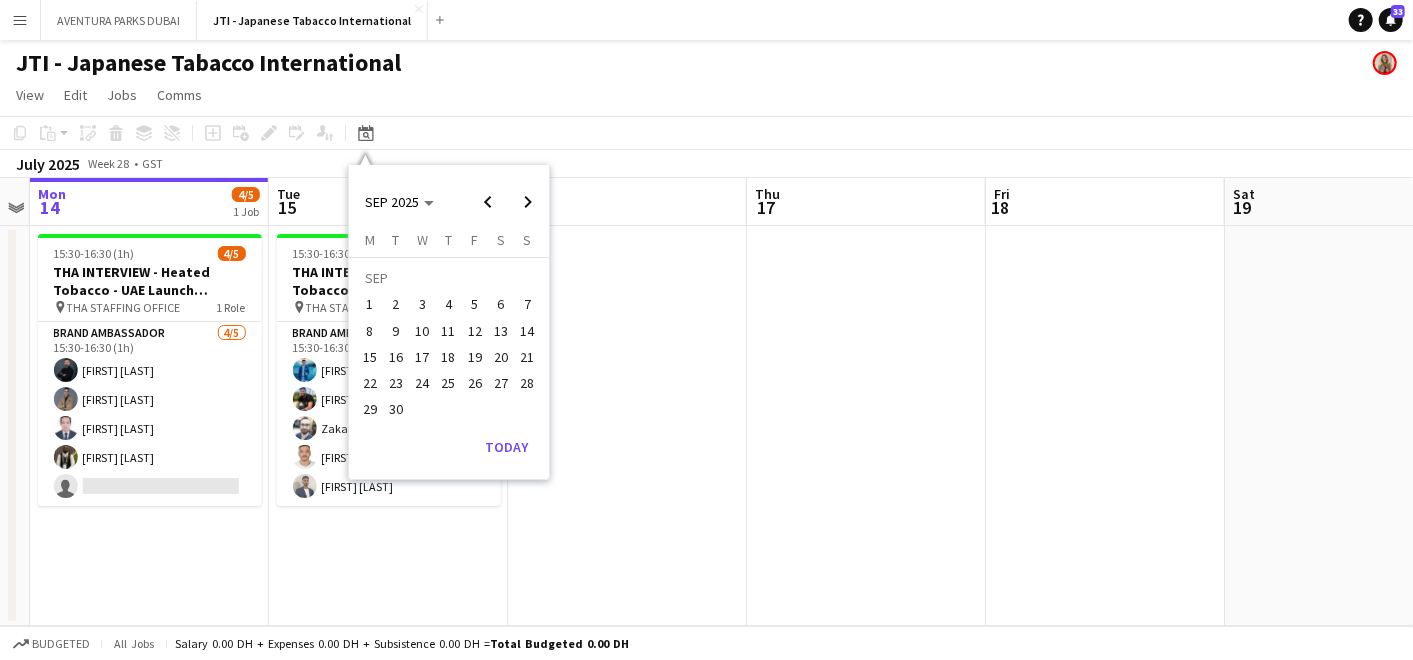 click on "1" at bounding box center (370, 305) 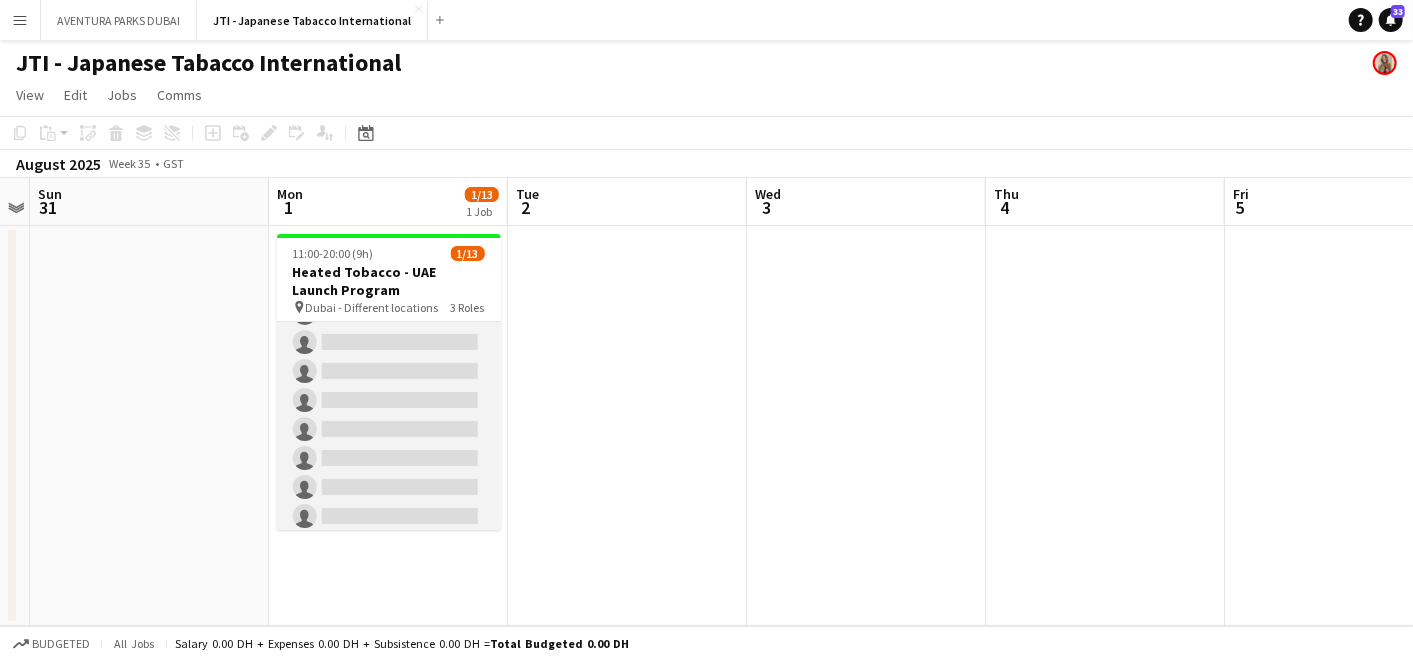 click on "Brand Ambassador    145A   0/10   12:00-20:00 (8h)
single-neutral-actions
single-neutral-actions
single-neutral-actions
single-neutral-actions
single-neutral-actions
single-neutral-actions
single-neutral-actions
single-neutral-actions
single-neutral-actions
single-neutral-actions" at bounding box center [389, 429] 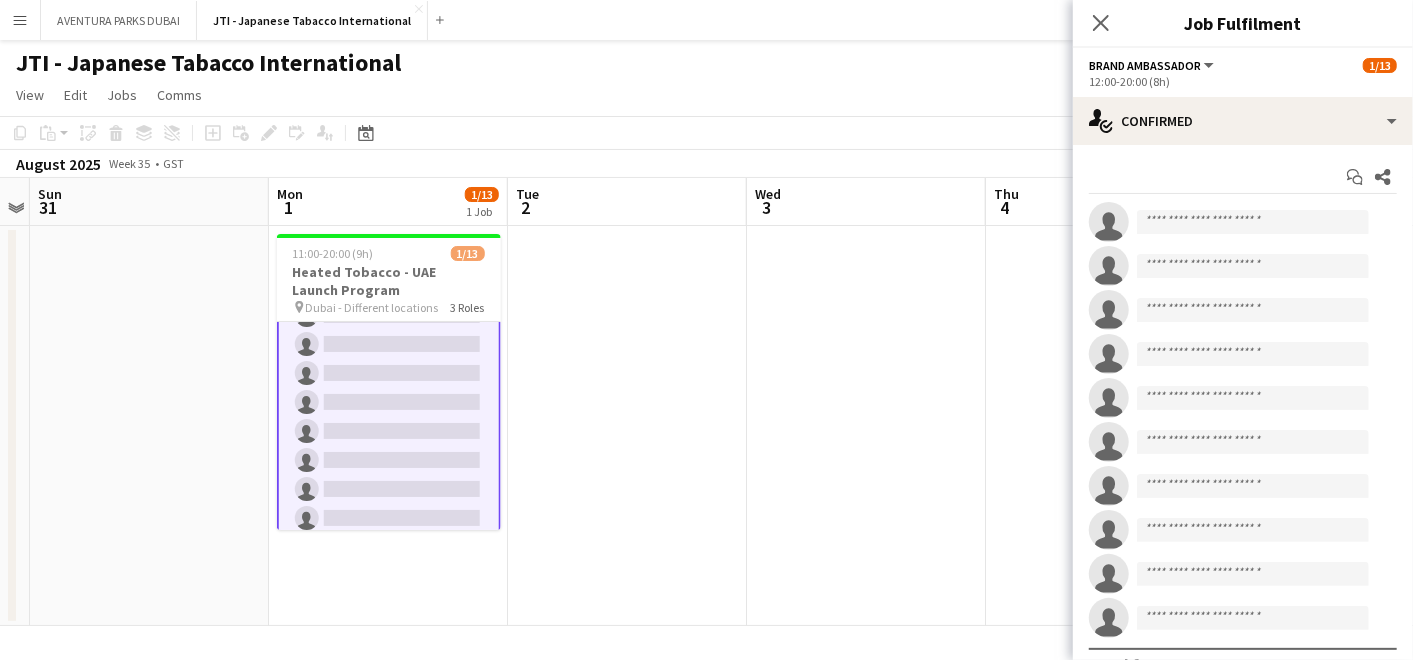 scroll, scrollTop: 223, scrollLeft: 0, axis: vertical 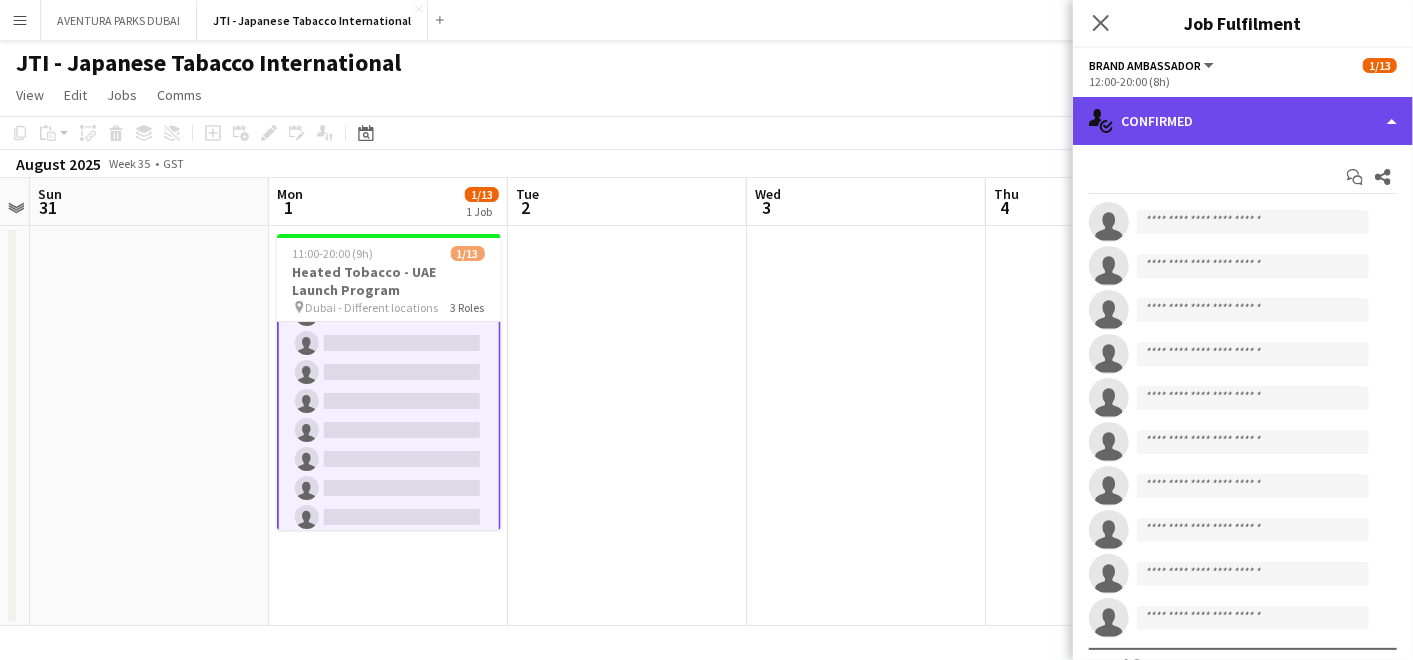 click on "single-neutral-actions-check-2
Confirmed" 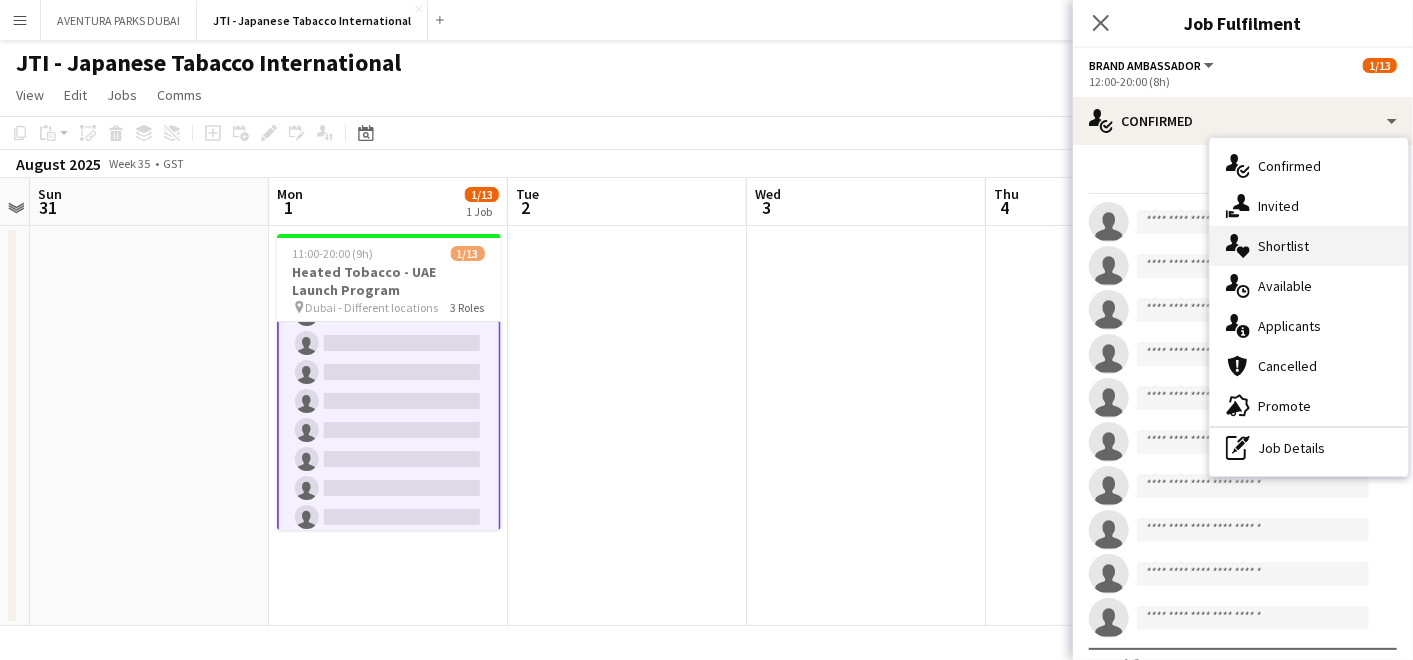 click on "single-neutral-actions-heart
Shortlist" at bounding box center (1309, 246) 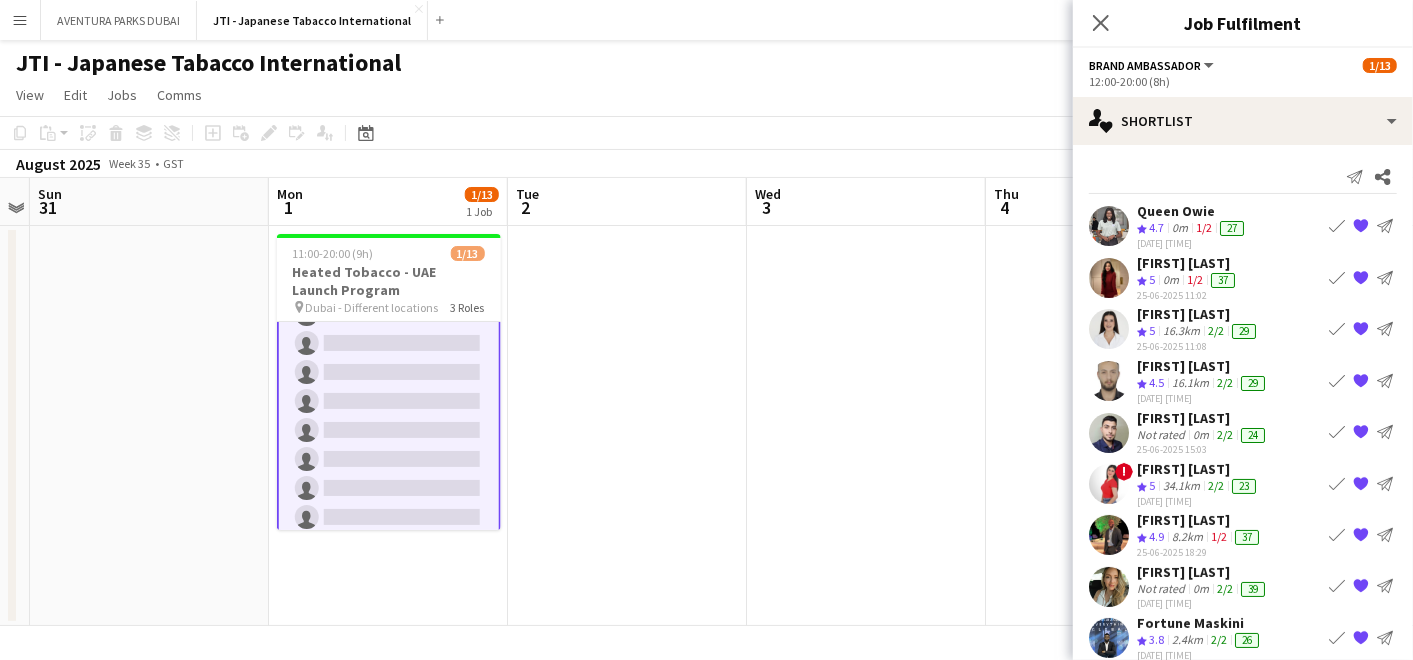 click on "{{ spriteTitle }}" at bounding box center (1361, 381) 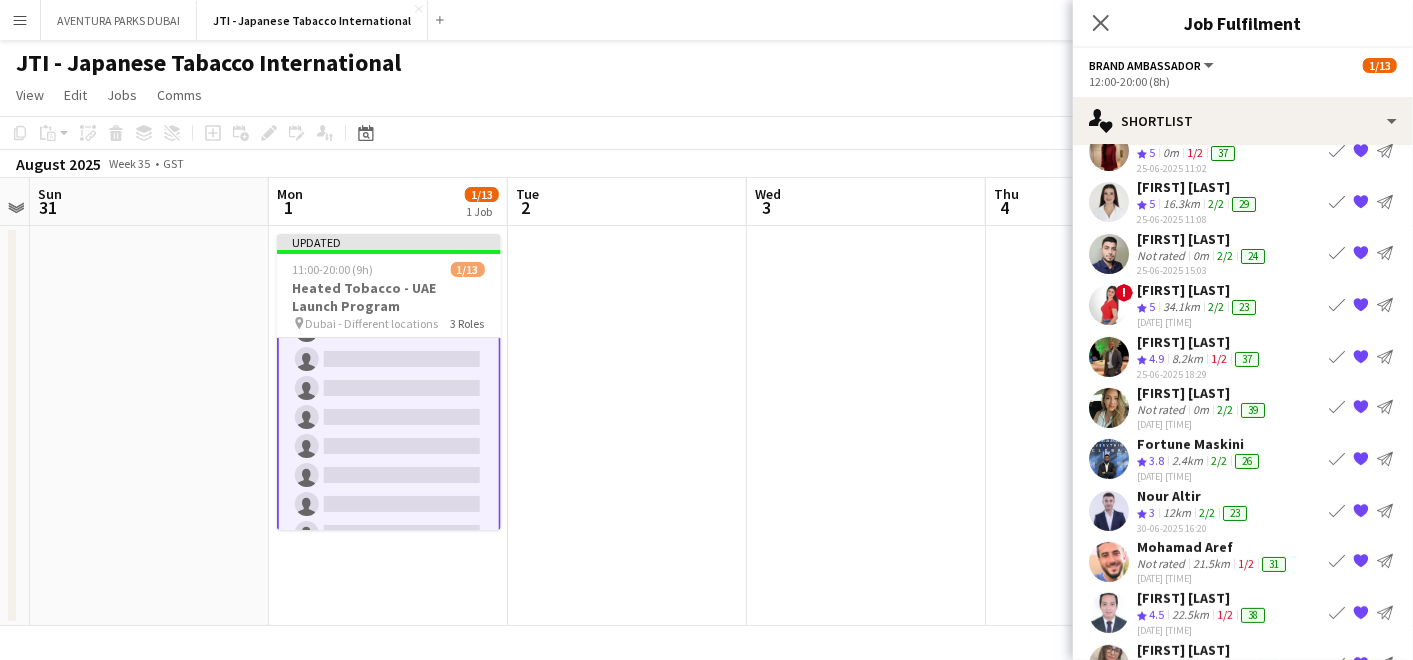 scroll, scrollTop: 0, scrollLeft: 0, axis: both 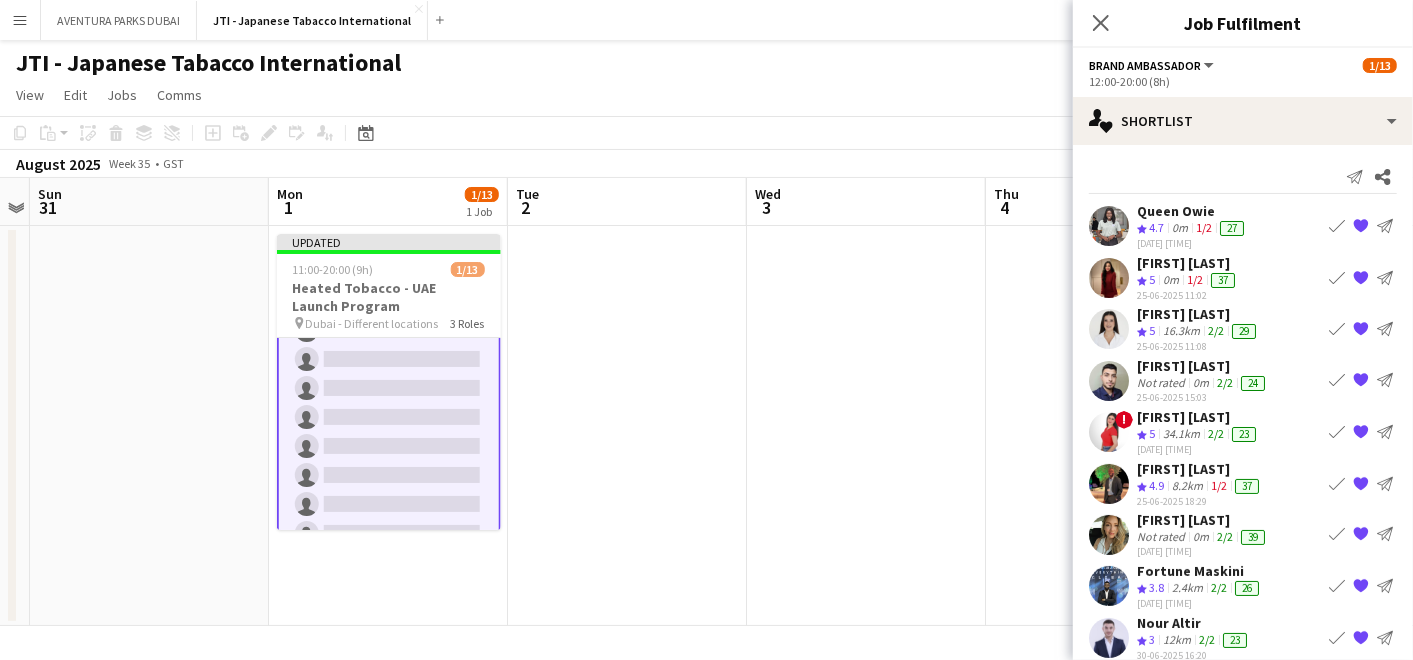 click at bounding box center (866, 426) 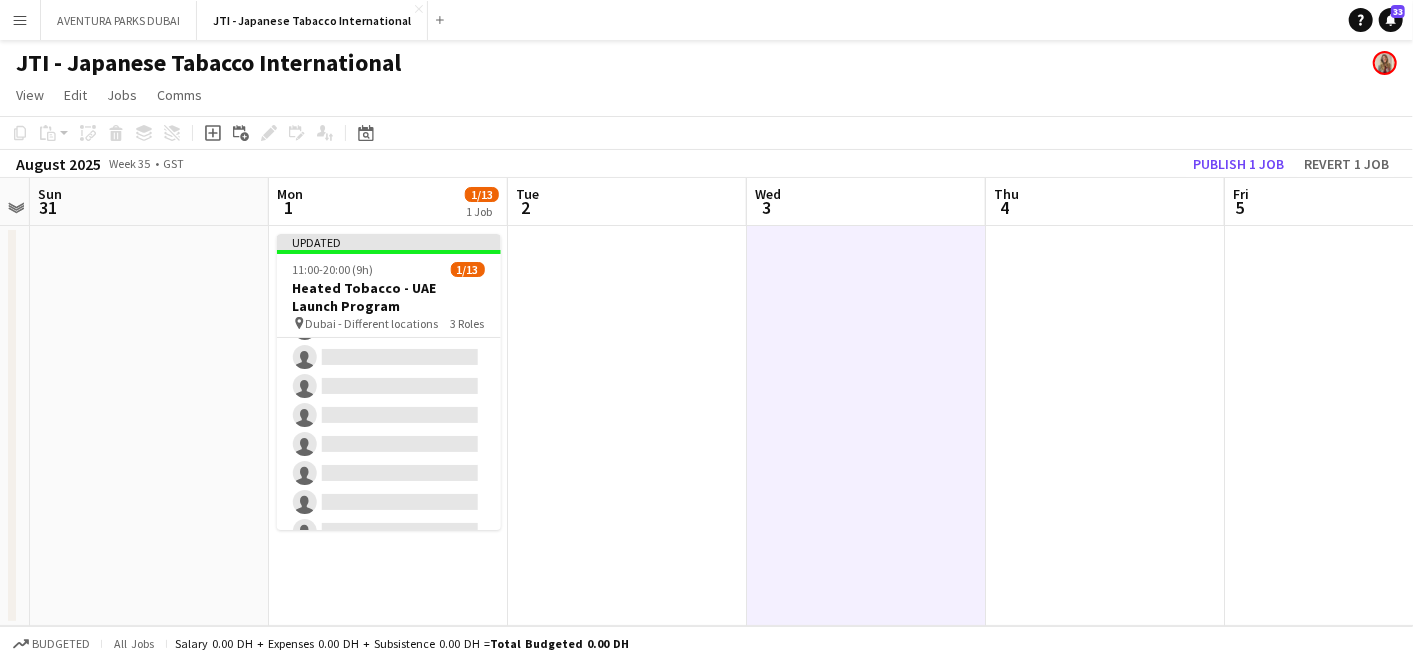 scroll, scrollTop: 222, scrollLeft: 0, axis: vertical 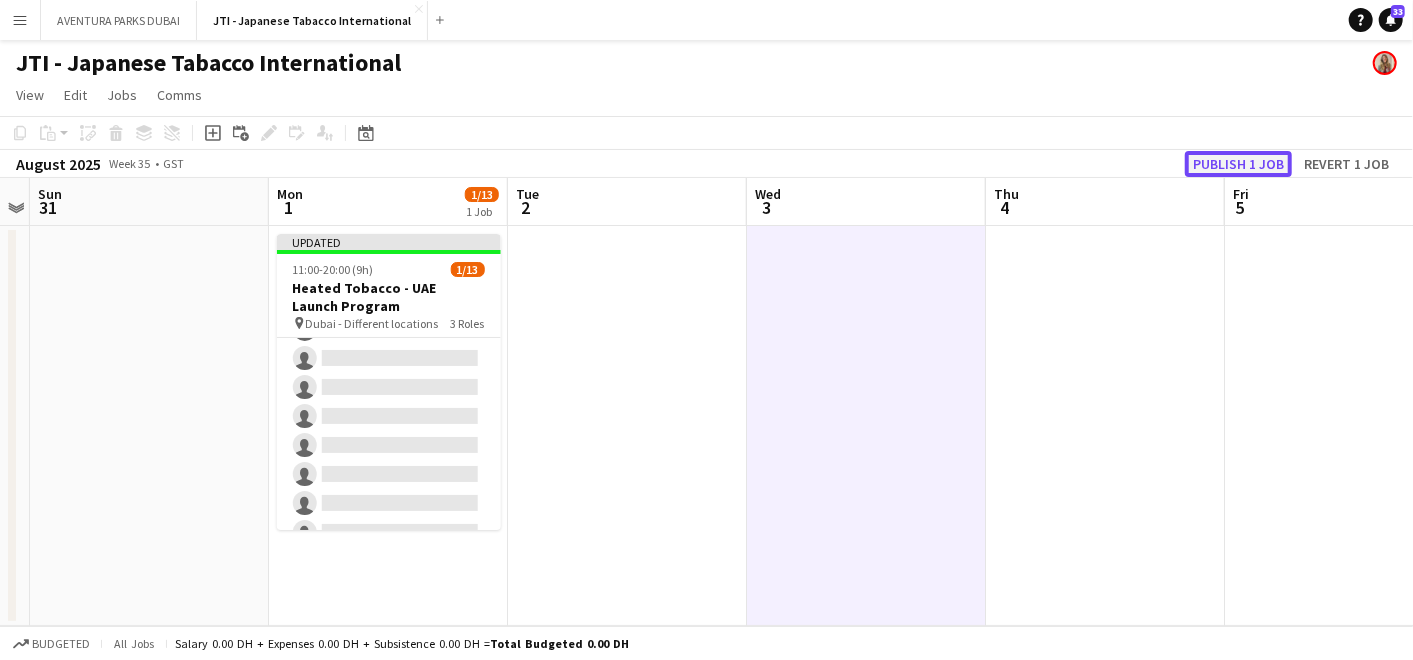 click on "Publish 1 job" 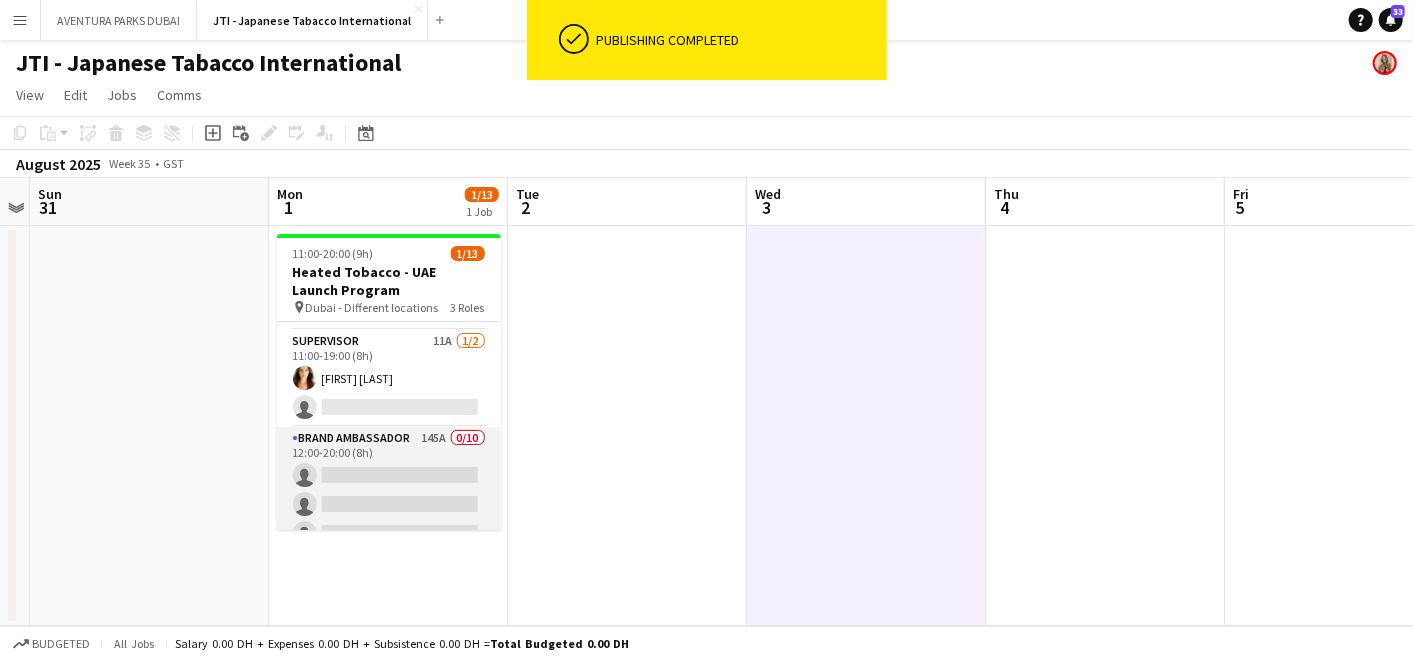 scroll, scrollTop: 0, scrollLeft: 0, axis: both 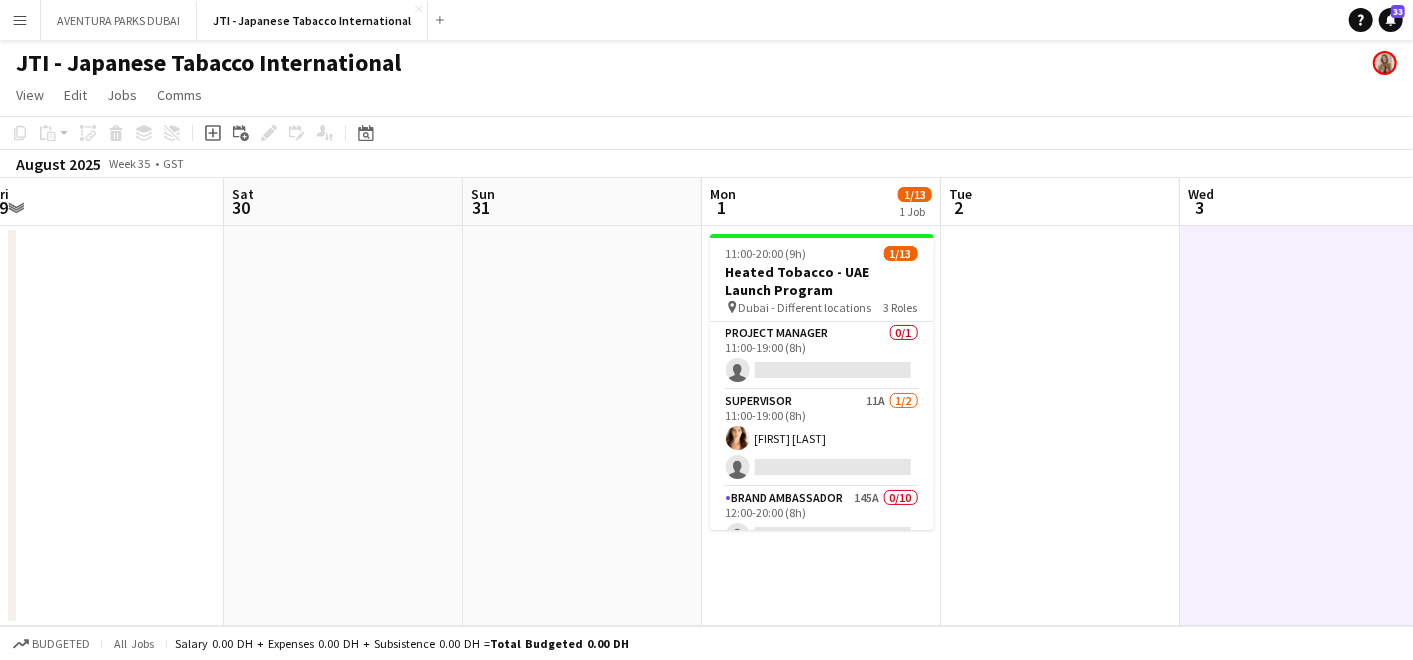 drag, startPoint x: 191, startPoint y: 351, endPoint x: 718, endPoint y: 378, distance: 527.6912 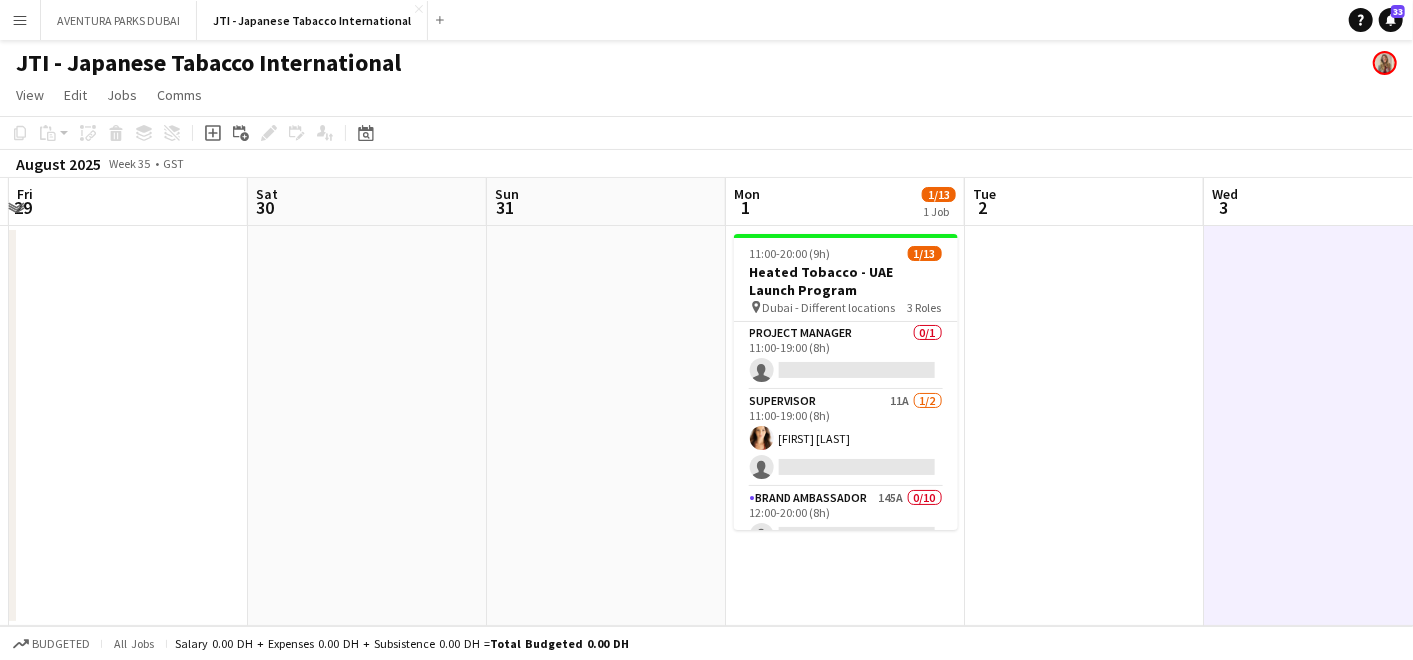 drag, startPoint x: 502, startPoint y: 413, endPoint x: 321, endPoint y: 373, distance: 185.3672 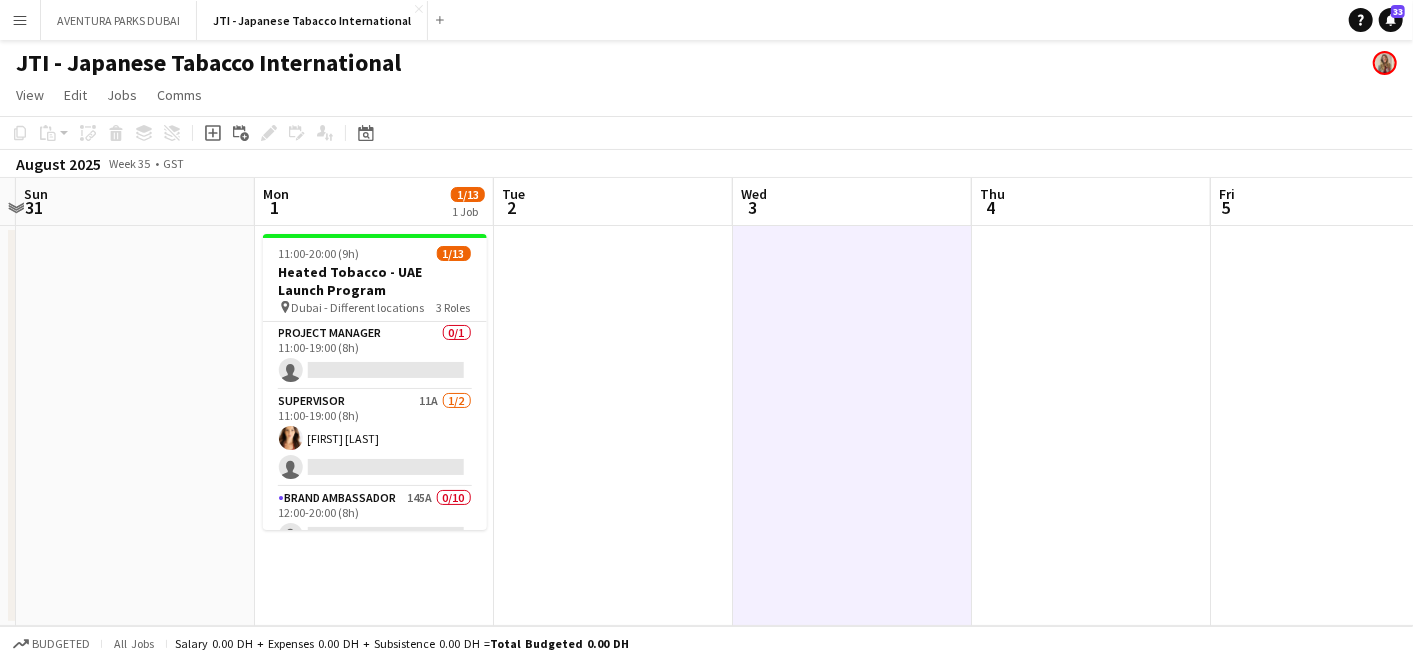 drag, startPoint x: 254, startPoint y: 360, endPoint x: 987, endPoint y: 362, distance: 733.00275 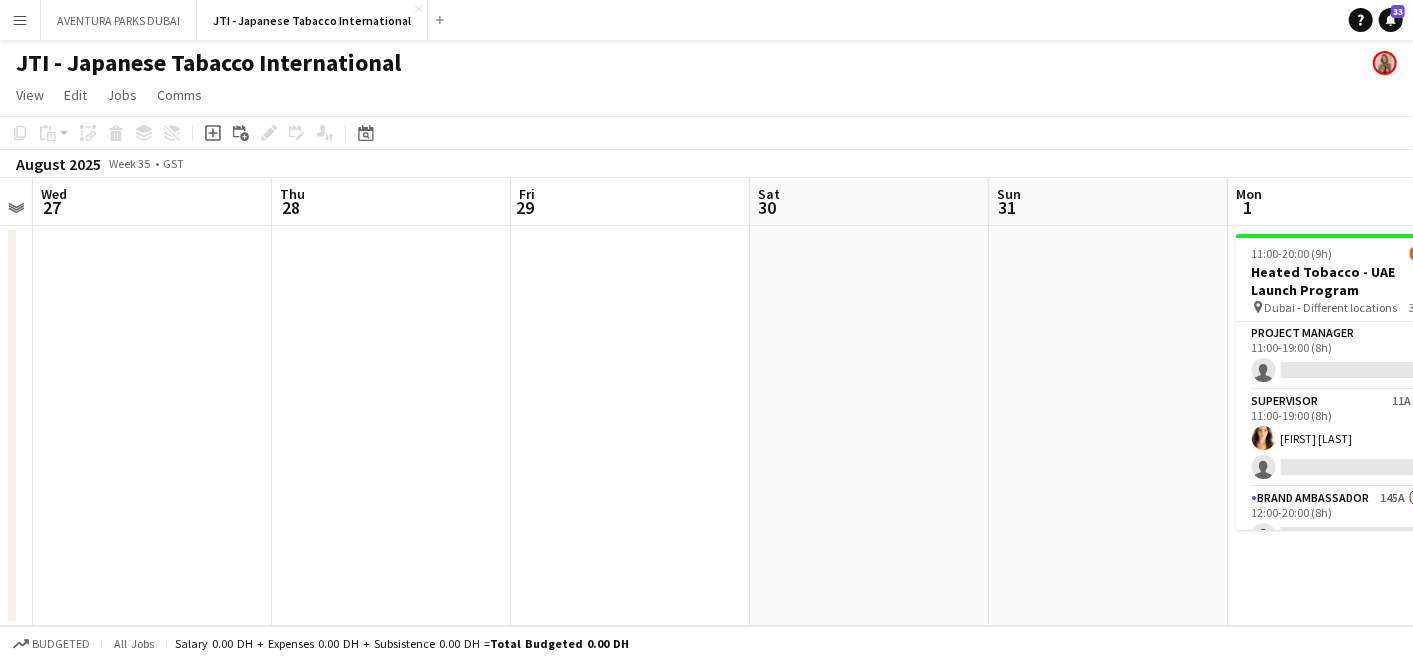 drag, startPoint x: 771, startPoint y: 377, endPoint x: 841, endPoint y: 384, distance: 70.34913 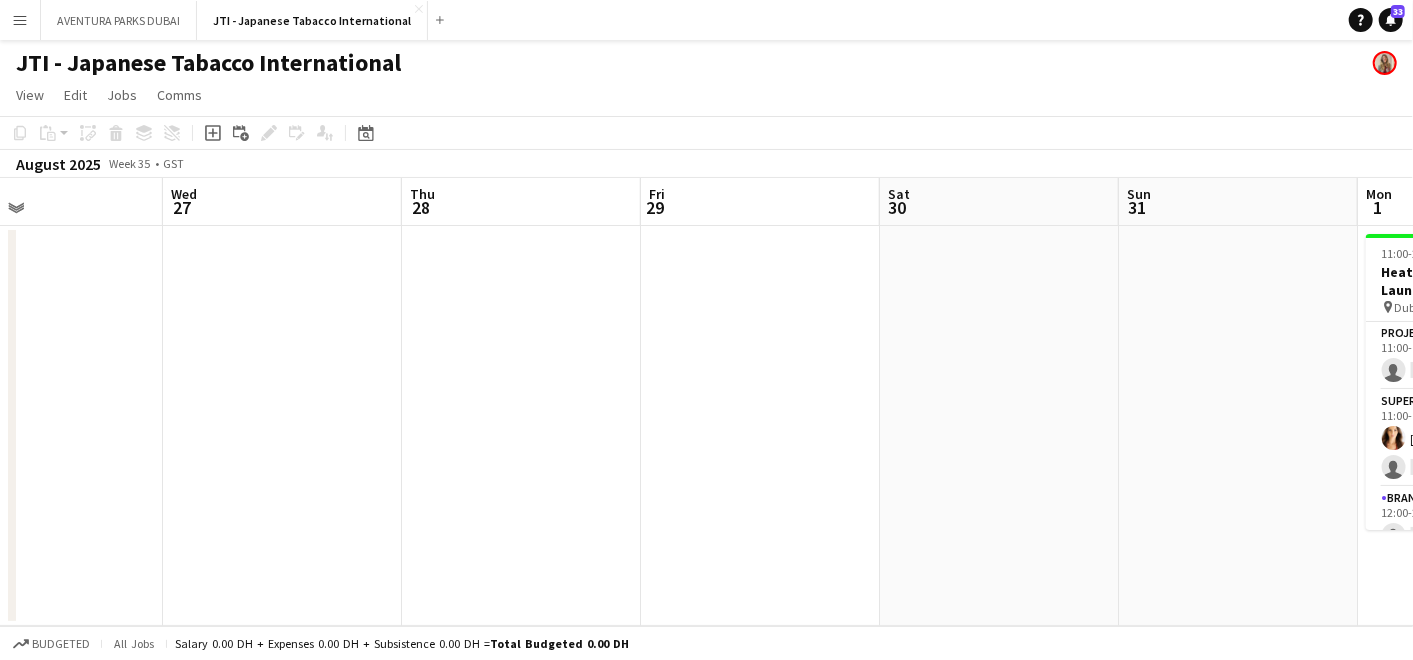 scroll, scrollTop: 0, scrollLeft: 698, axis: horizontal 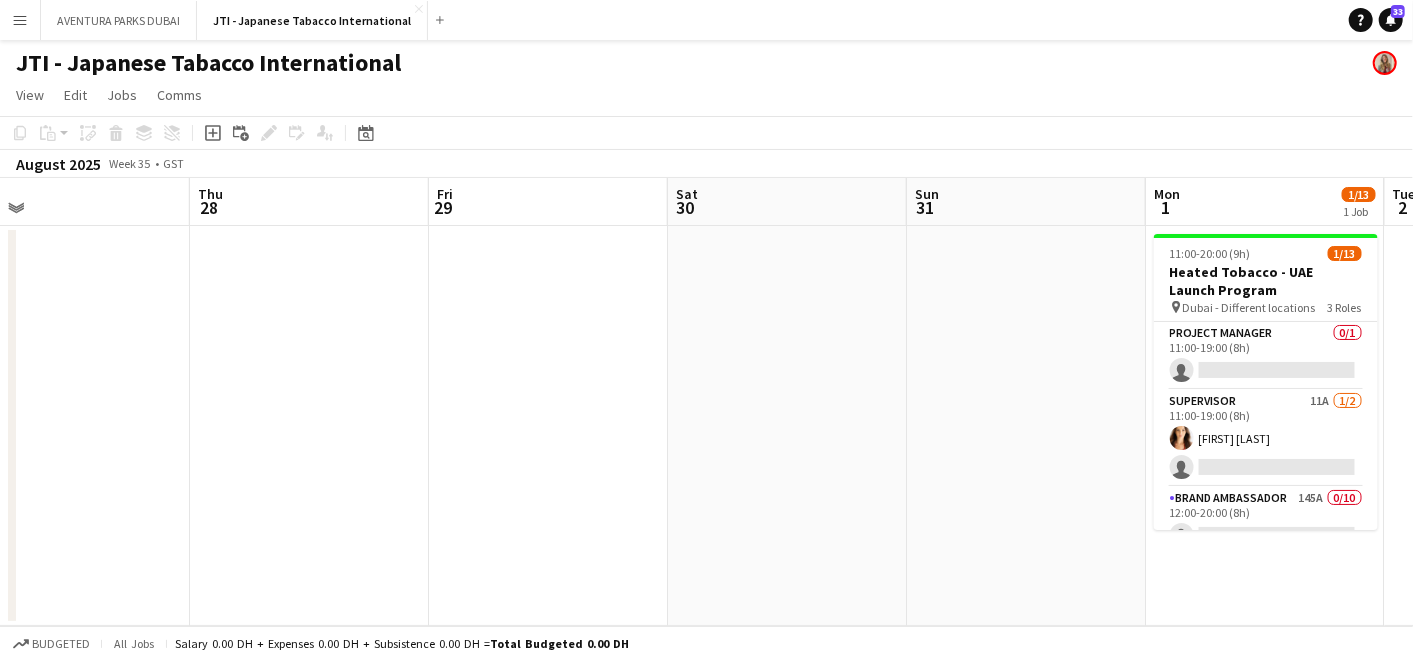 drag, startPoint x: 891, startPoint y: 390, endPoint x: 0, endPoint y: 328, distance: 893.15454 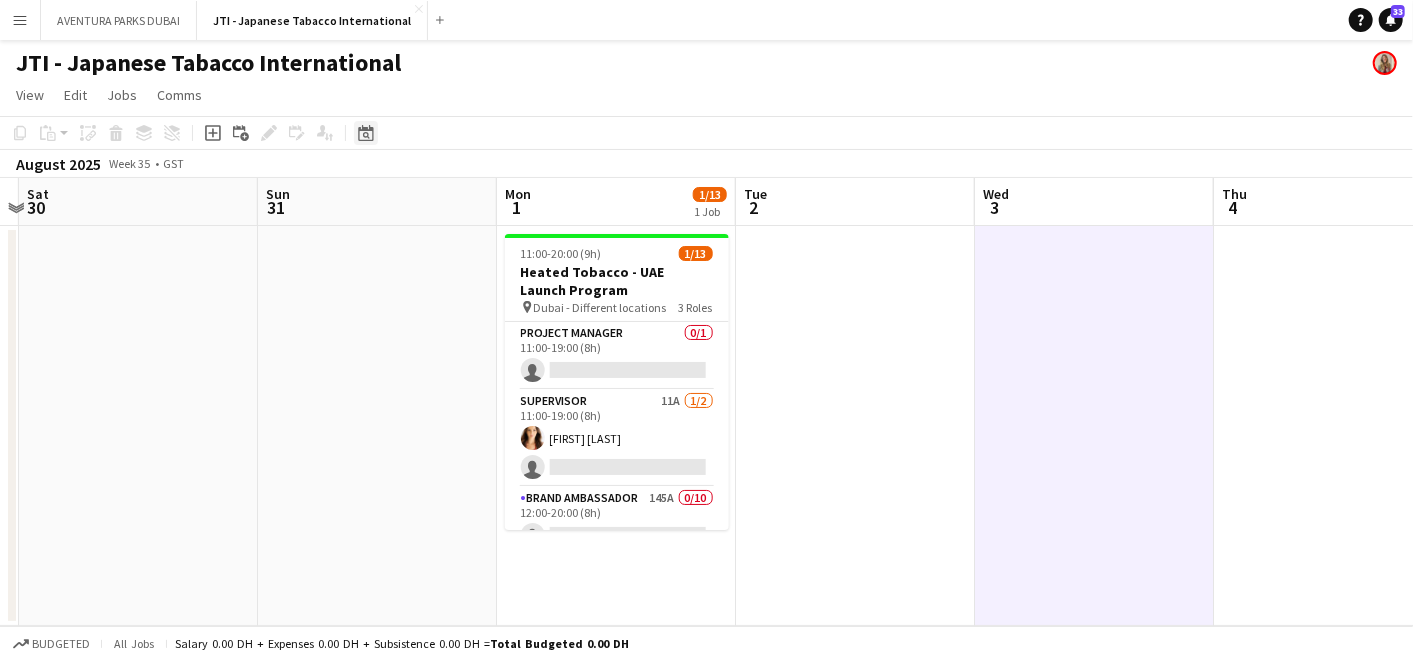 click on "Date picker" 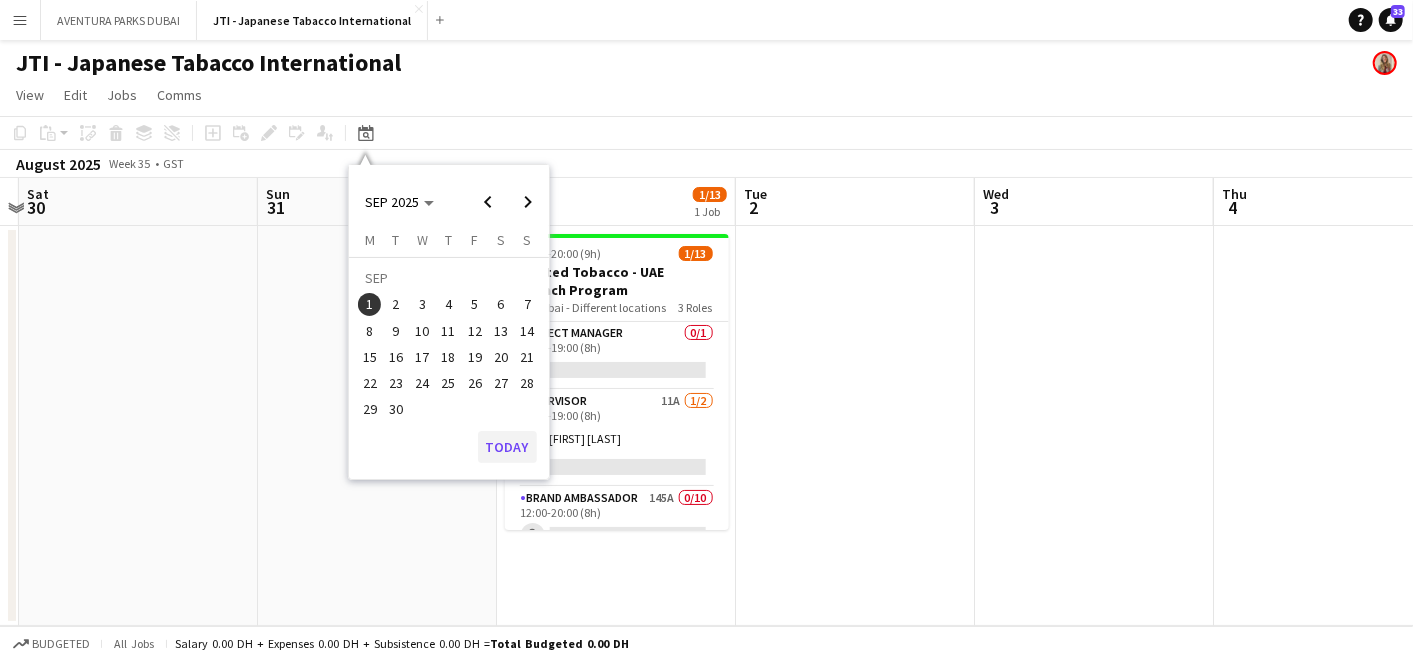 click on "SEP 2025 SEP 2025 Monday M Tuesday T Wednesday W Thursday T Friday F Saturday S Sunday S  SEP   1   2   3   4   5   6   7   8   9   10   11   12   13   14   15   16   17   18   19   20   21   22   23   24   25   26   27   28   29   30
Comparison range
Comparison range
Today" at bounding box center [449, 322] 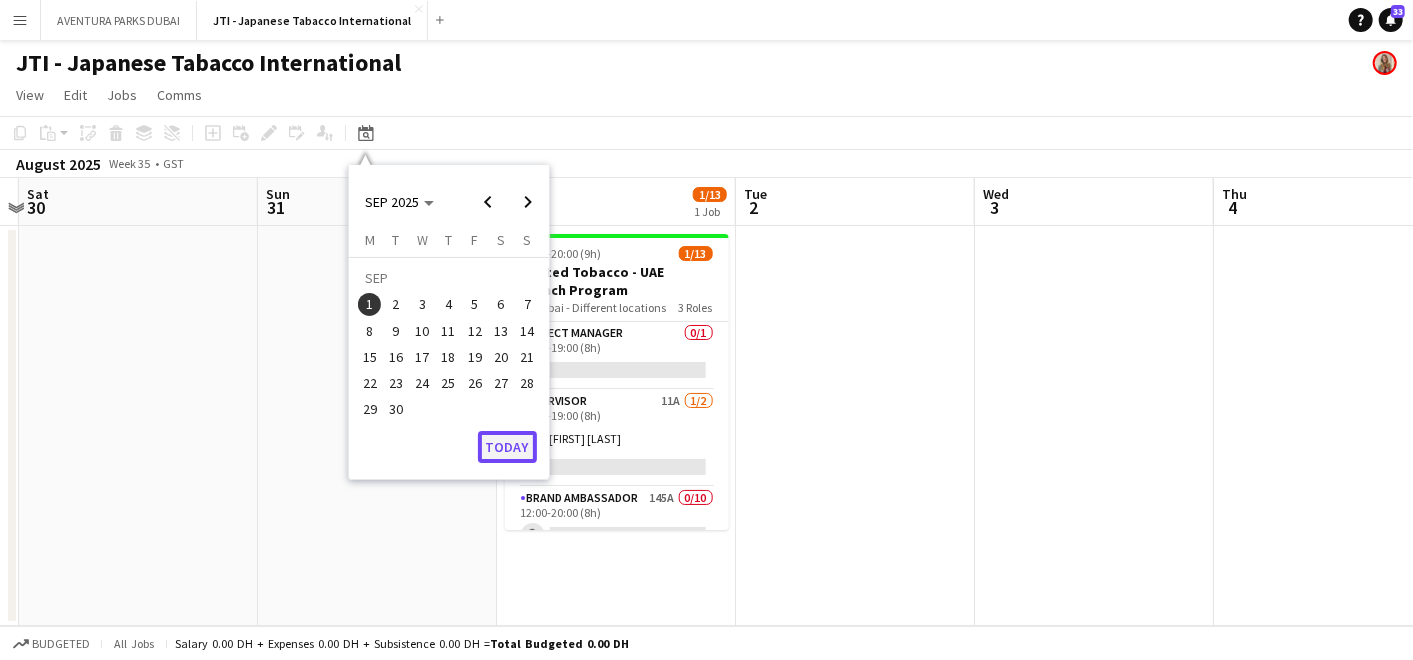 click on "Today" at bounding box center (507, 447) 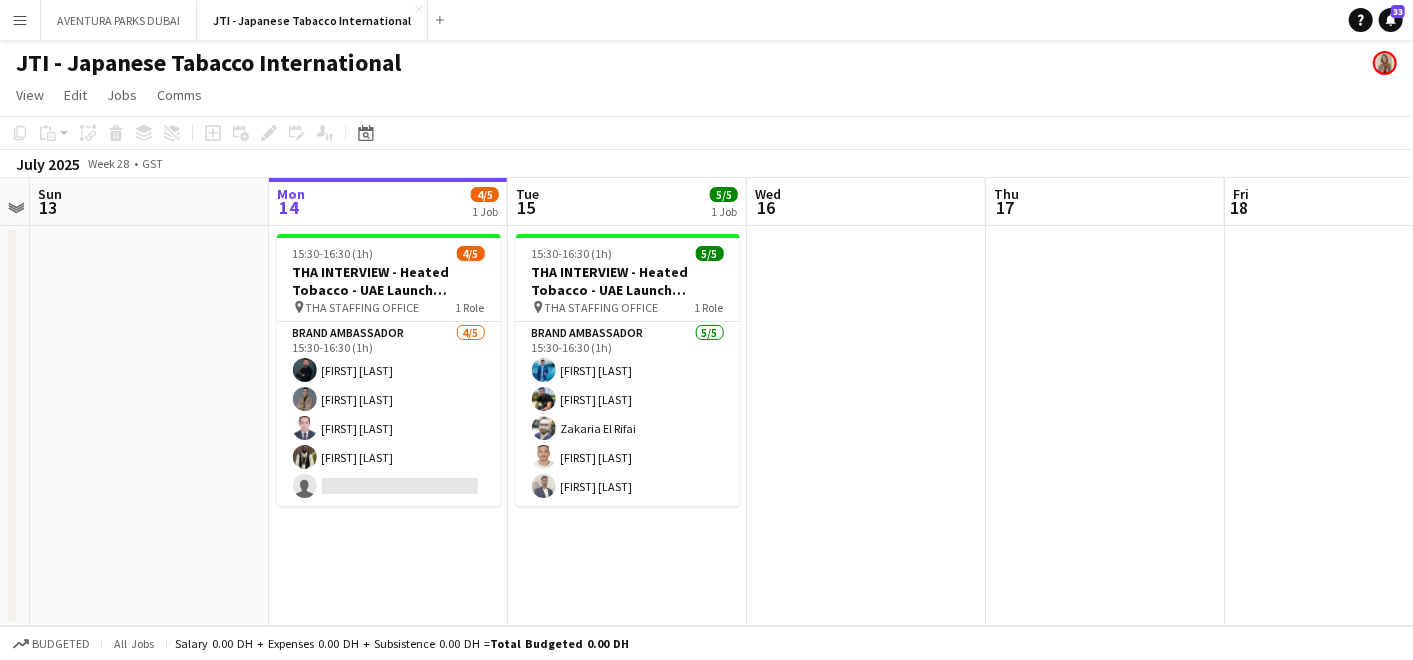 drag, startPoint x: 346, startPoint y: 434, endPoint x: 481, endPoint y: 435, distance: 135.00371 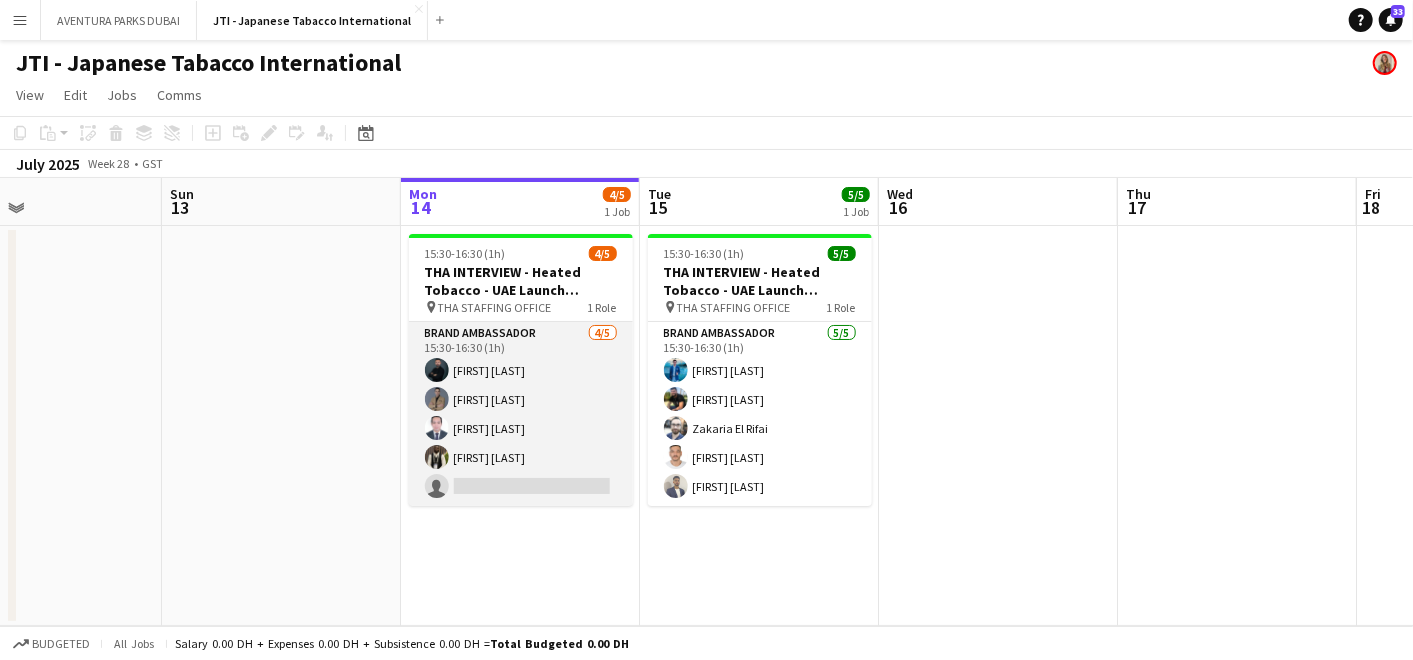 click on "Brand Ambassador    4/5   15:30-16:30 (1h)
Assaad Nassar Rachid Maalfi Bren Daren Deriada Fejiro Ejiroro
single-neutral-actions" at bounding box center (521, 414) 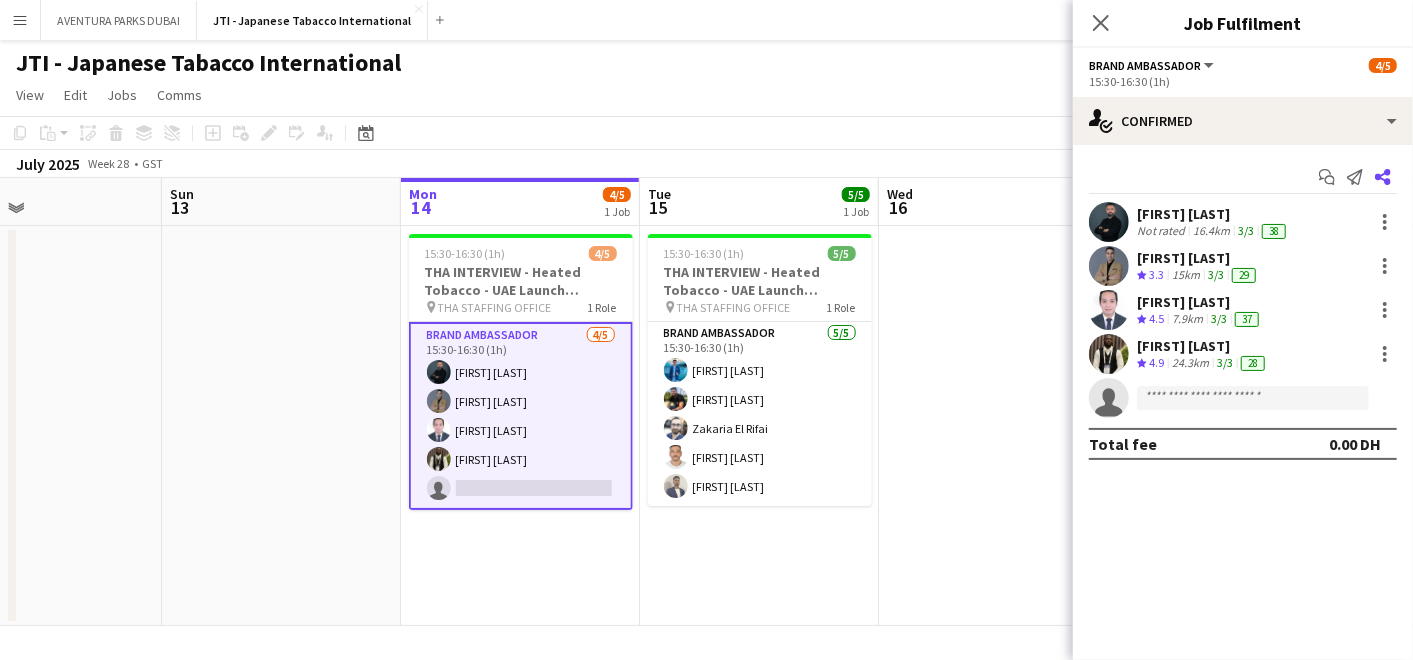 click on "Share" 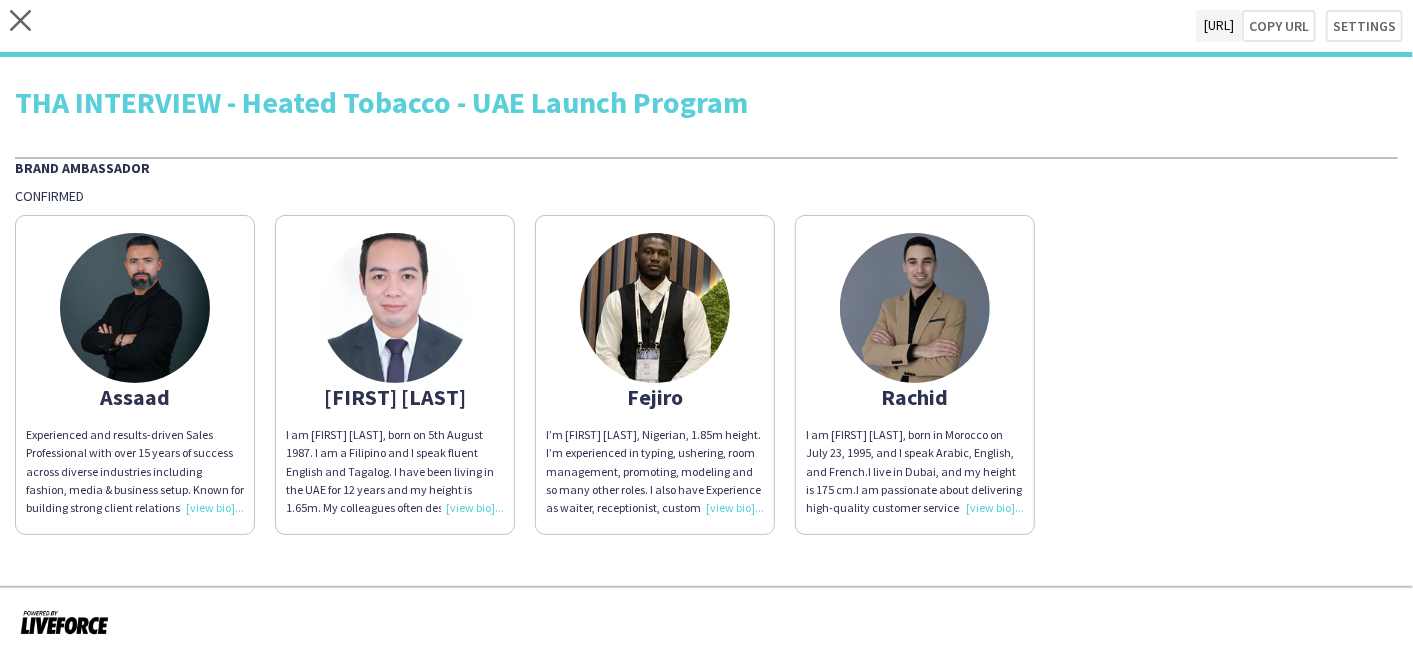 click on "Assaad
Experienced and results-driven Sales Professional with over 15 years of success across diverse industries including fashion, media & business setup. Known for building strong client relationships, understanding customer needs, and consistently exceeding sales targets. Based in Dubai since 2017, with deep market knowledge and a passion for delivering tailored solutions. Adaptable, persuasive, and motivated by growth, ready to bring energy and expertise to any sales-driven team.  Bren Daren
I am Bren Daren Deriada, born on 5th August 1987. I am a Filipino and I speak fluent English and Tagalog. I have been living in the UAE for 12 years and my height is 1.65m. My colleagues often describe me as jolly and approachable but professional. I have worked with industries such as F&B, Government Services and Events and I am meeting a lot of people hence I describe myself as professional, flexible, can easily adapt in any environment and can excel in it and have great communication skills.  Fejiro
Rachid" 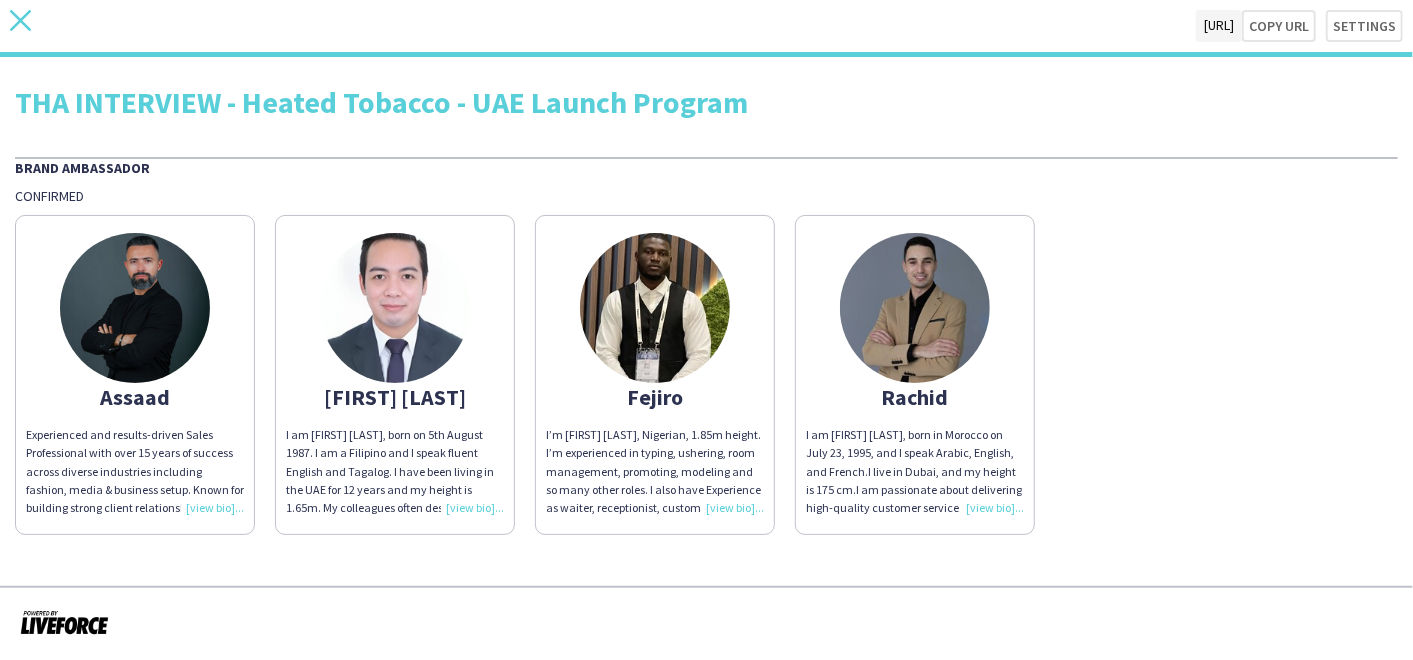 click on "close" 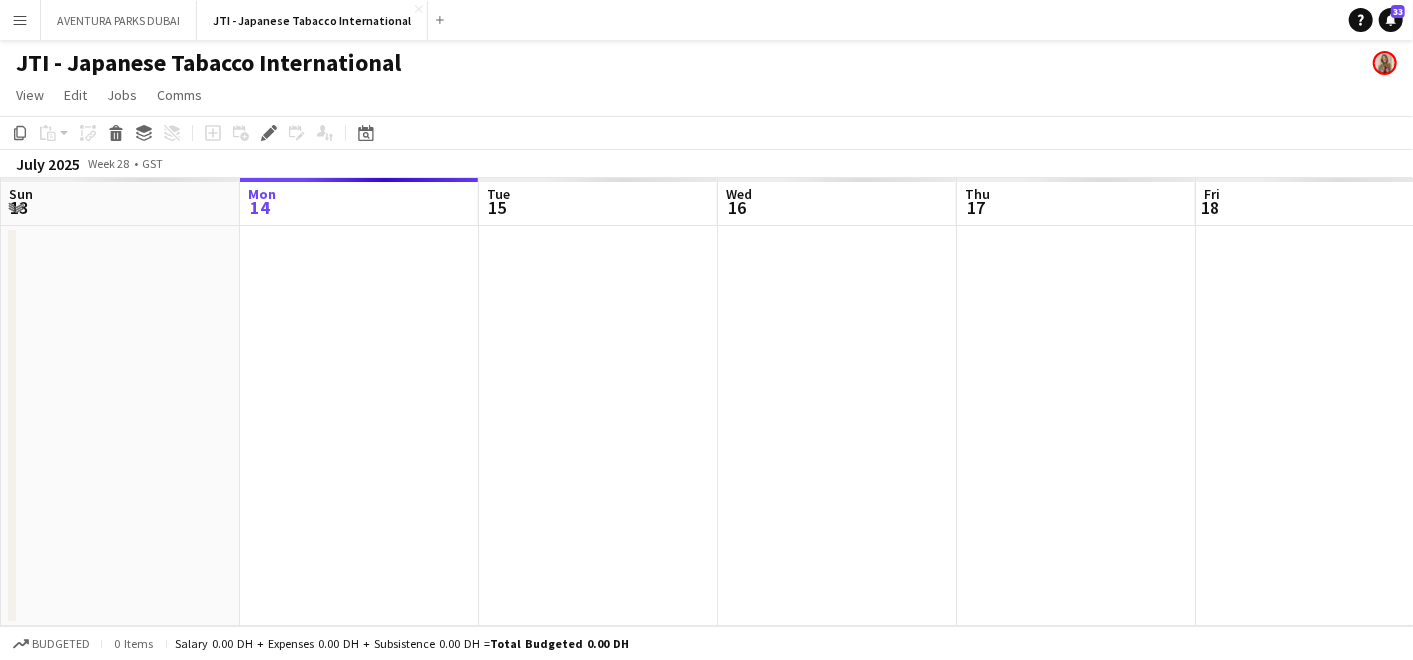 scroll, scrollTop: 0, scrollLeft: 687, axis: horizontal 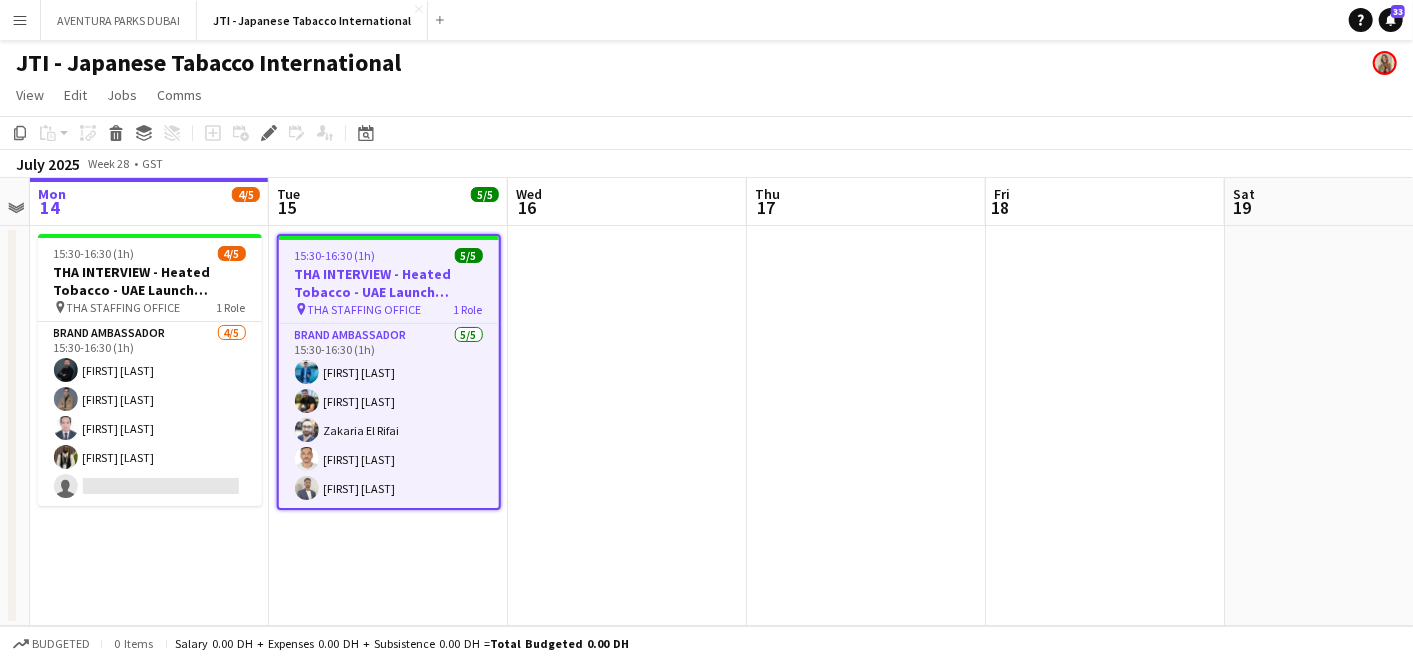 click on "Menu" at bounding box center [20, 20] 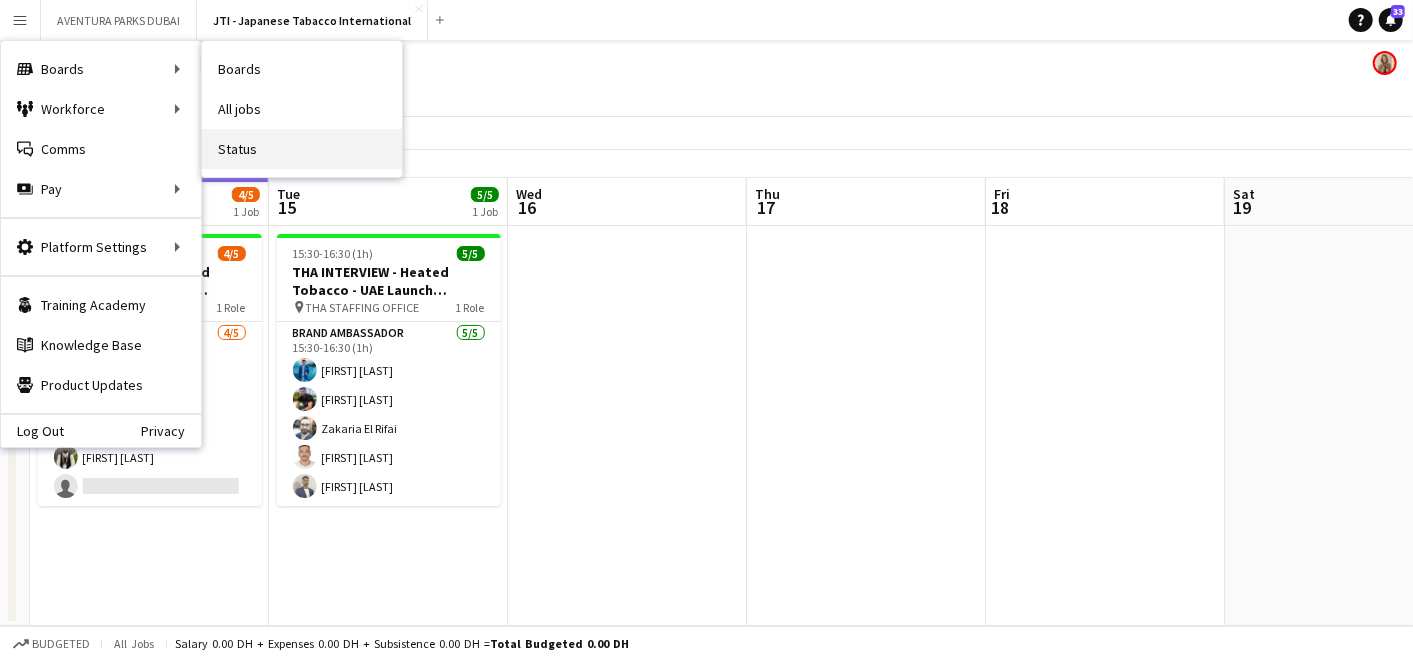 click on "Status" at bounding box center [302, 149] 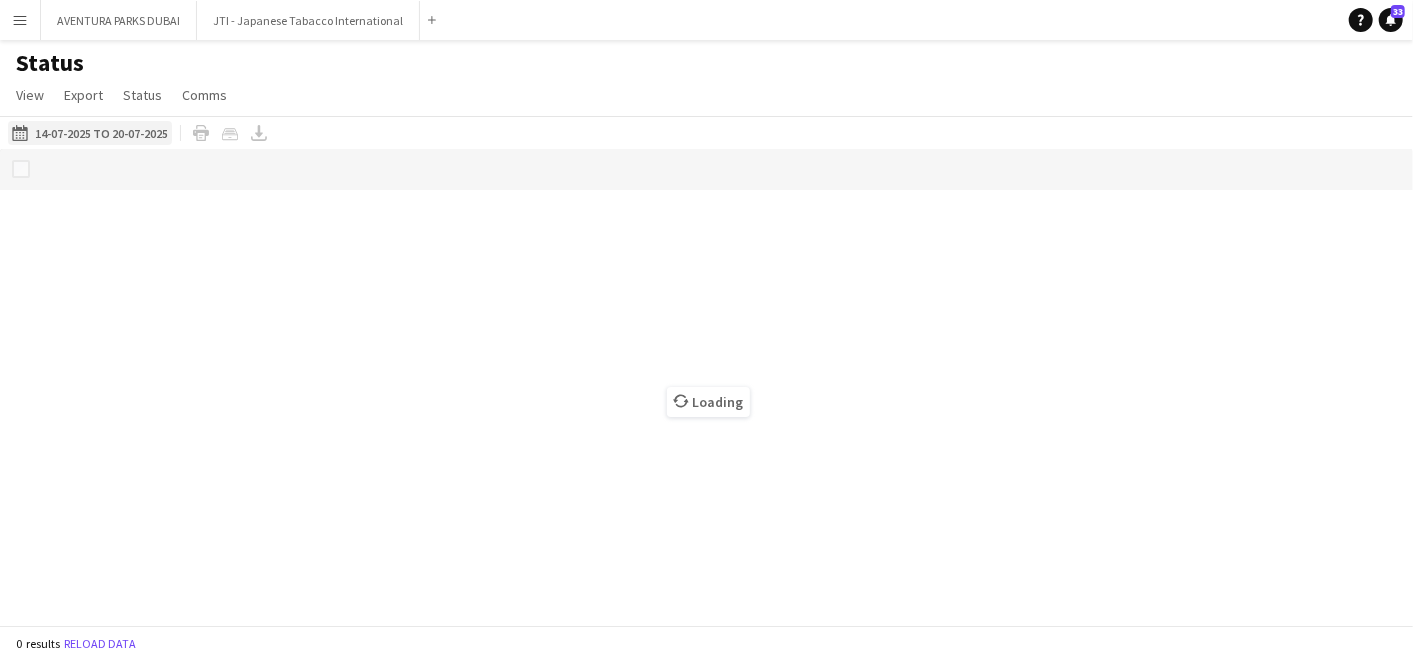 click on "14-07-2025 to 20-07-2025
14-07-2025 to 20-07-2025" 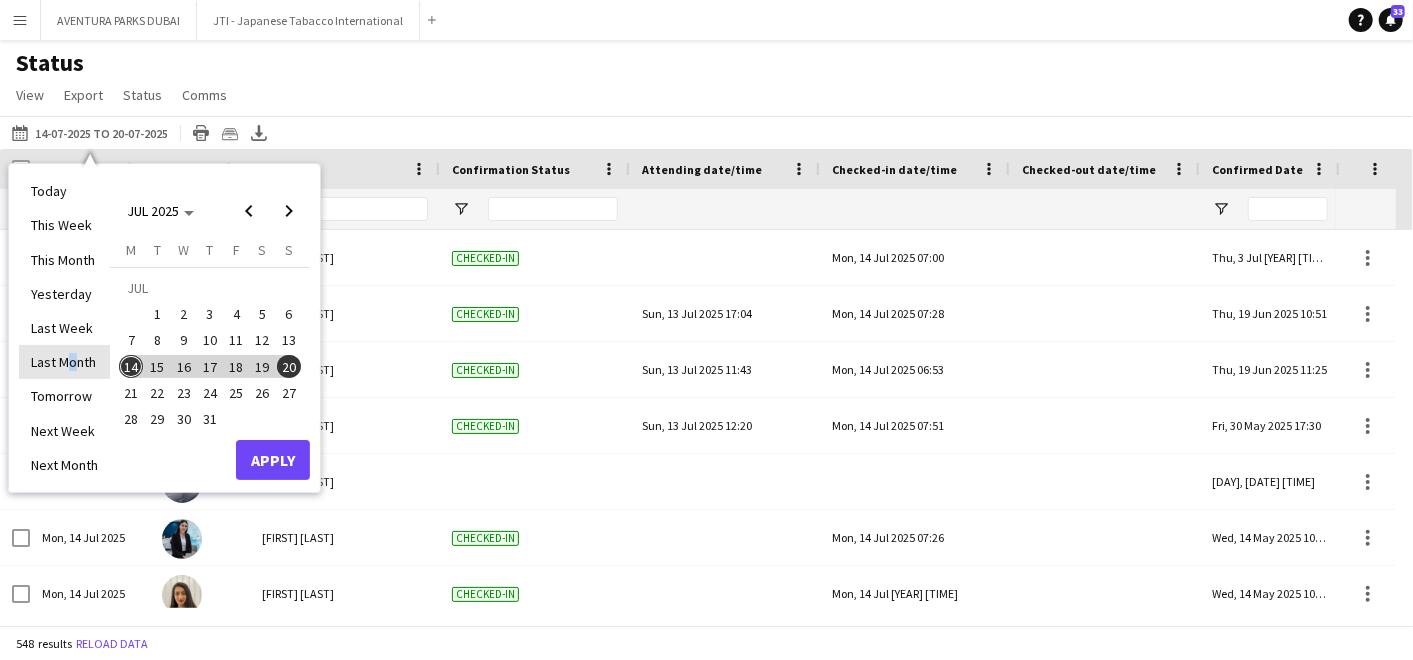 click on "Last Month" at bounding box center [64, 362] 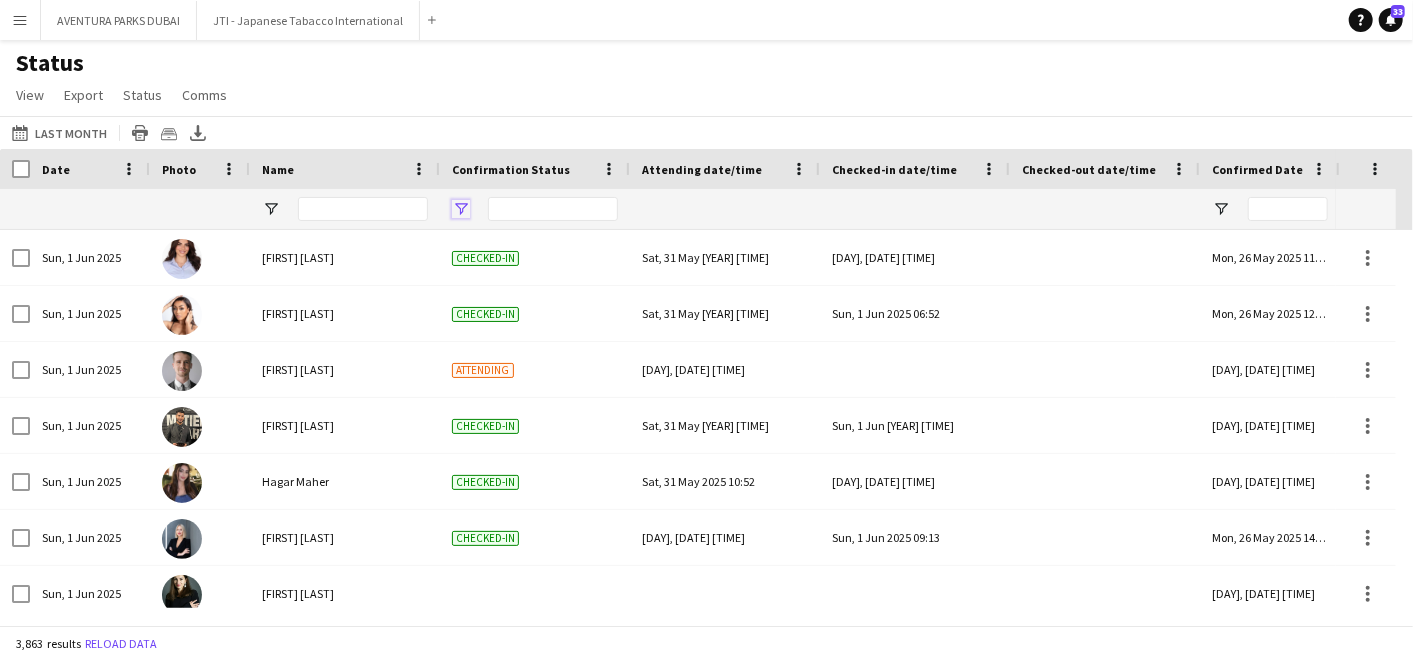 click at bounding box center (461, 209) 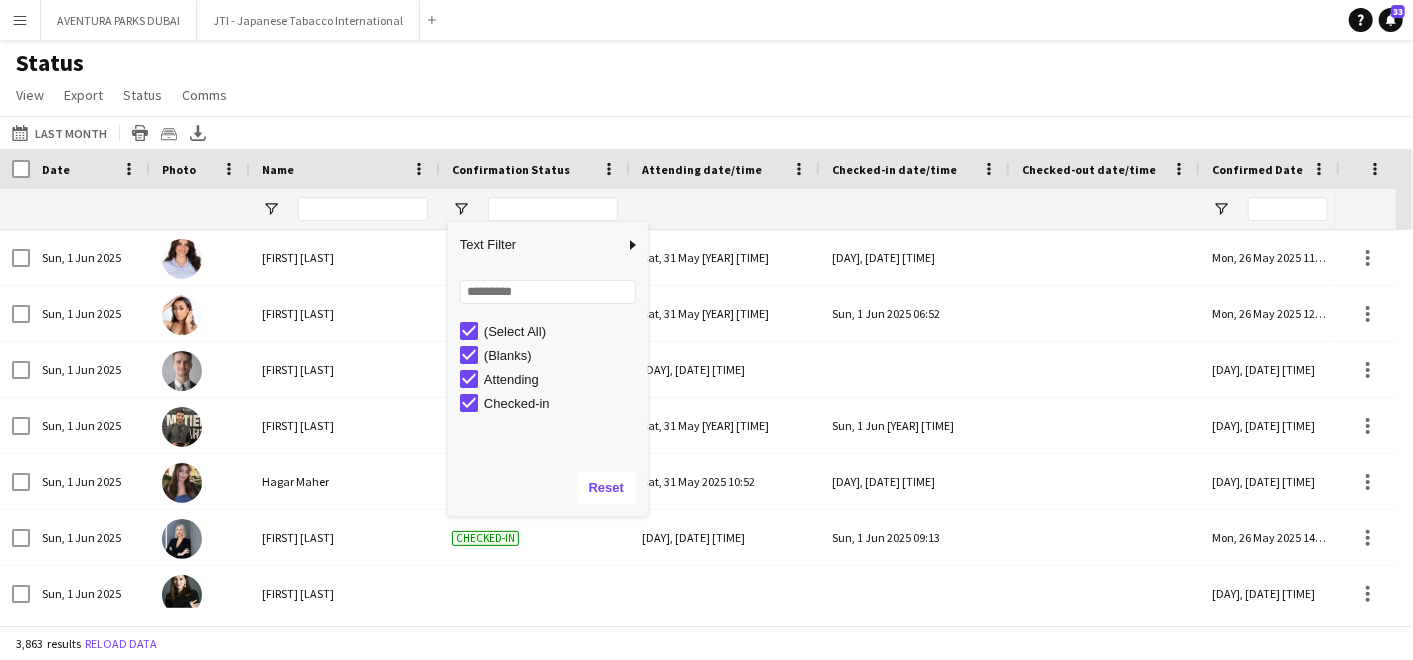 type on "***" 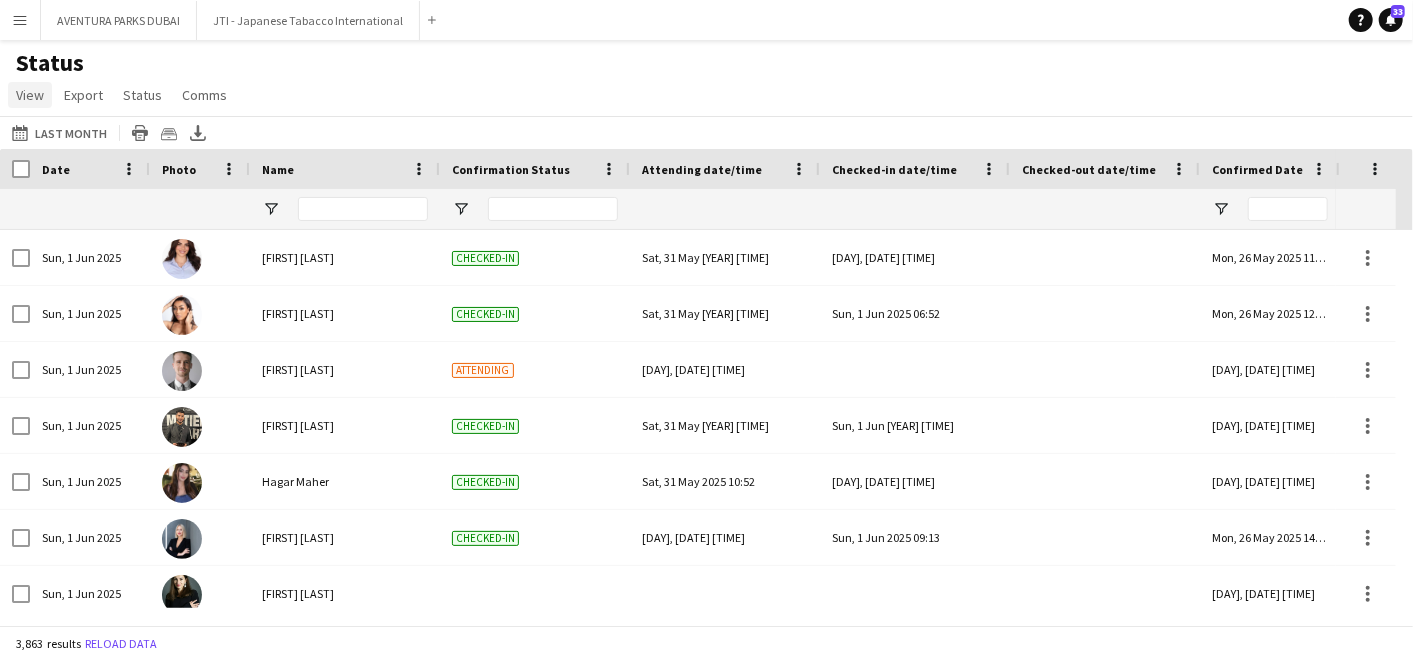 click on "View" 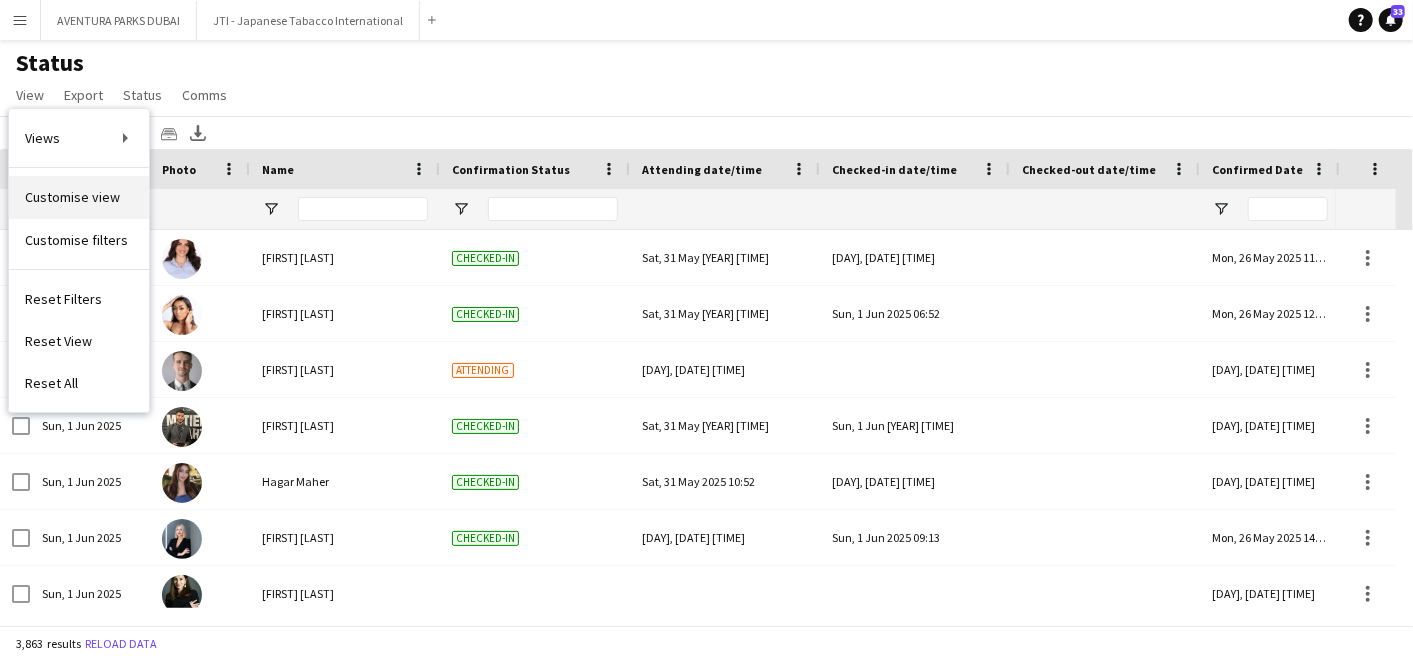 click on "Customise view" at bounding box center [72, 197] 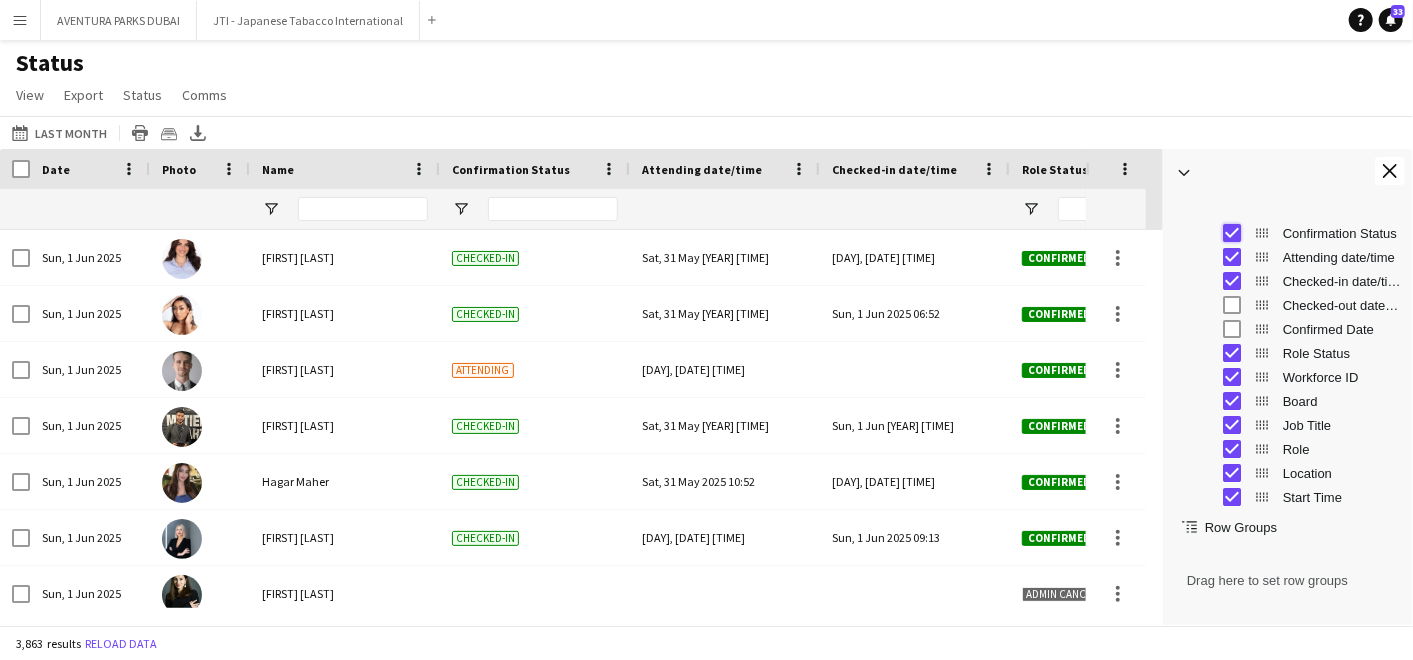 scroll, scrollTop: 111, scrollLeft: 0, axis: vertical 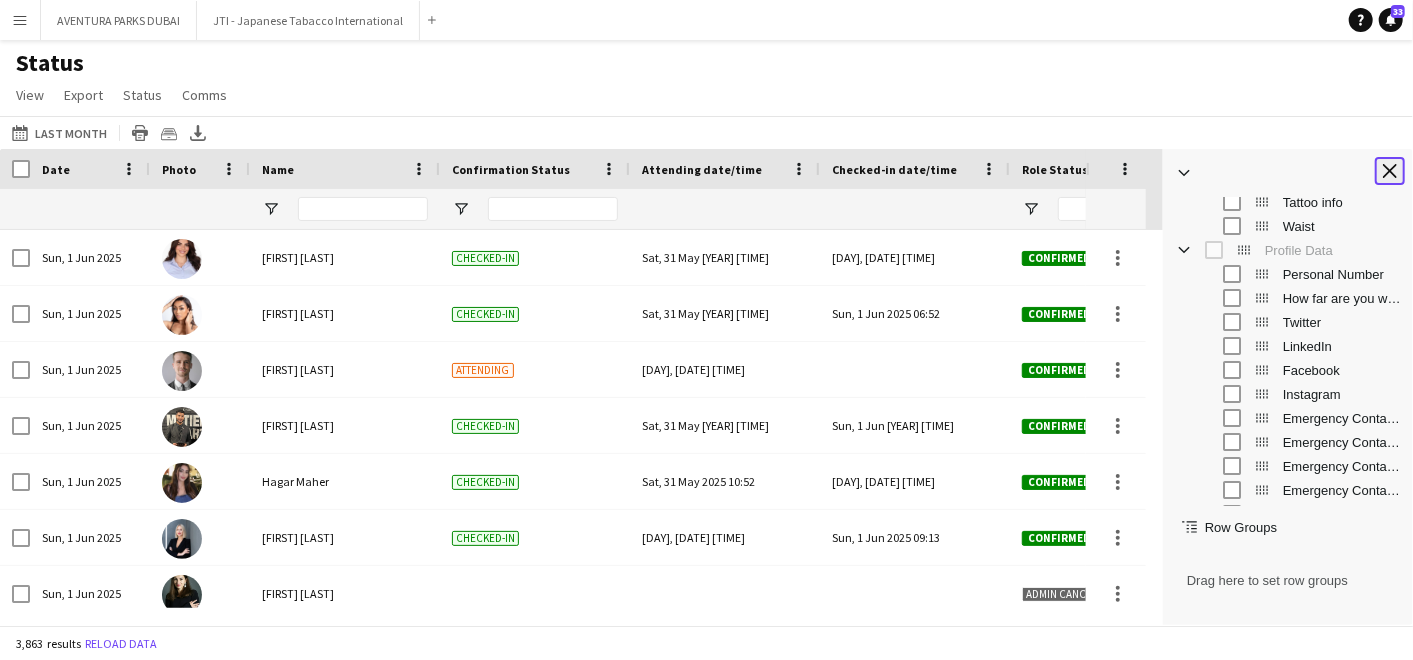 click on "Close tool panel" 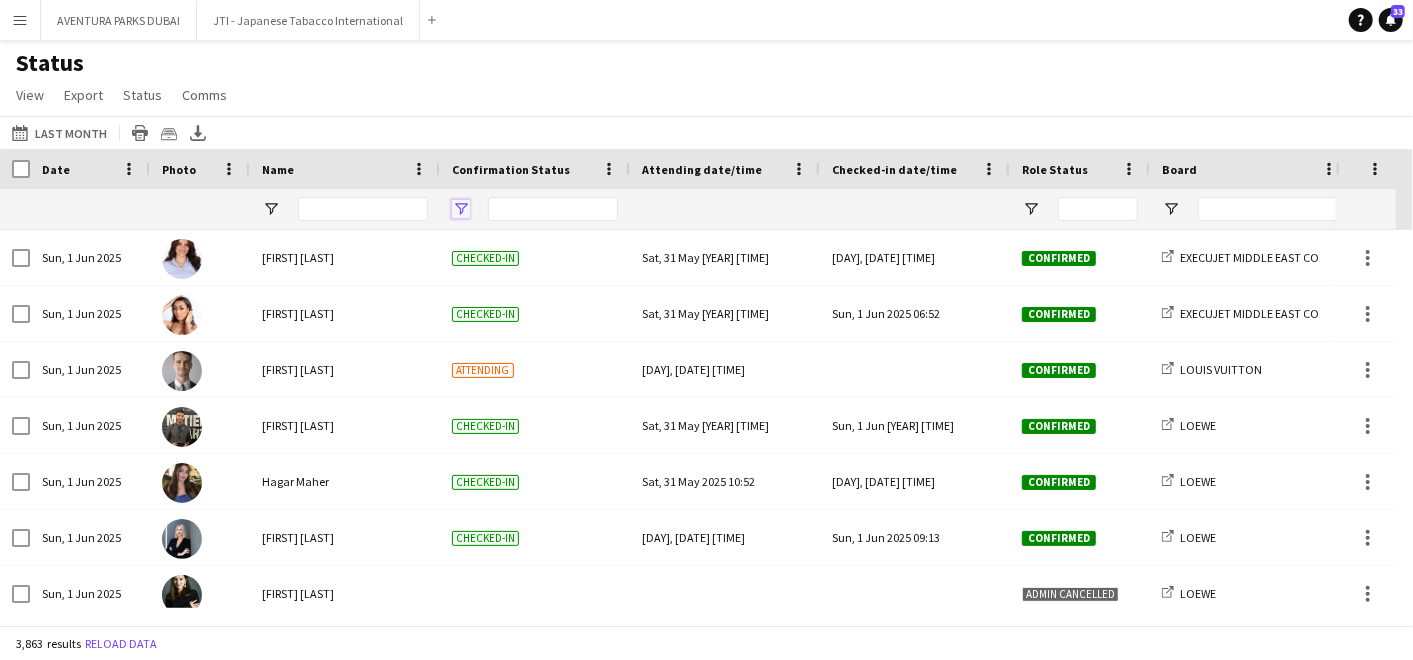 click at bounding box center [461, 209] 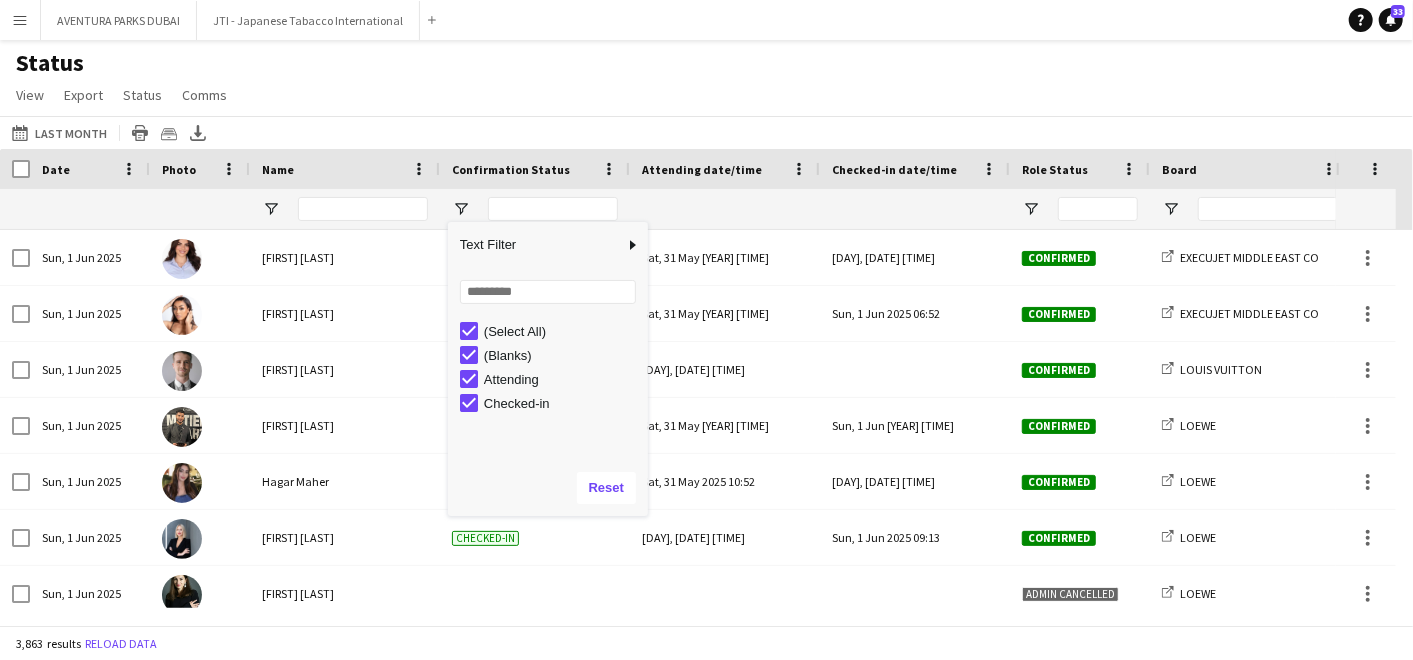 click on "Status   View   Views  Default view New view Update view Delete view Edit name Customise view Customise filters Reset Filters Reset View Reset All  Export  Export as XLSX Export as CSV Export as PDF Crew files as ZIP  Status  Confirm attendance Check-in Check-out Clear confirm attendance Clear check-in Clear check-out  Comms  Send notification Chat" 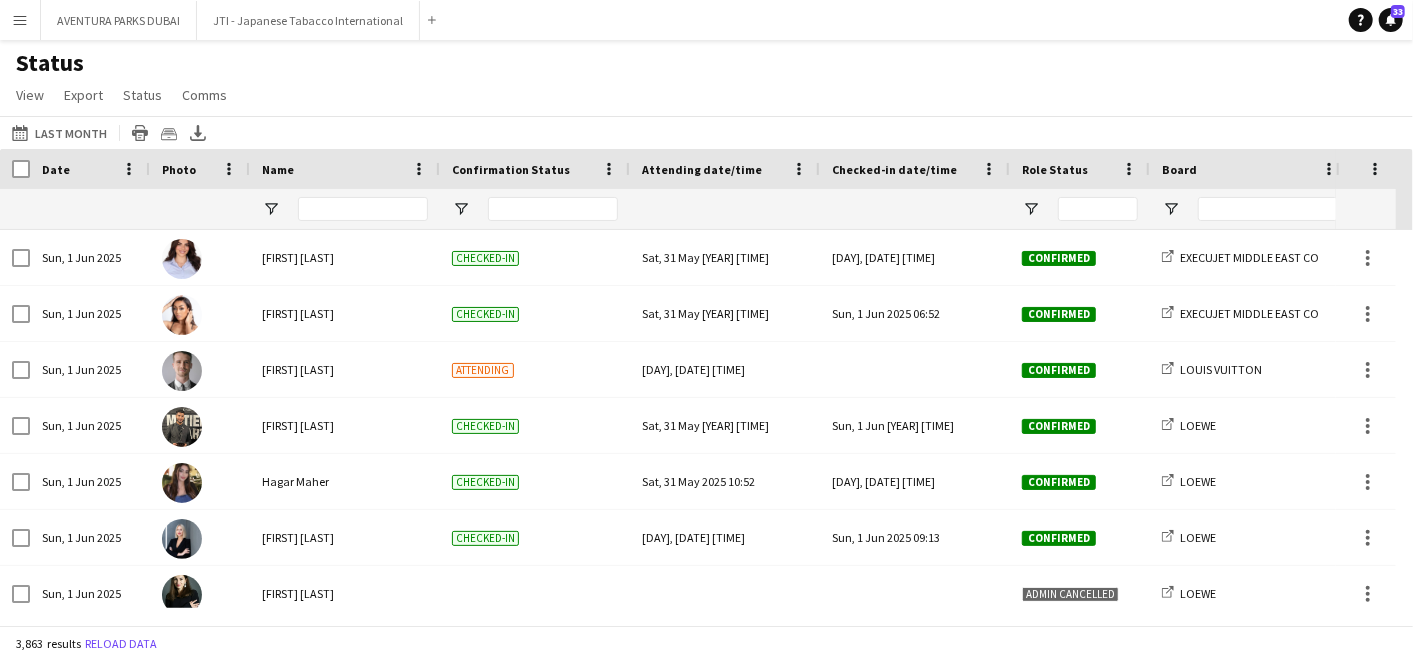 scroll, scrollTop: 0, scrollLeft: 128, axis: horizontal 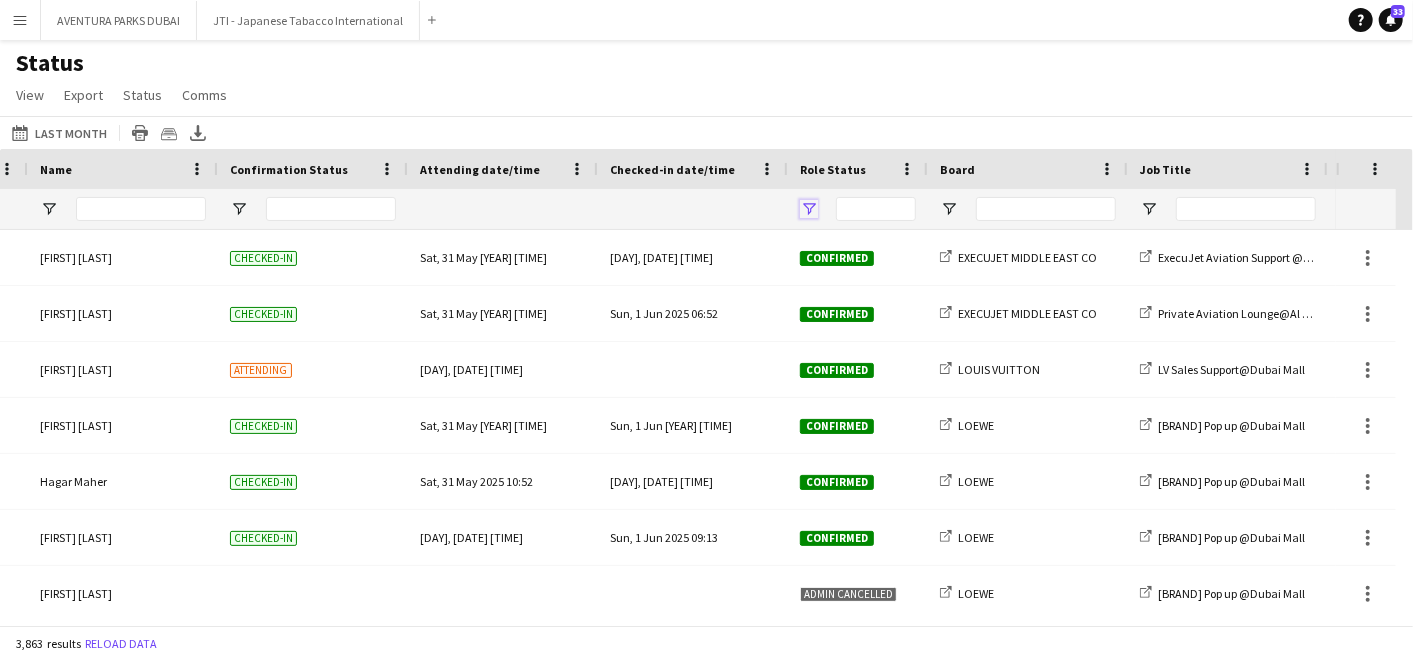 click at bounding box center [809, 209] 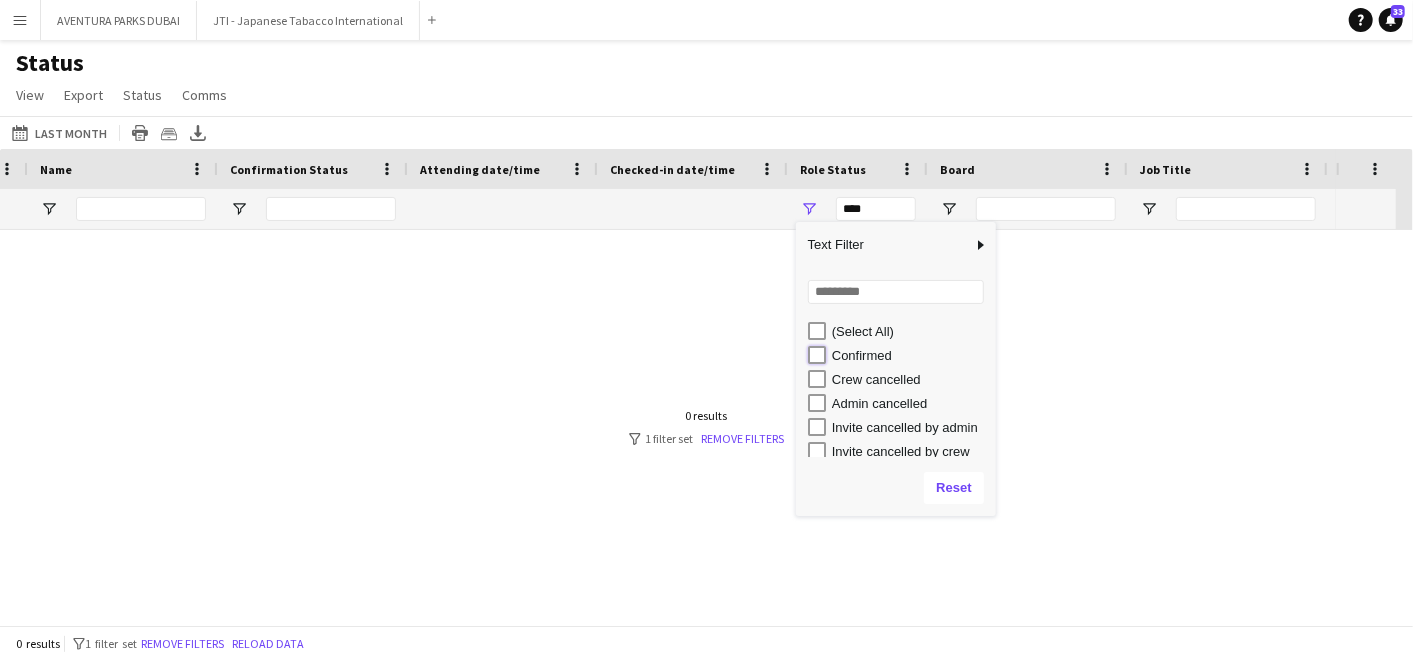 type on "**********" 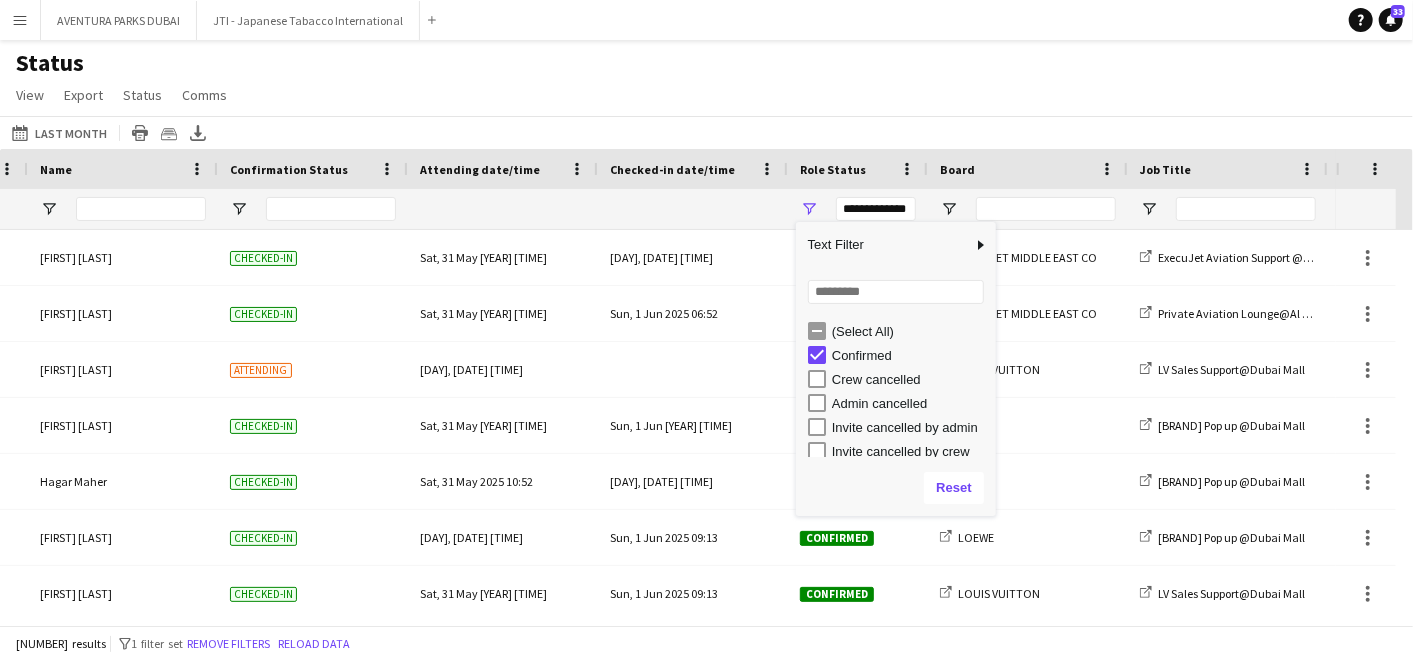 click on "Status   View   Views  Default view New view Update view Delete view Edit name Customise view Customise filters Reset Filters Reset View Reset All  Export  Export as XLSX Export as CSV Export as PDF Crew files as ZIP  Status  Confirm attendance Check-in Check-out Clear confirm attendance Clear check-in Clear check-out  Comms  Send notification Chat" 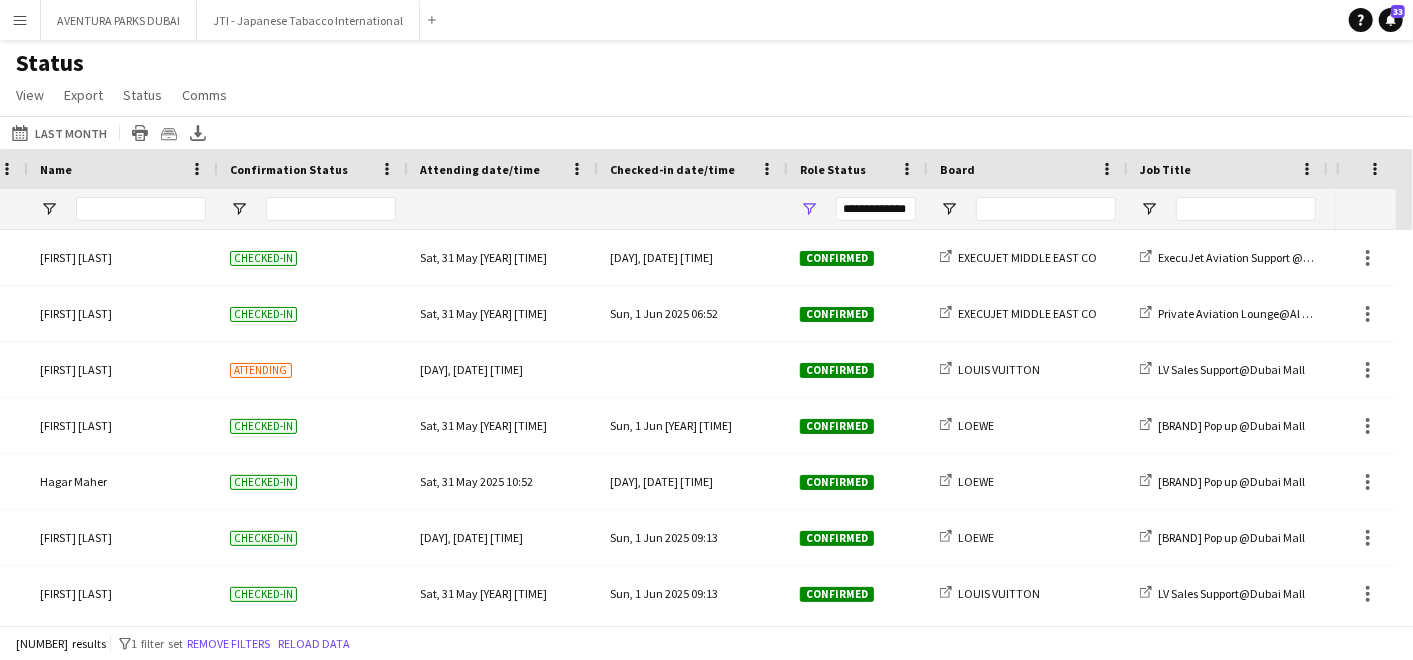 scroll, scrollTop: 0, scrollLeft: 911, axis: horizontal 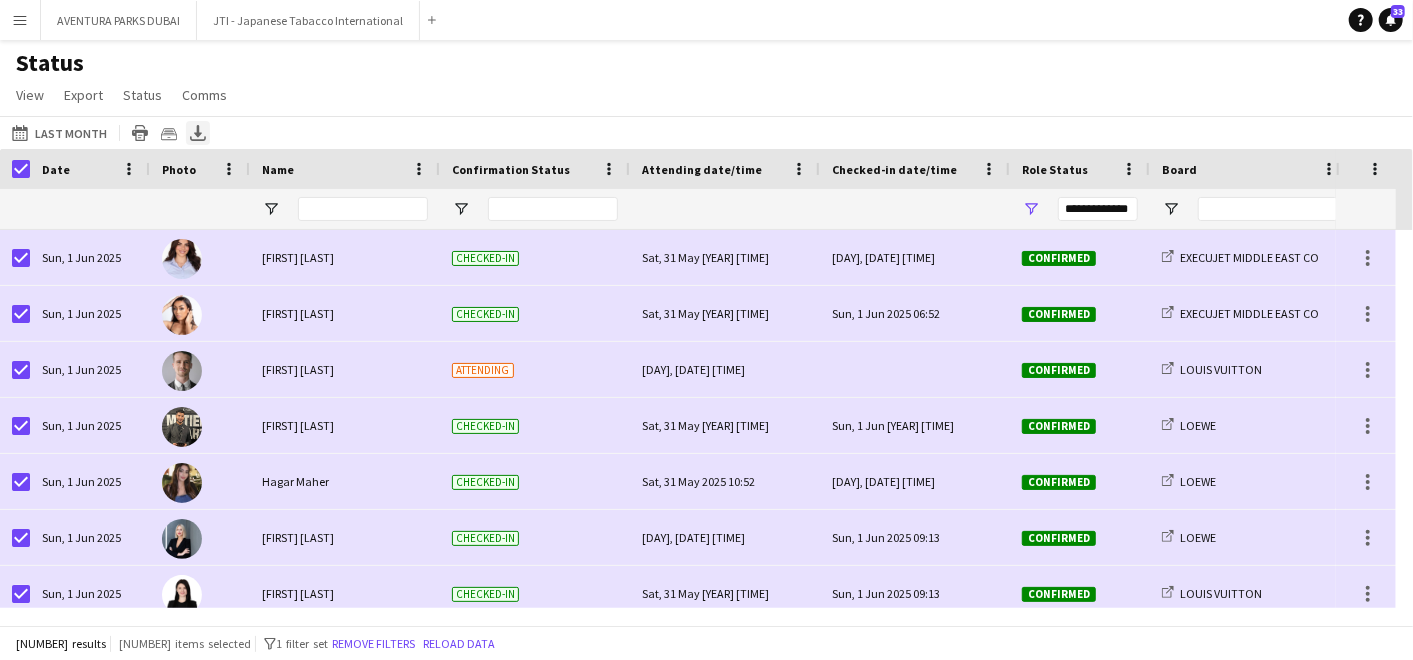 click 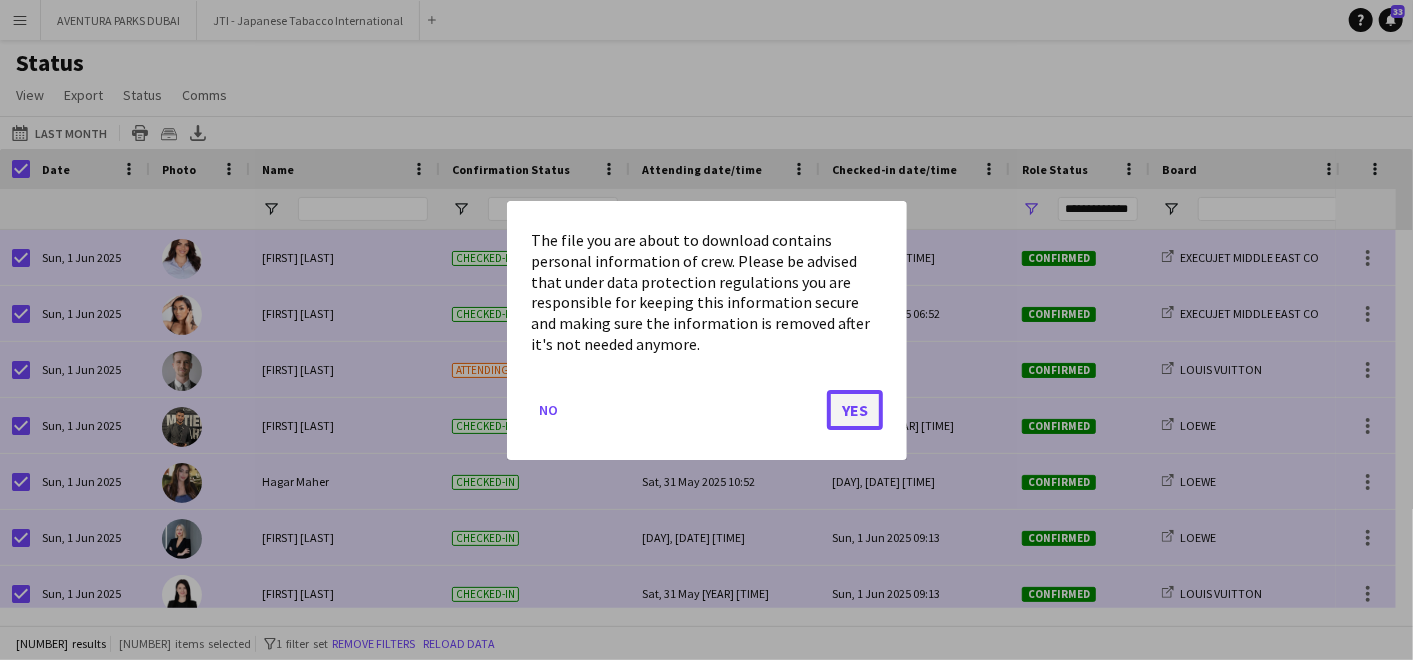 click on "Yes" 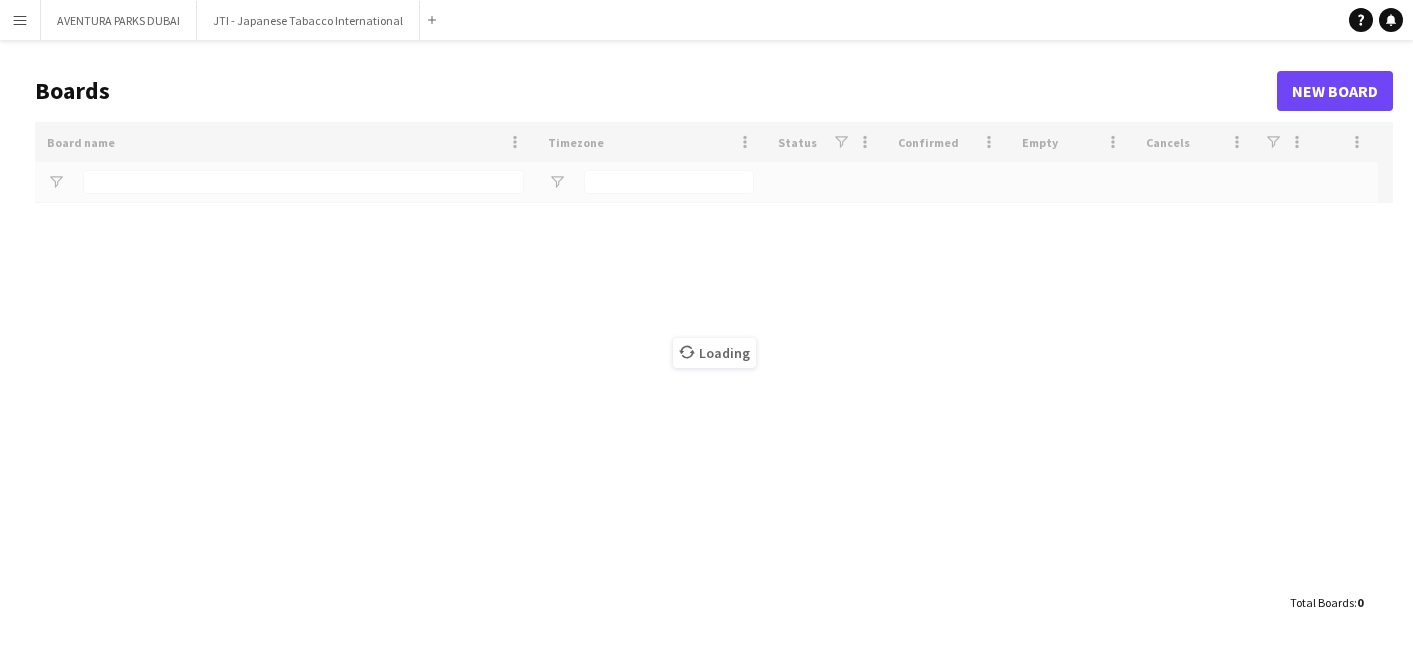 scroll, scrollTop: 0, scrollLeft: 0, axis: both 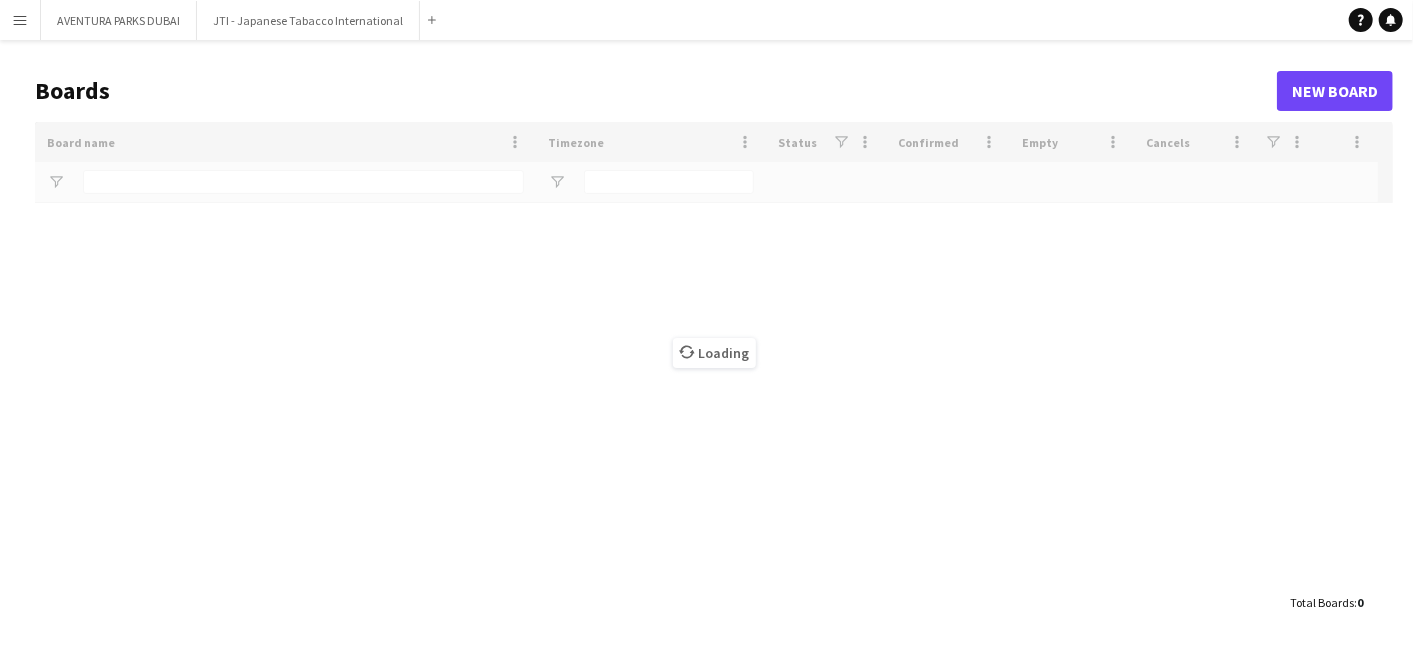 type on "*****" 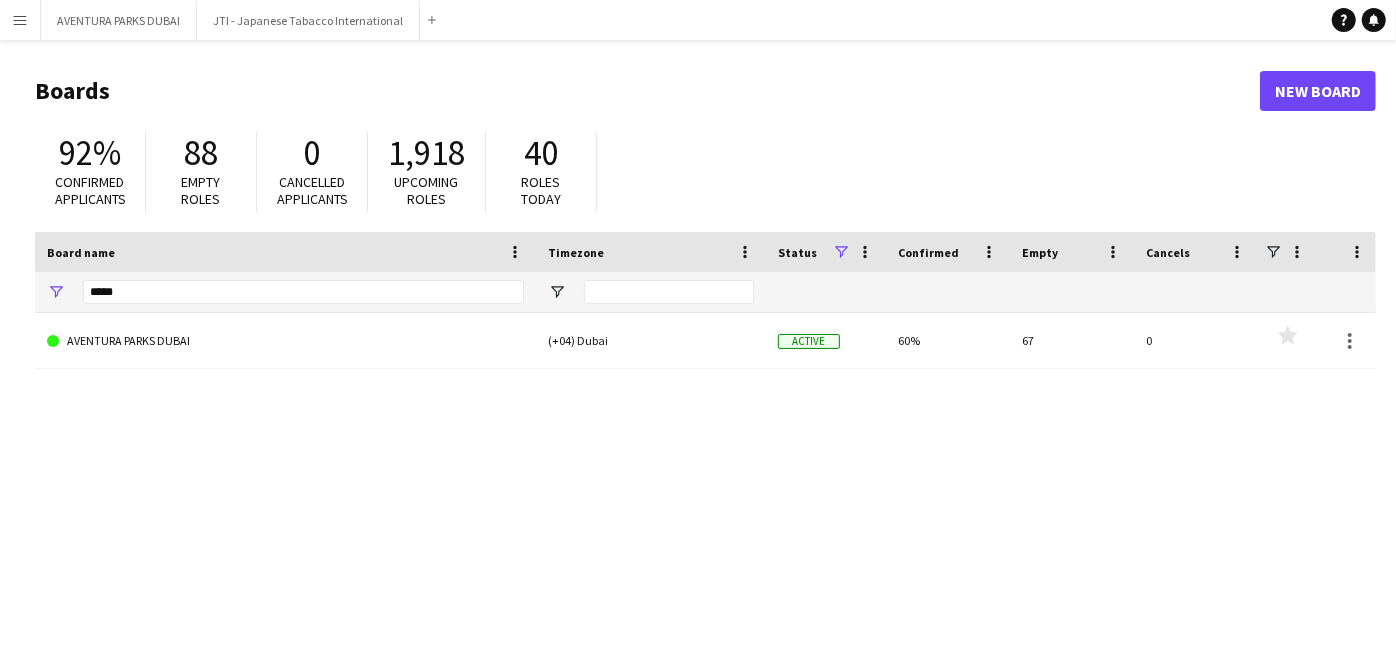 click on "Menu" at bounding box center [20, 20] 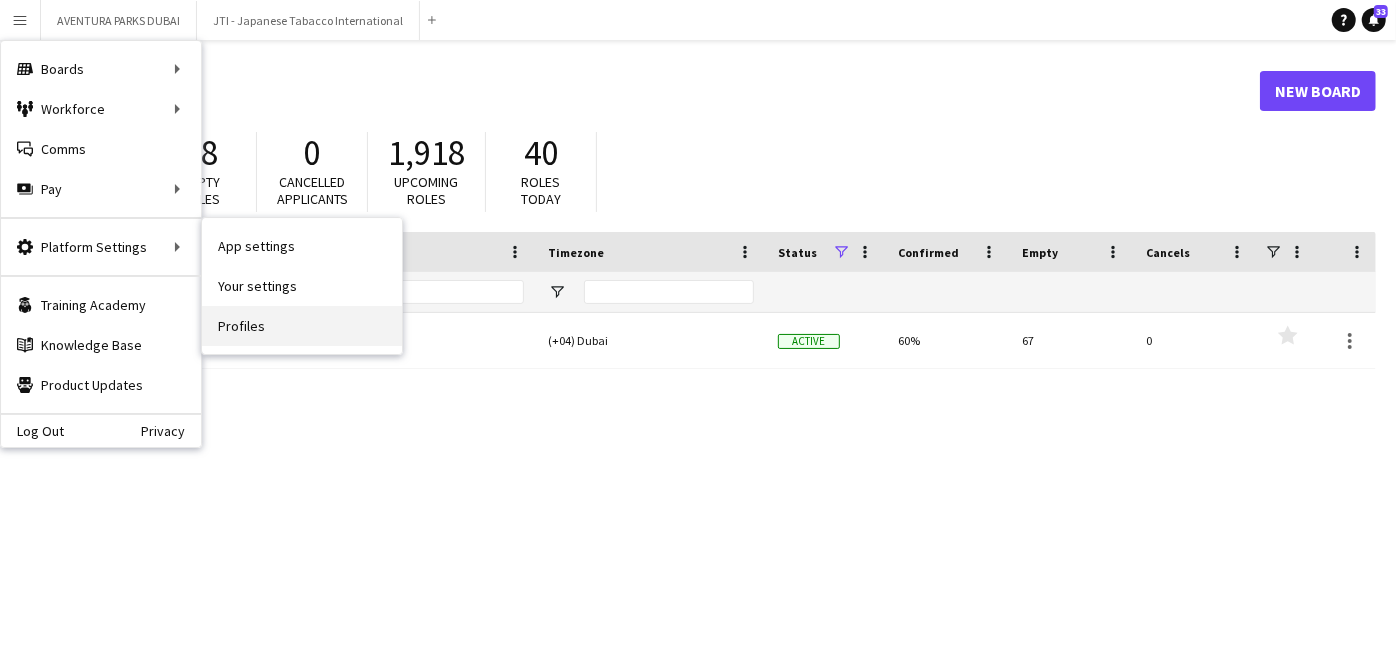 click on "Profiles" at bounding box center [302, 326] 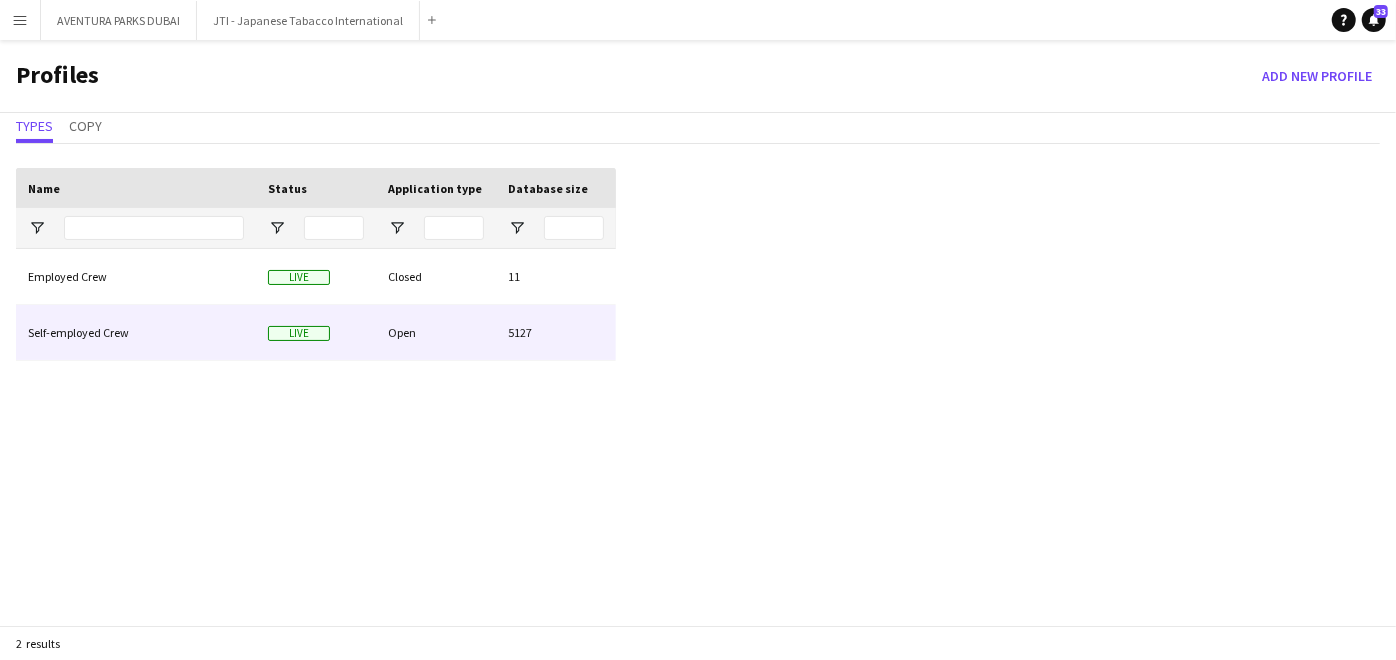 click on "Open" 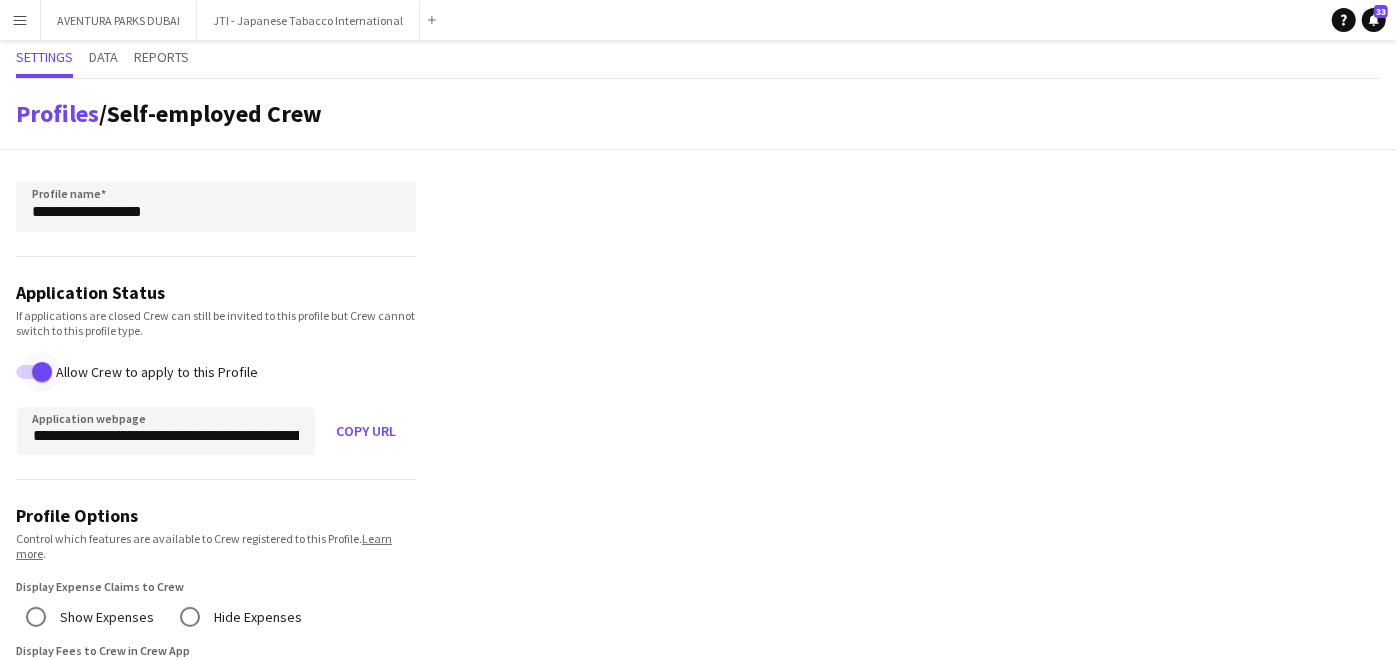 click at bounding box center (42, 372) 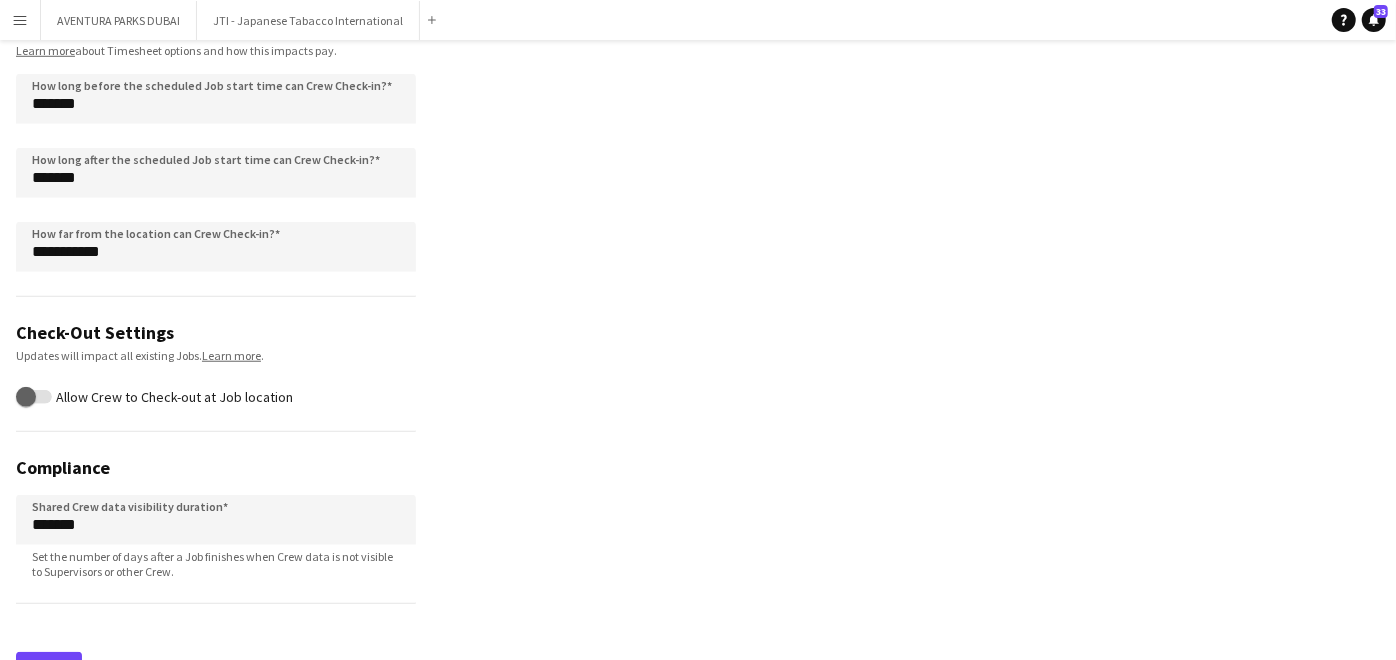 scroll, scrollTop: 974, scrollLeft: 0, axis: vertical 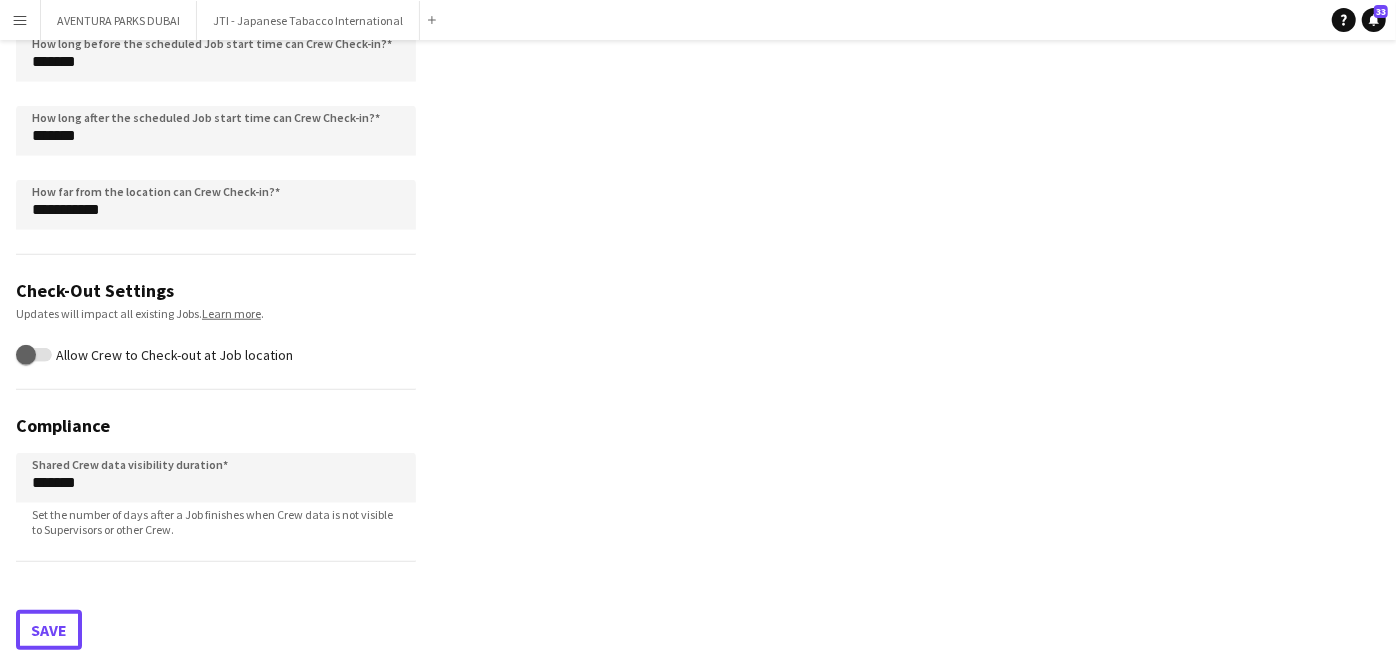 click on "Save" at bounding box center [49, 630] 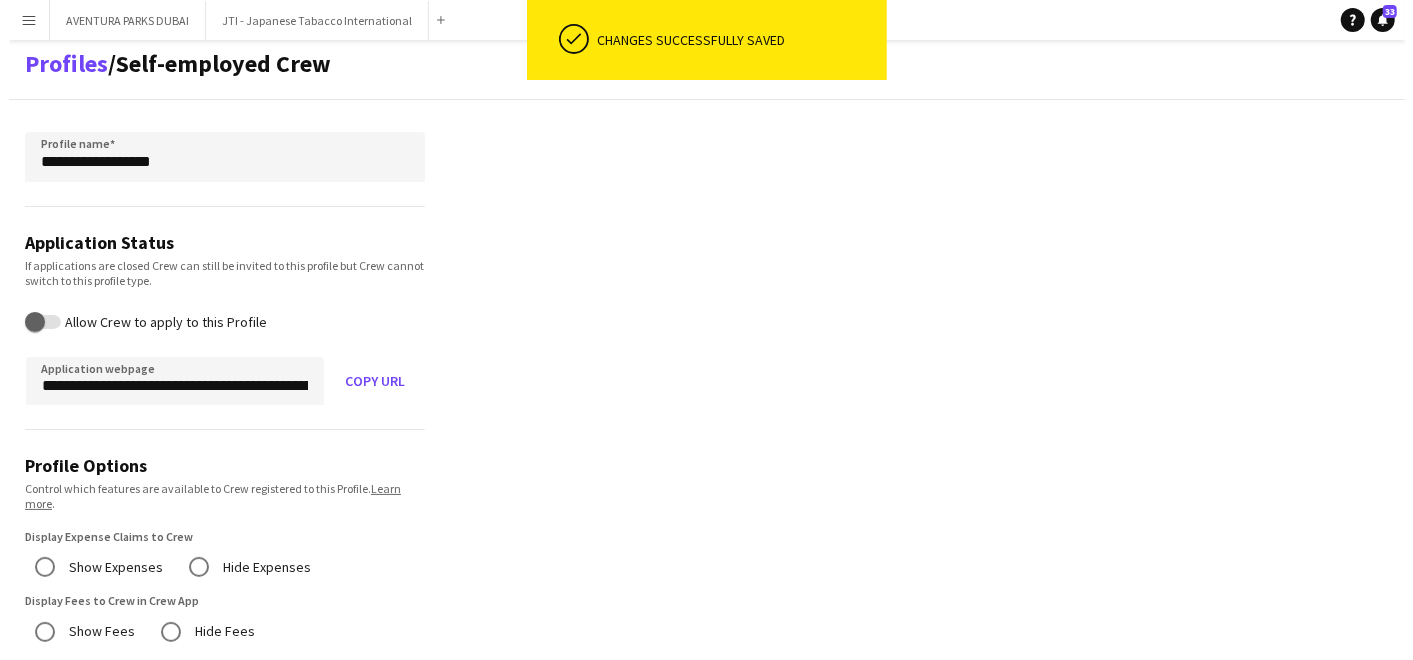 scroll, scrollTop: 0, scrollLeft: 0, axis: both 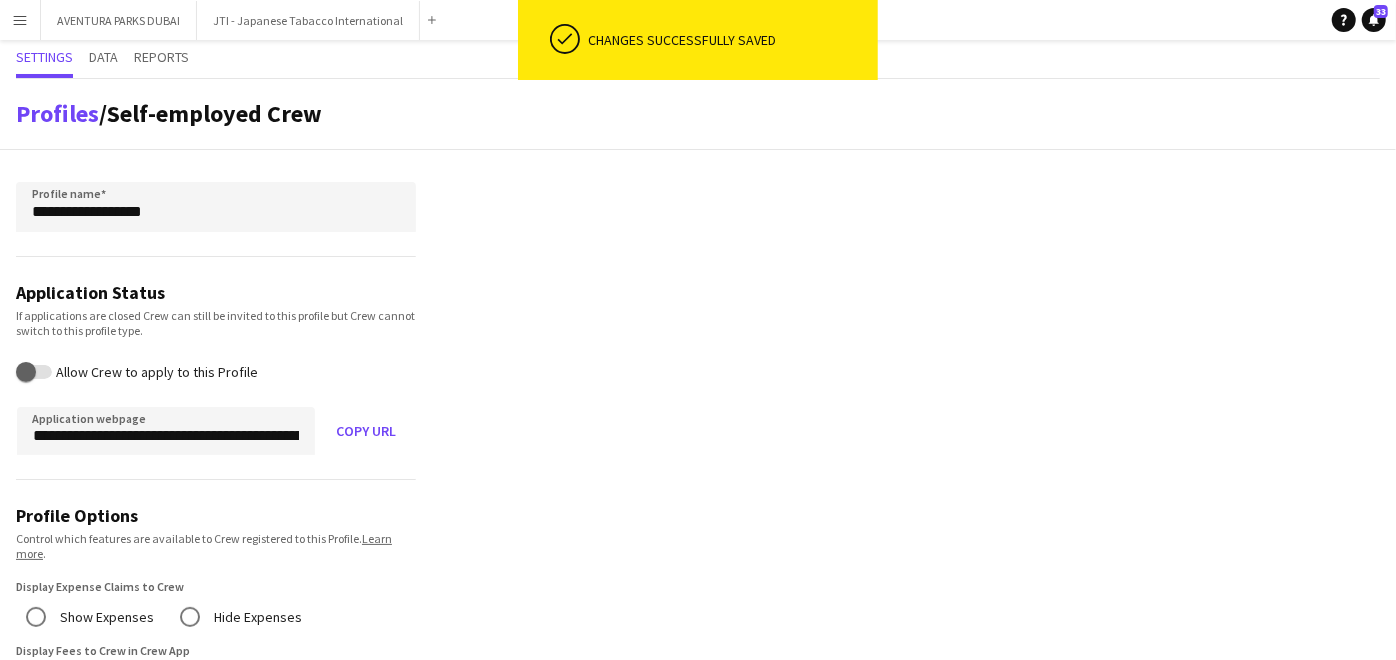 click on "Menu" at bounding box center (20, 20) 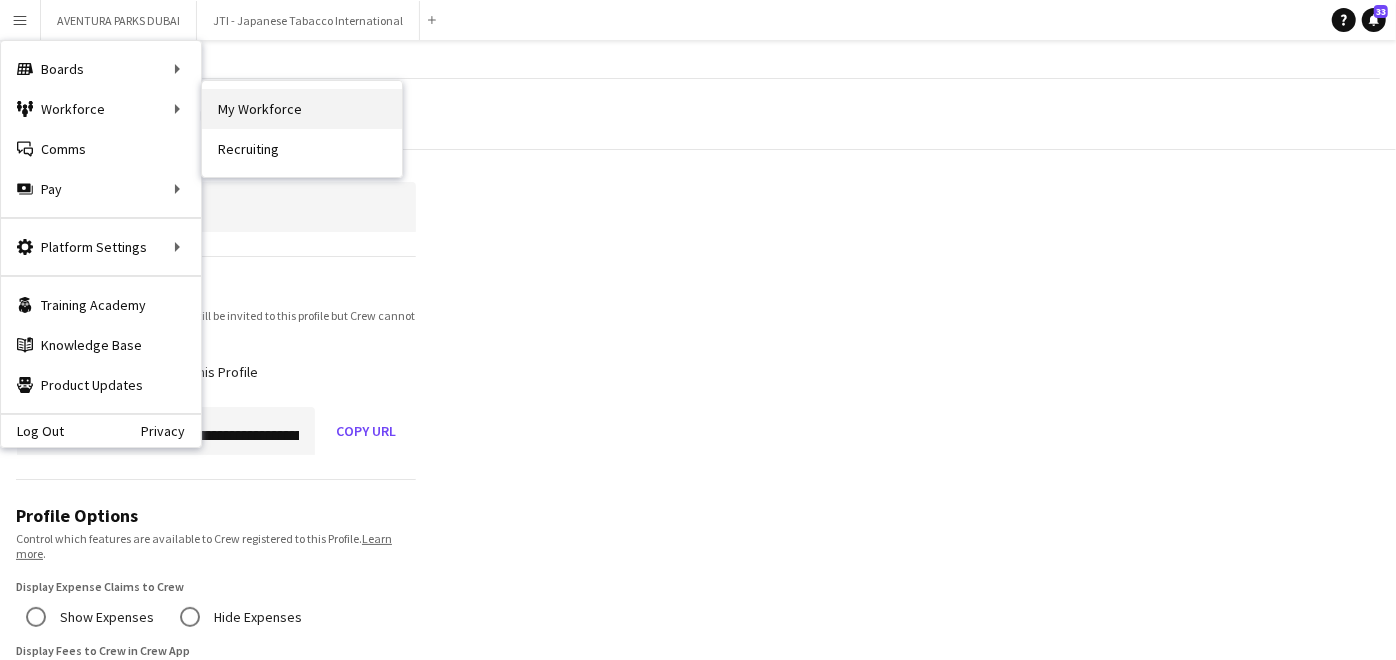click on "My Workforce" at bounding box center [302, 109] 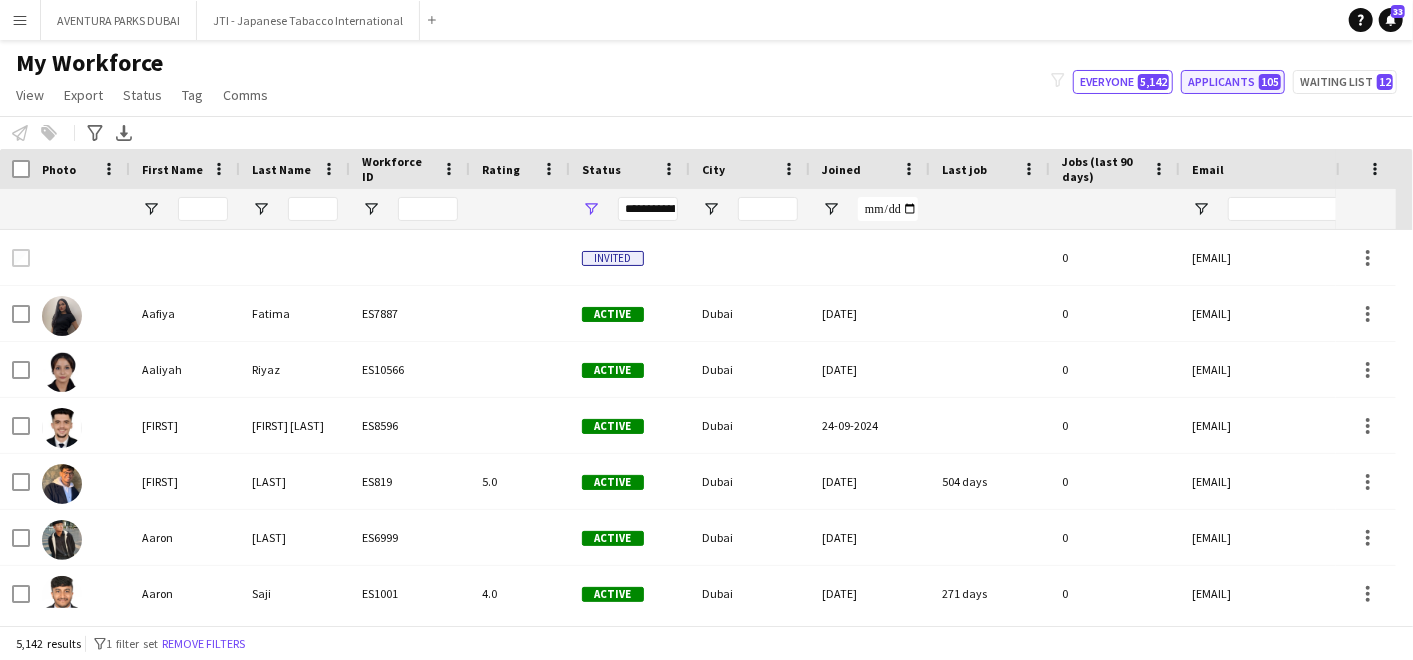 click on "Applicants 105" 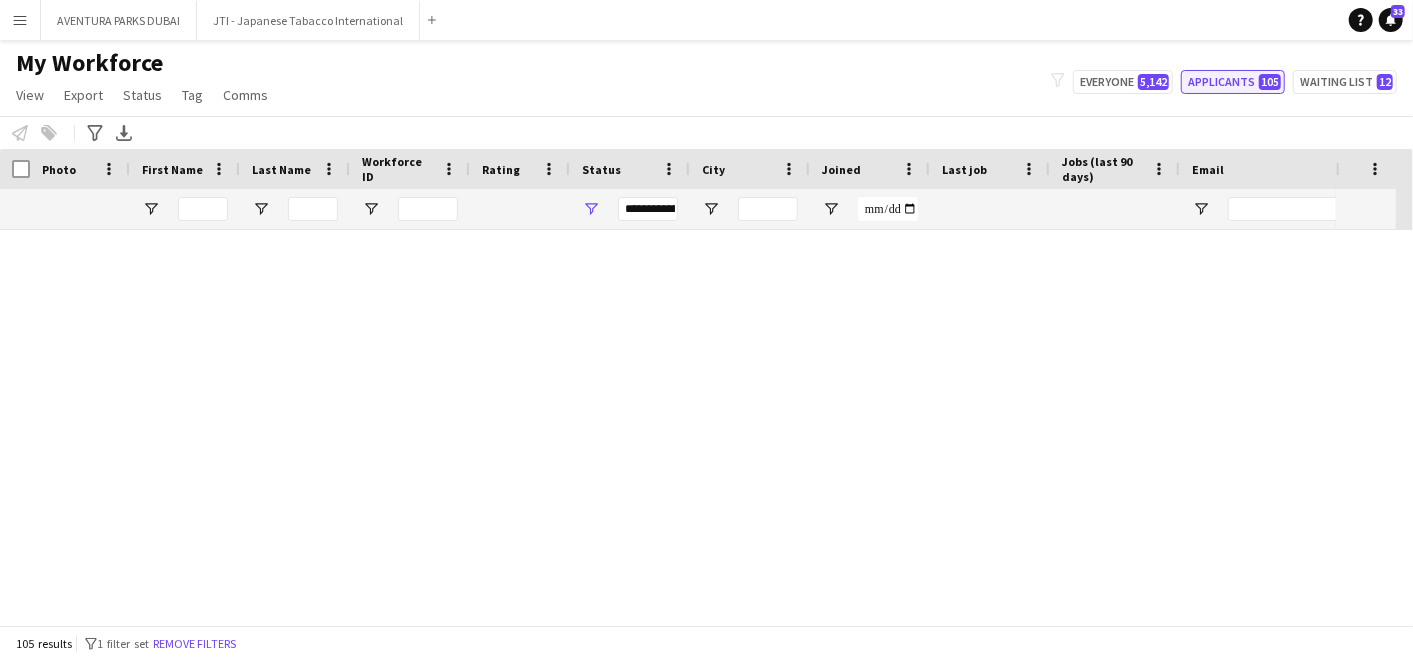 type on "**********" 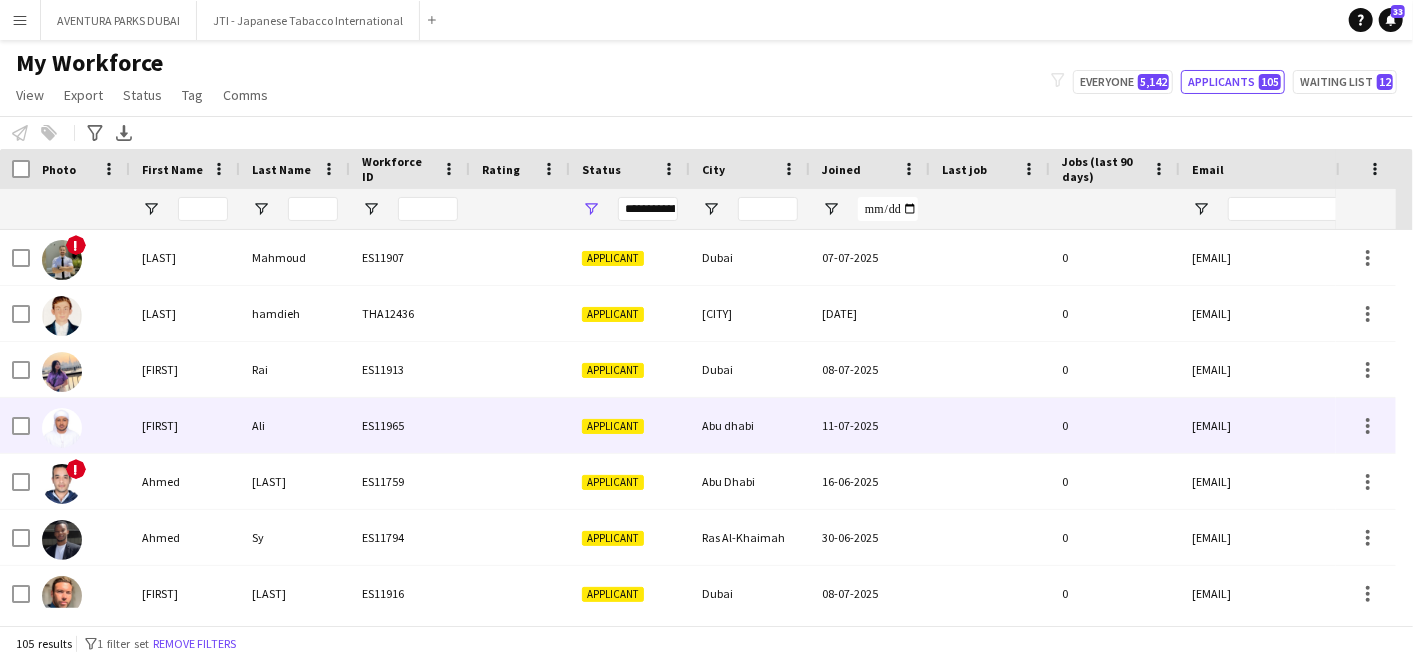 scroll, scrollTop: 194, scrollLeft: 0, axis: vertical 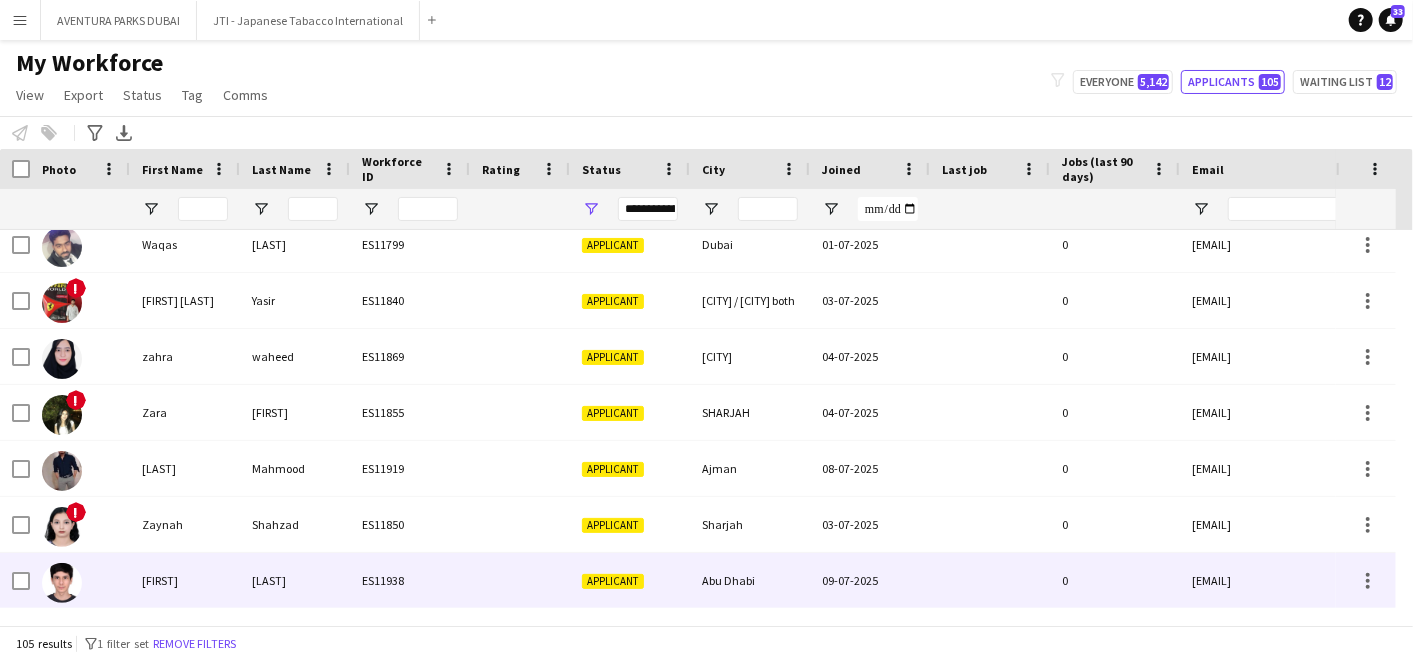click on "[FIRST]" at bounding box center [185, 580] 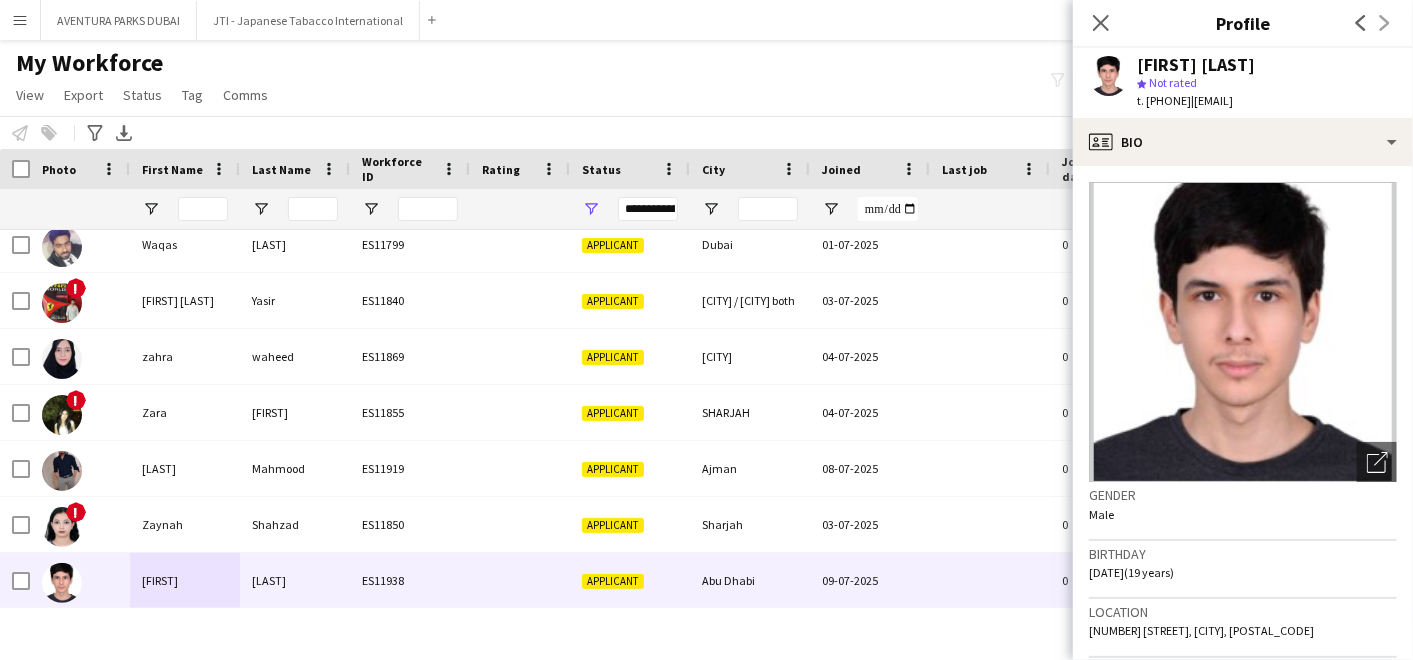 click on "ARABIC SPEAKER (2105) CABIN CREW (384) CONTACTED BY [FIRST] (7) CONTACTED BY [FIRST] (1) CONTACTED BY [FIRST] [LAST] (13) CONTACTED BY [FIRST] (96) DRESSER (7) FOH EXPO (31) FOLLOW UP (41) FRENCH SPEAKER (526) Generic Portfolio - Arabic Speaker (7) Generic Portfolio - Jewerlly Model (5) Generic Portfolio - Luxury (23) Generic Portfolio - Models (14) Generic Portfolio - Promoters (20) Generic Portfolio - Supervisors (11) Generic Portfolio - Tall Hostess (21) Generic Portfolio - Ushers (16) Generic portfolio -VIP Hostess (25) ITALIAN SPEAKER (67) JAPANESE SPEAKER (8) KOREAN SPEAKER (5) LUXURY RETAIL (457) MANAGER LEVEL (120) MC (21) MUA (17) OPERATION (30) PRODUCTION (8) PROJECT MANAGER (53) SPANISH SPEAKER (206) STAGE MANAGER (81) Add to tag" 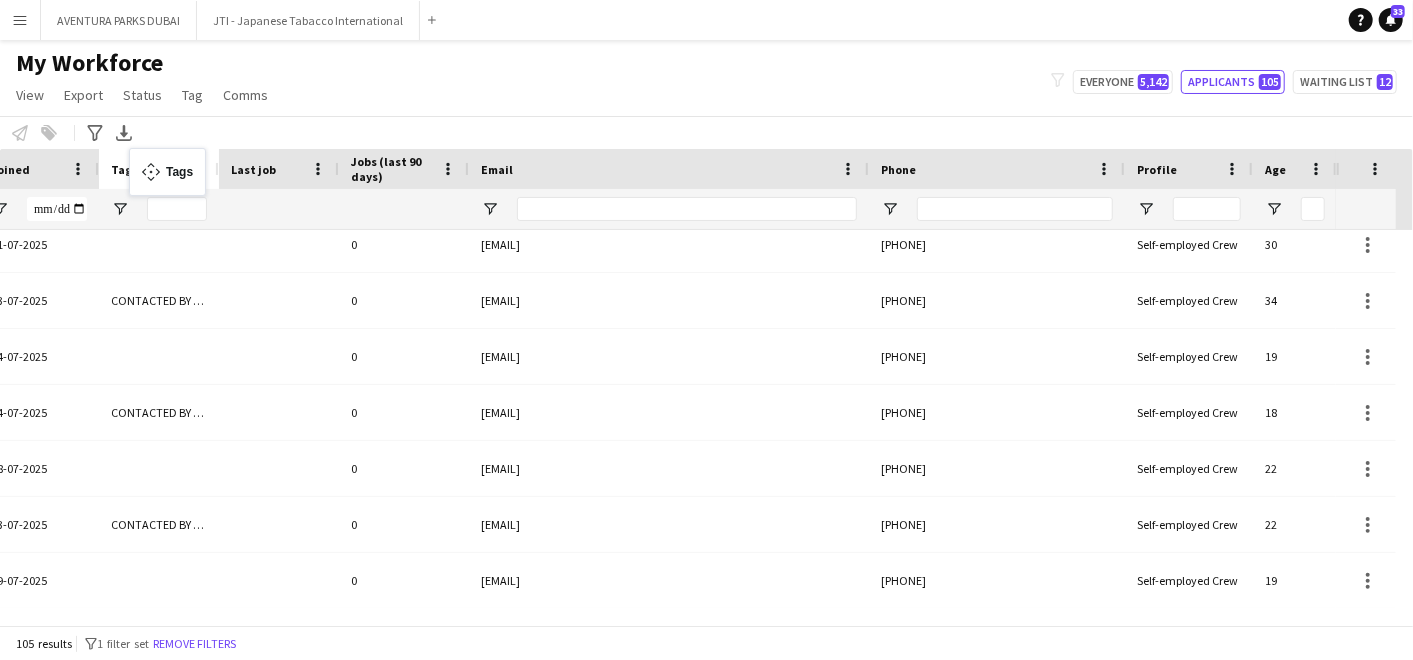 drag, startPoint x: 1259, startPoint y: 157, endPoint x: 139, endPoint y: 160, distance: 1120.004 